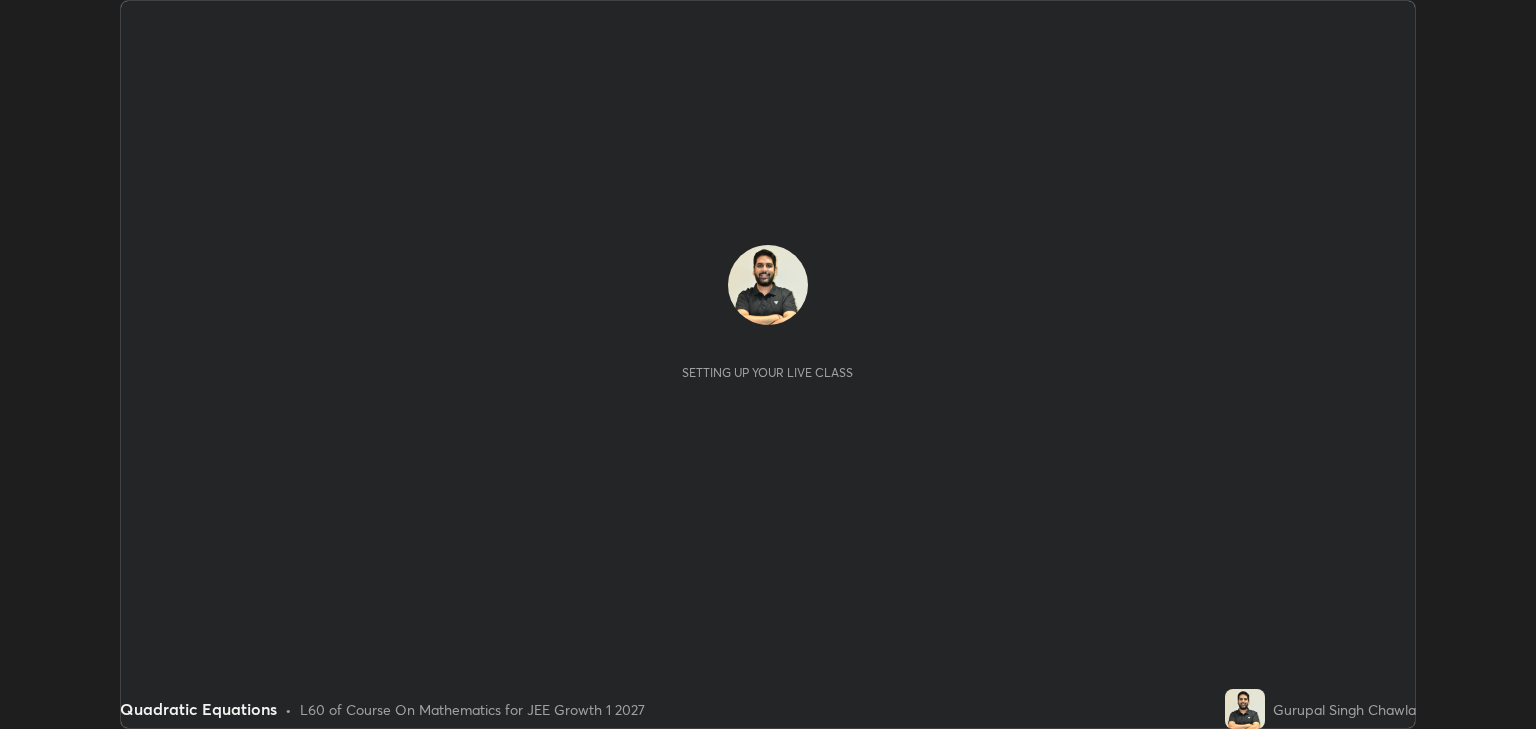 scroll, scrollTop: 0, scrollLeft: 0, axis: both 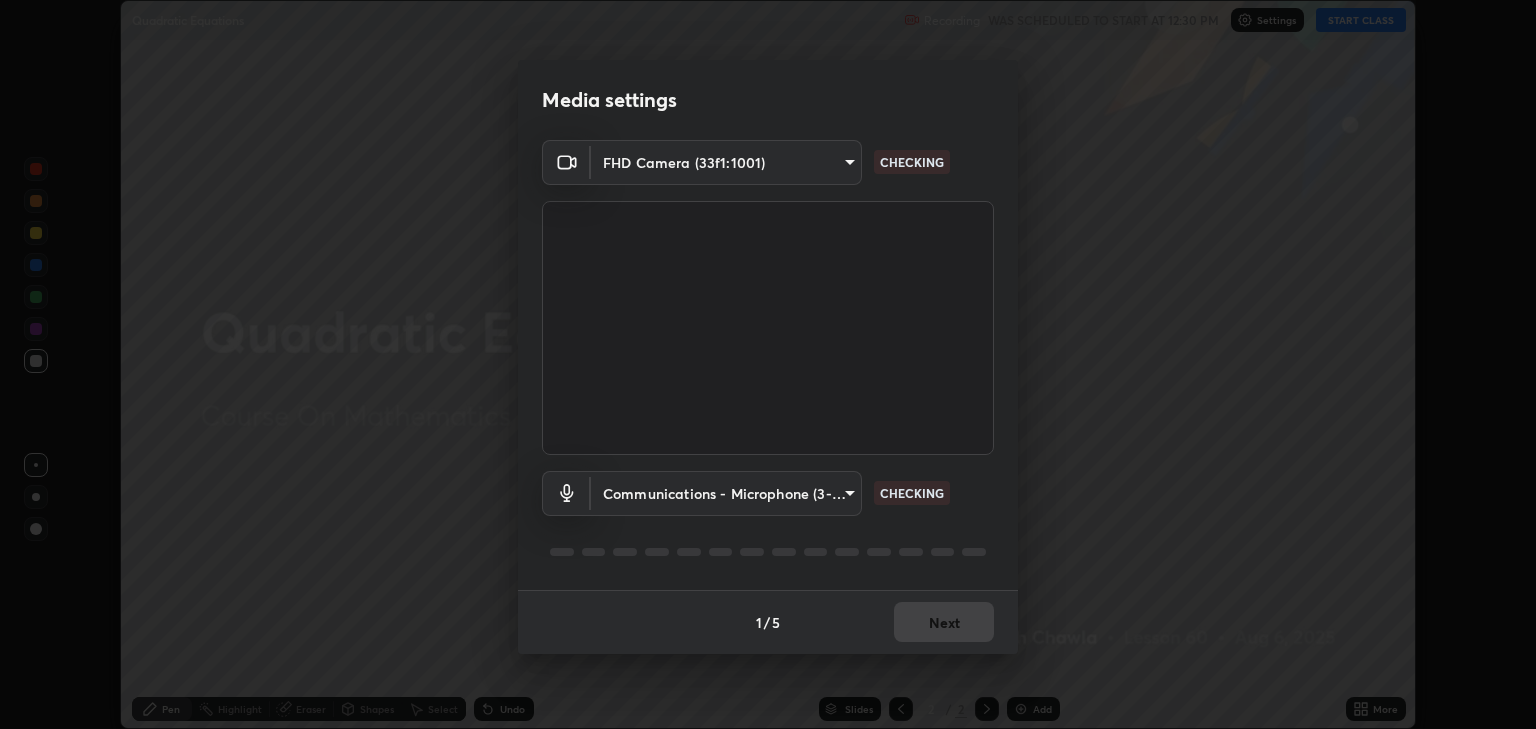 type on "a5fd4db2a2ff04be9e75800ceec395402009cfa99126b0c31c67d7c87717ec82" 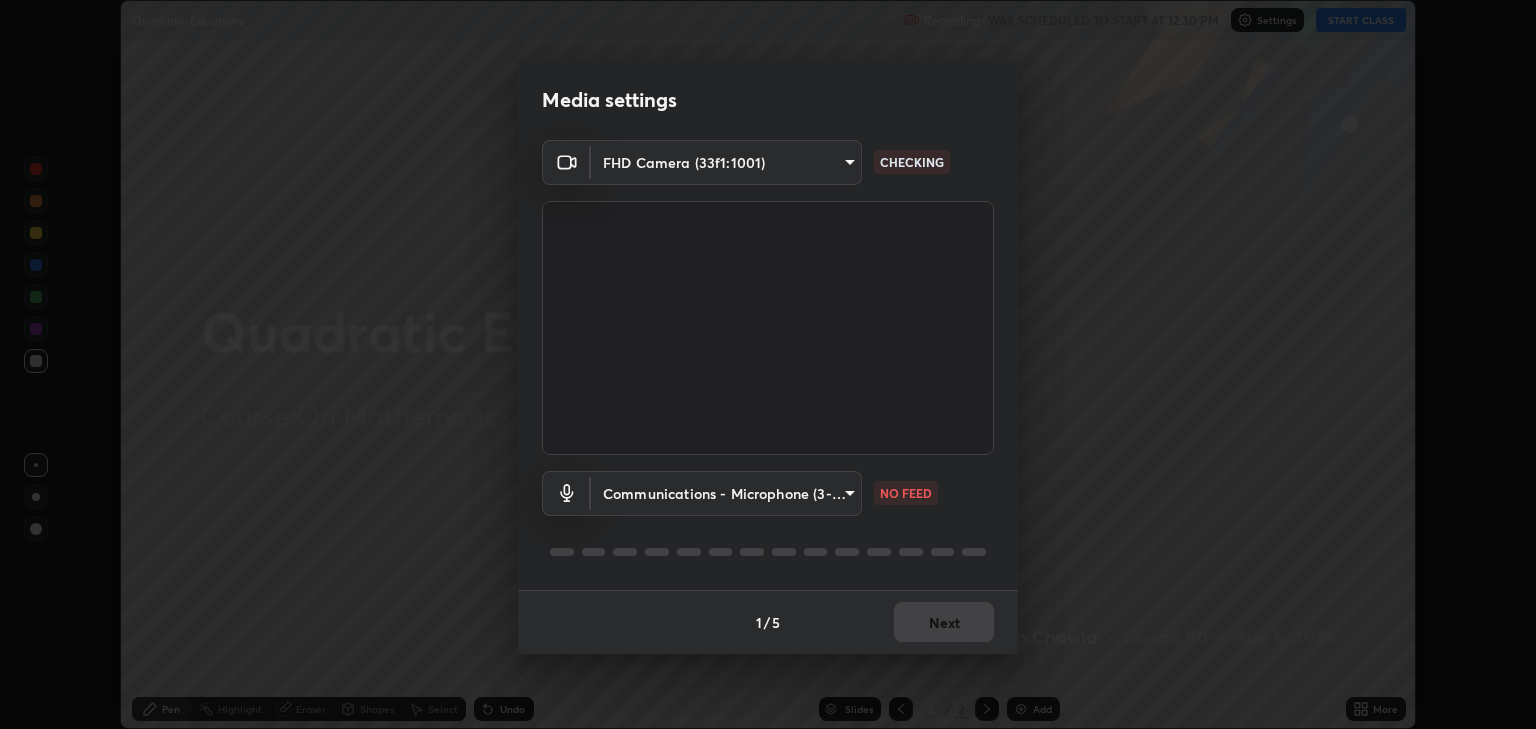 click on "Erase all Quadratic Equations Recording WAS SCHEDULED TO START AT  12:30 PM Settings START CLASS Setting up your live class Quadratic Equations • L60 of Course On Mathematics for JEE Growth 1 2027 [FULL_NAME] Pen Highlight Eraser Shapes Select Undo Slides 2 / 2 Add More No doubts shared Encourage your learners to ask a doubt for better clarity Report an issue Reason for reporting Buffering Chat not working Audio - Video sync issue Educator video quality low ​ Attach an image Report Media settings FHD Camera (33f1:1001) [HASH] CHECKING Communications - Microphone (3- USB Audio Device) communications NO FEED 1 / 5 Next" at bounding box center [768, 364] 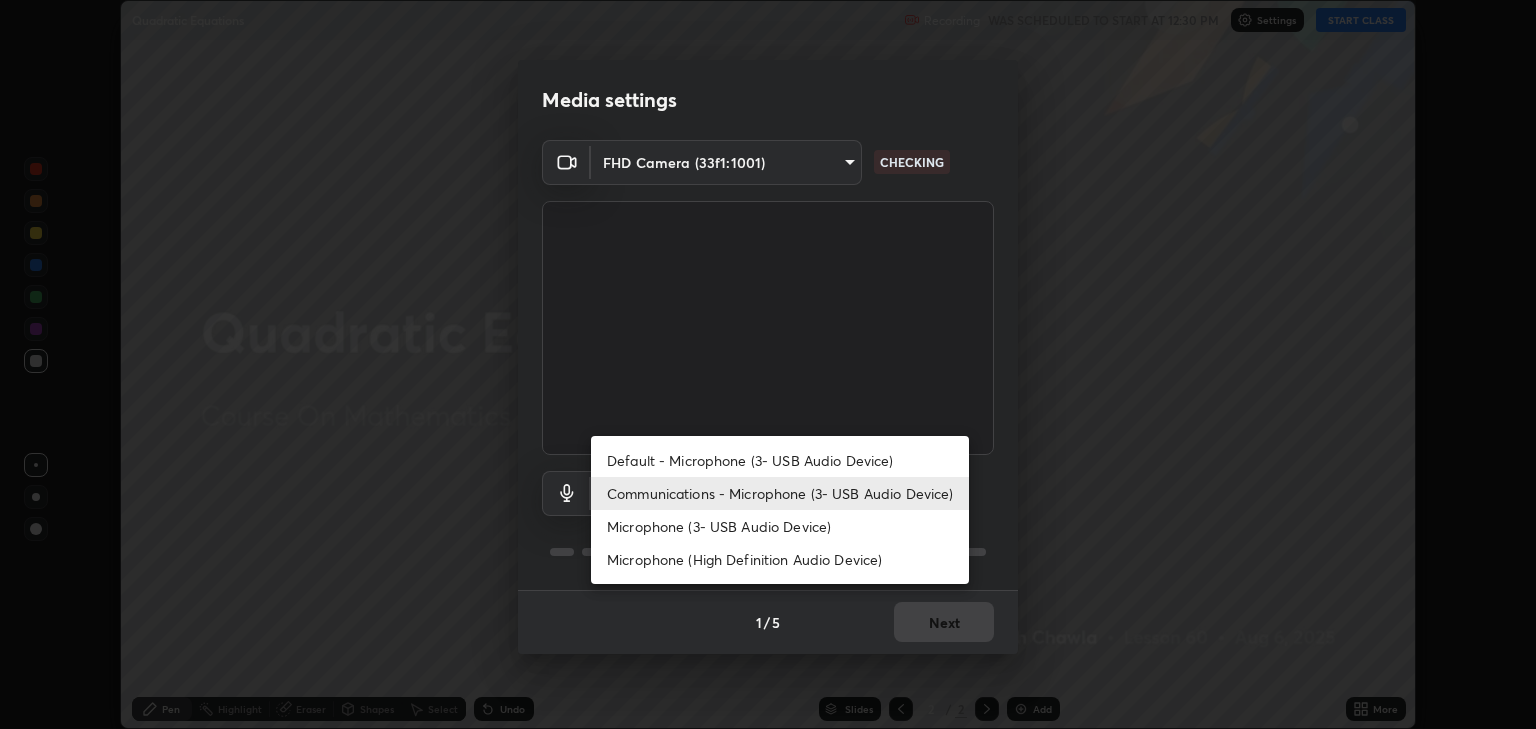 click on "Microphone (3- USB Audio Device)" at bounding box center (780, 526) 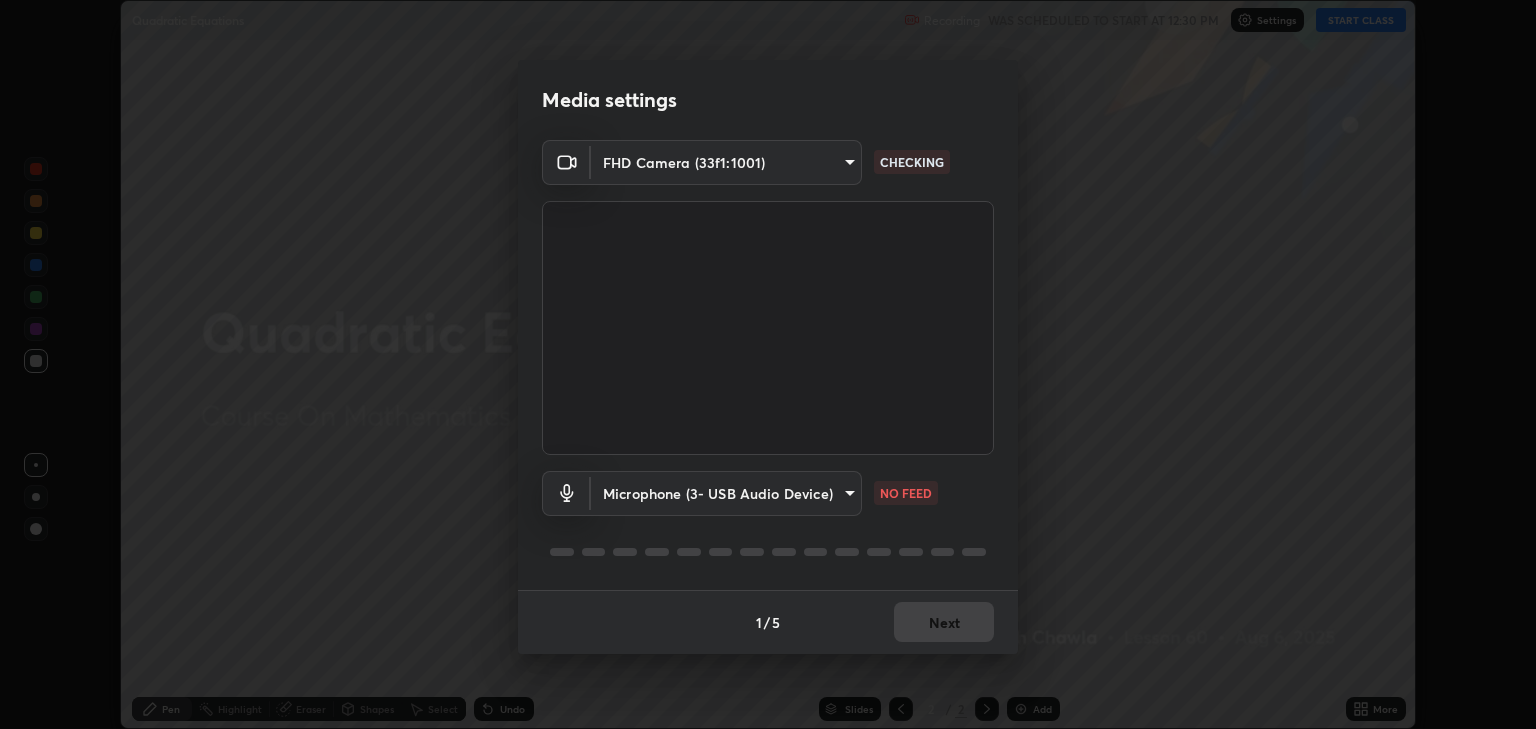 type on "fe75813df8d486381d4ef6fb867a5611449169ad4c4dc7018e8f7e5b987cf15a" 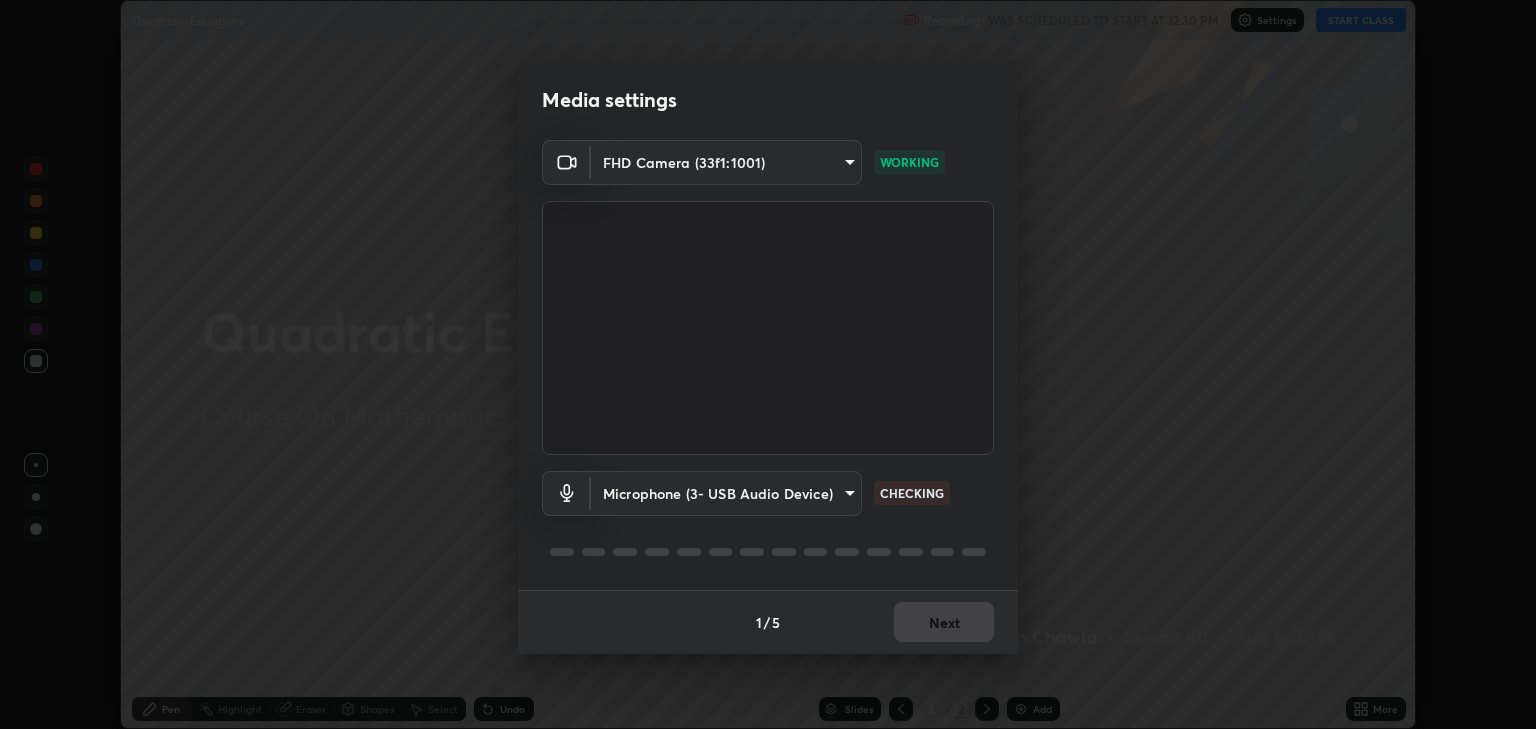 click on "Microphone (3- USB Audio Device) [HASH] CHECKING" at bounding box center [768, 521] 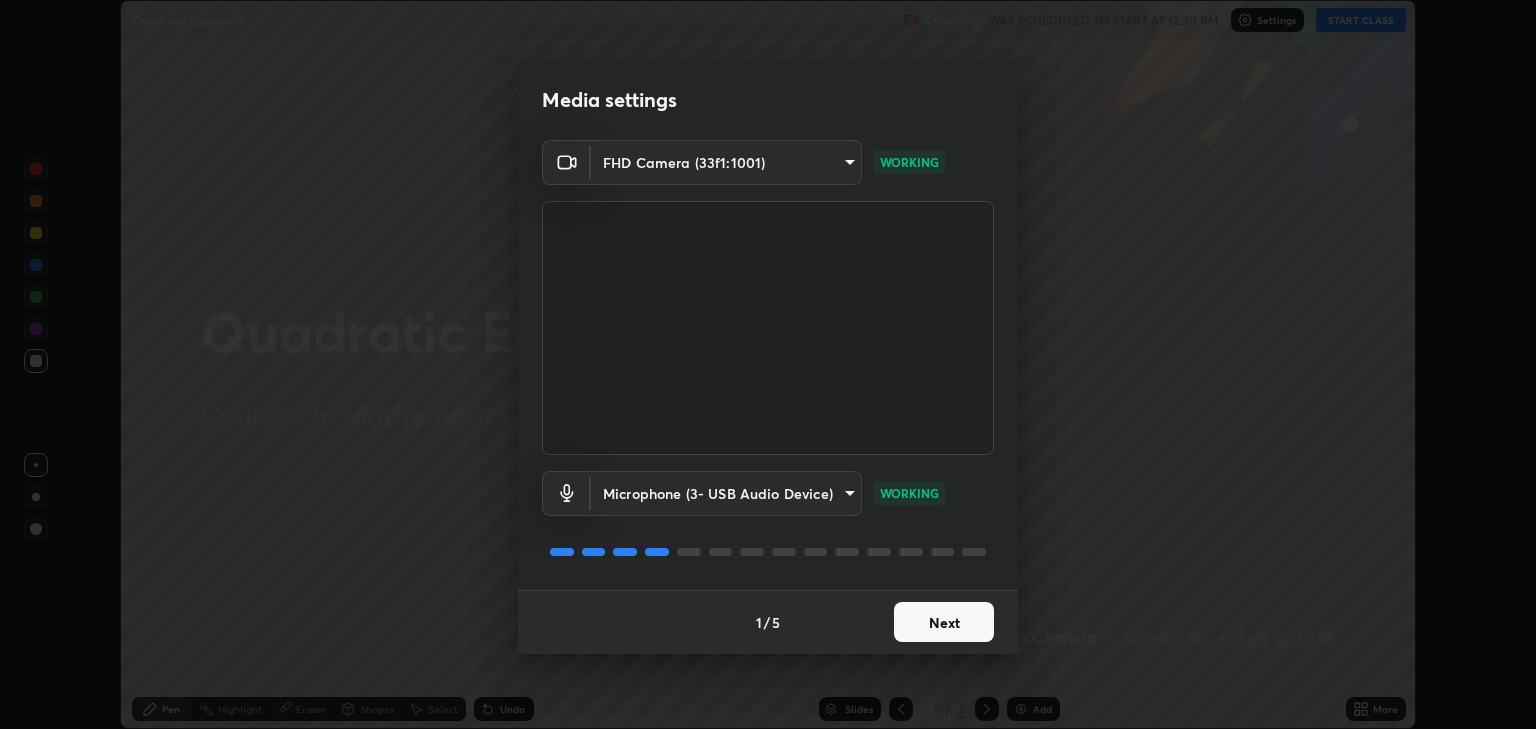 click on "Next" at bounding box center [944, 622] 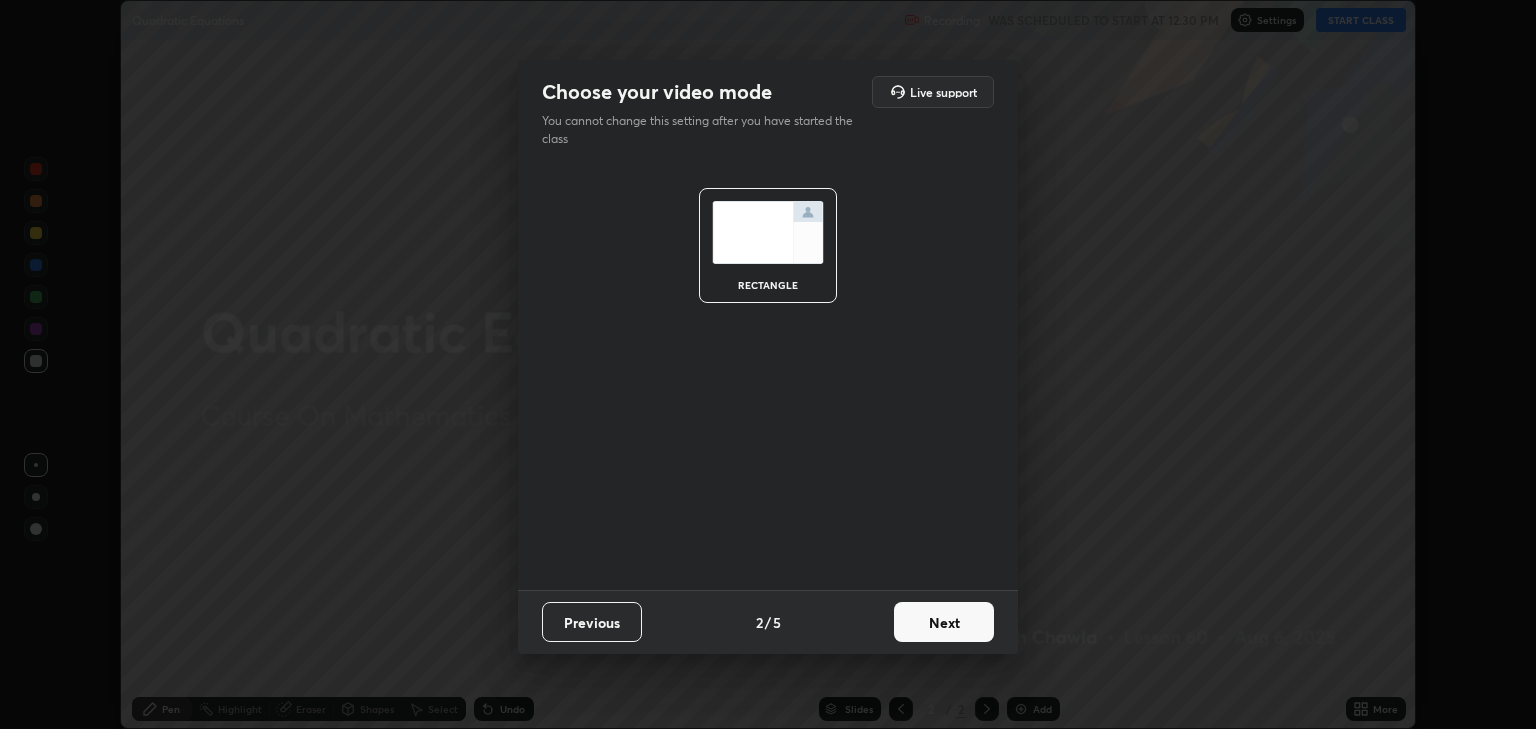 click on "Next" at bounding box center (944, 622) 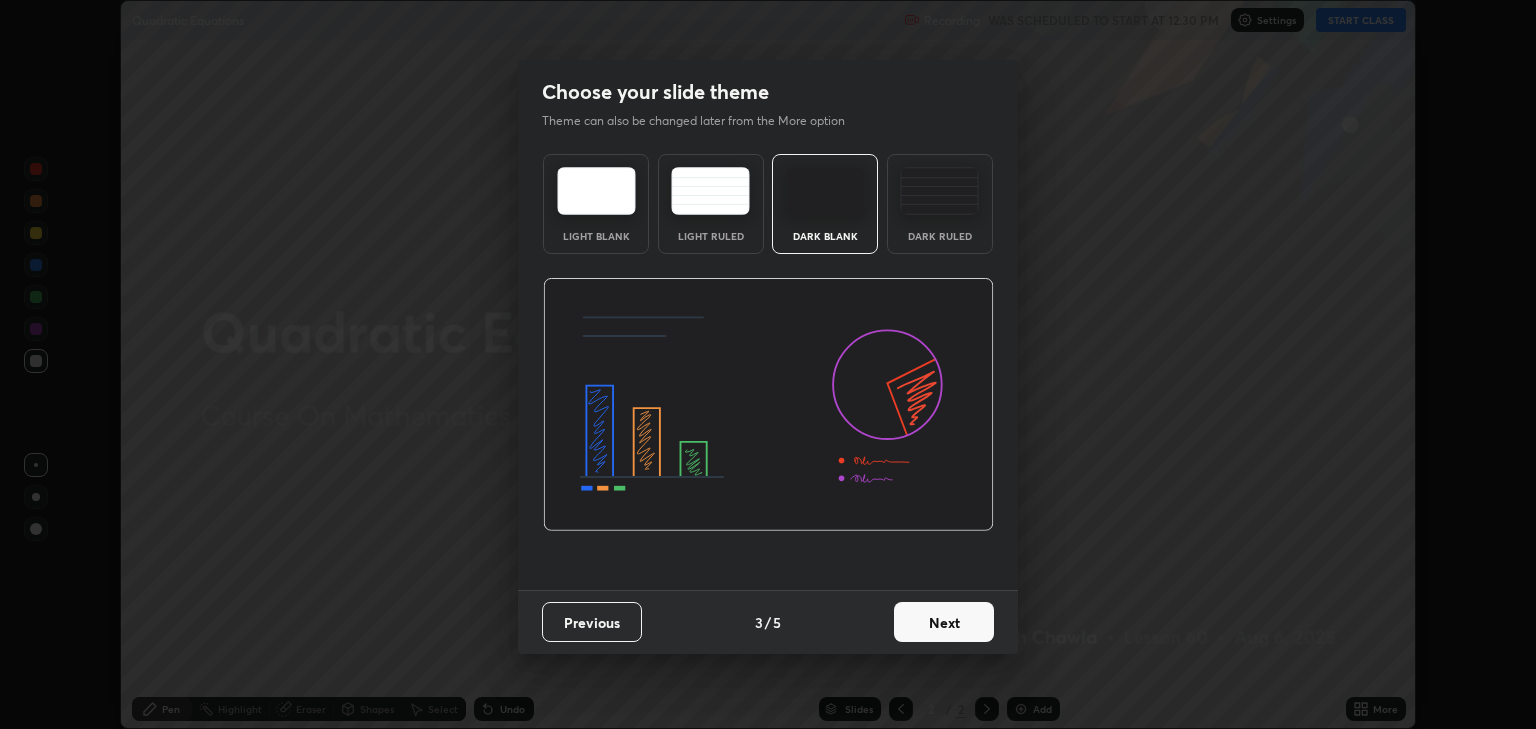click on "Next" at bounding box center (944, 622) 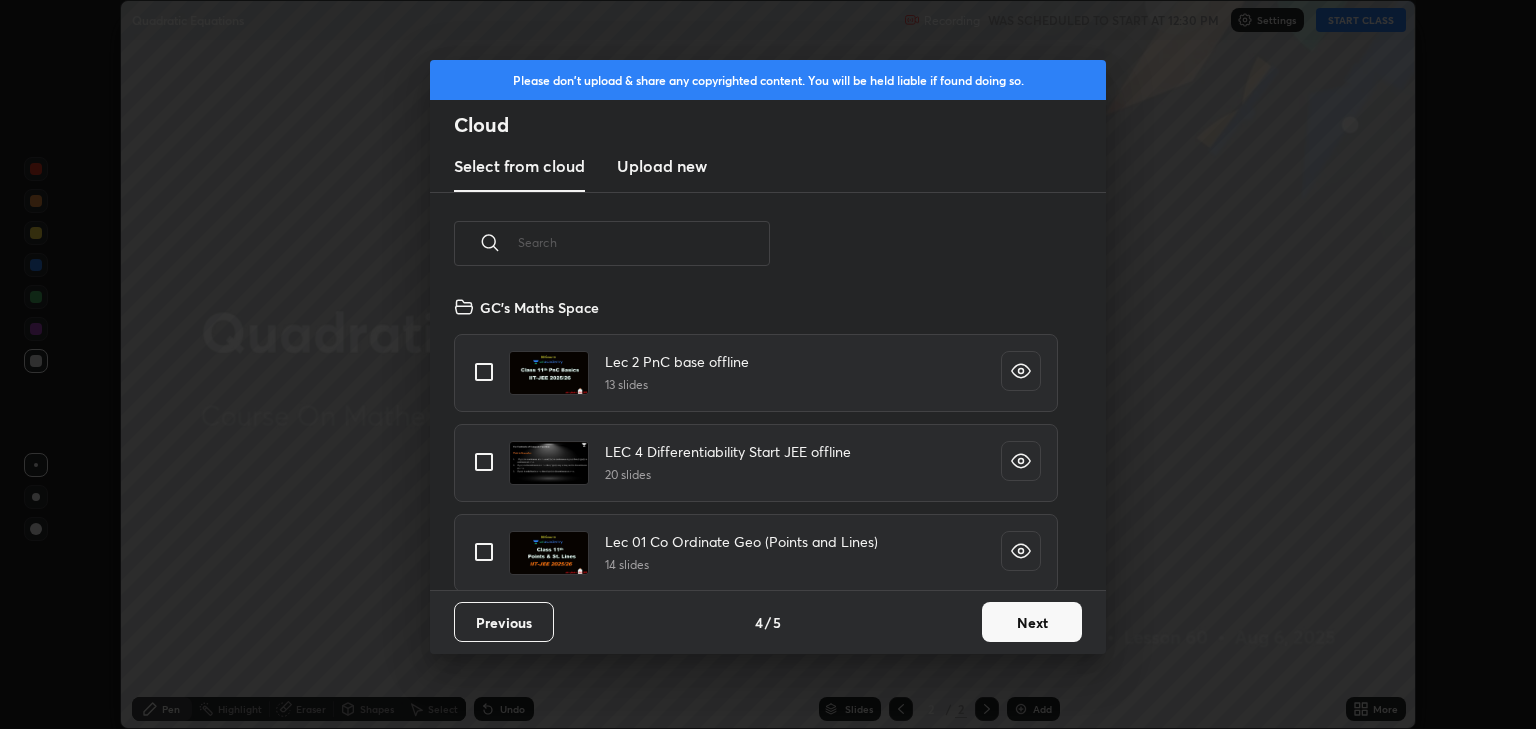scroll, scrollTop: 6, scrollLeft: 11, axis: both 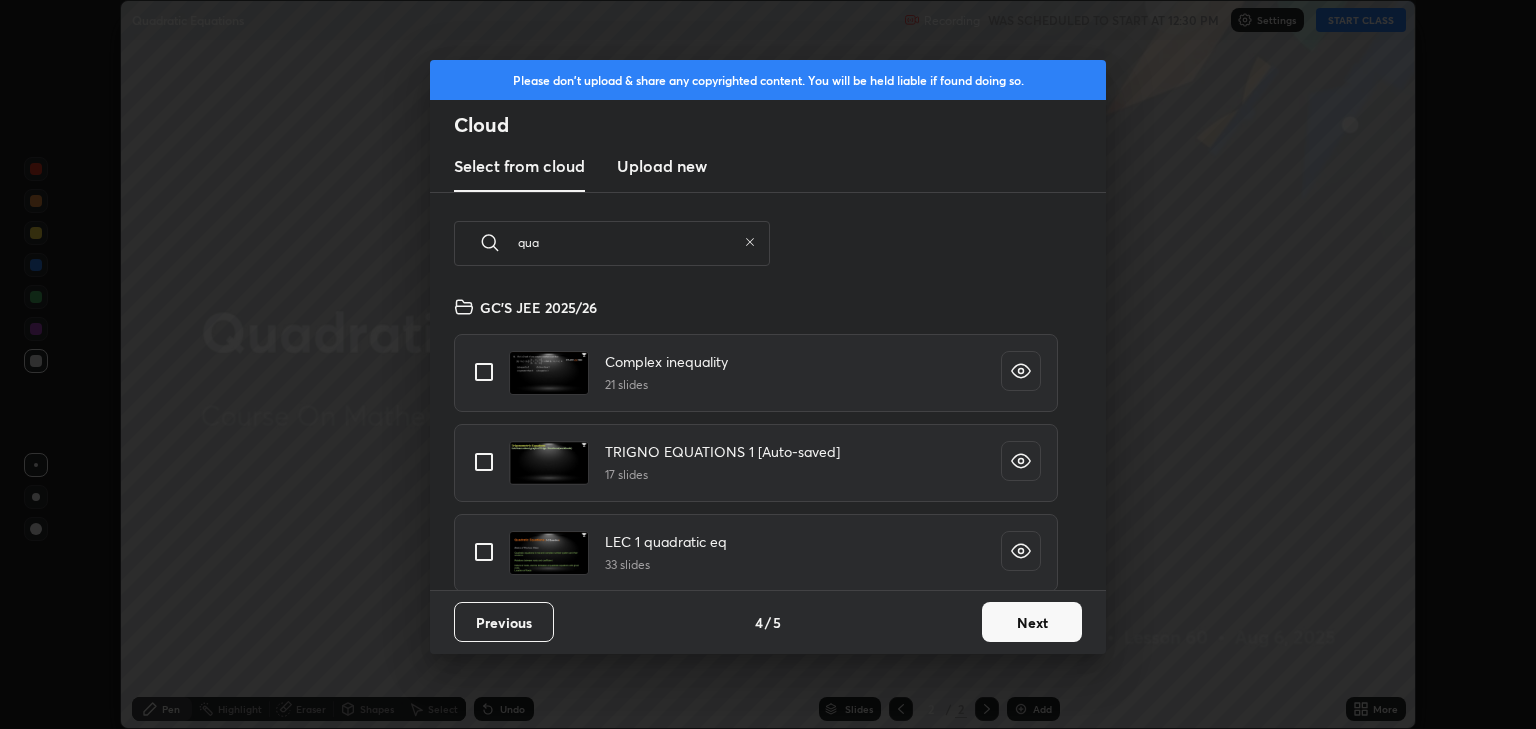 type on "qua" 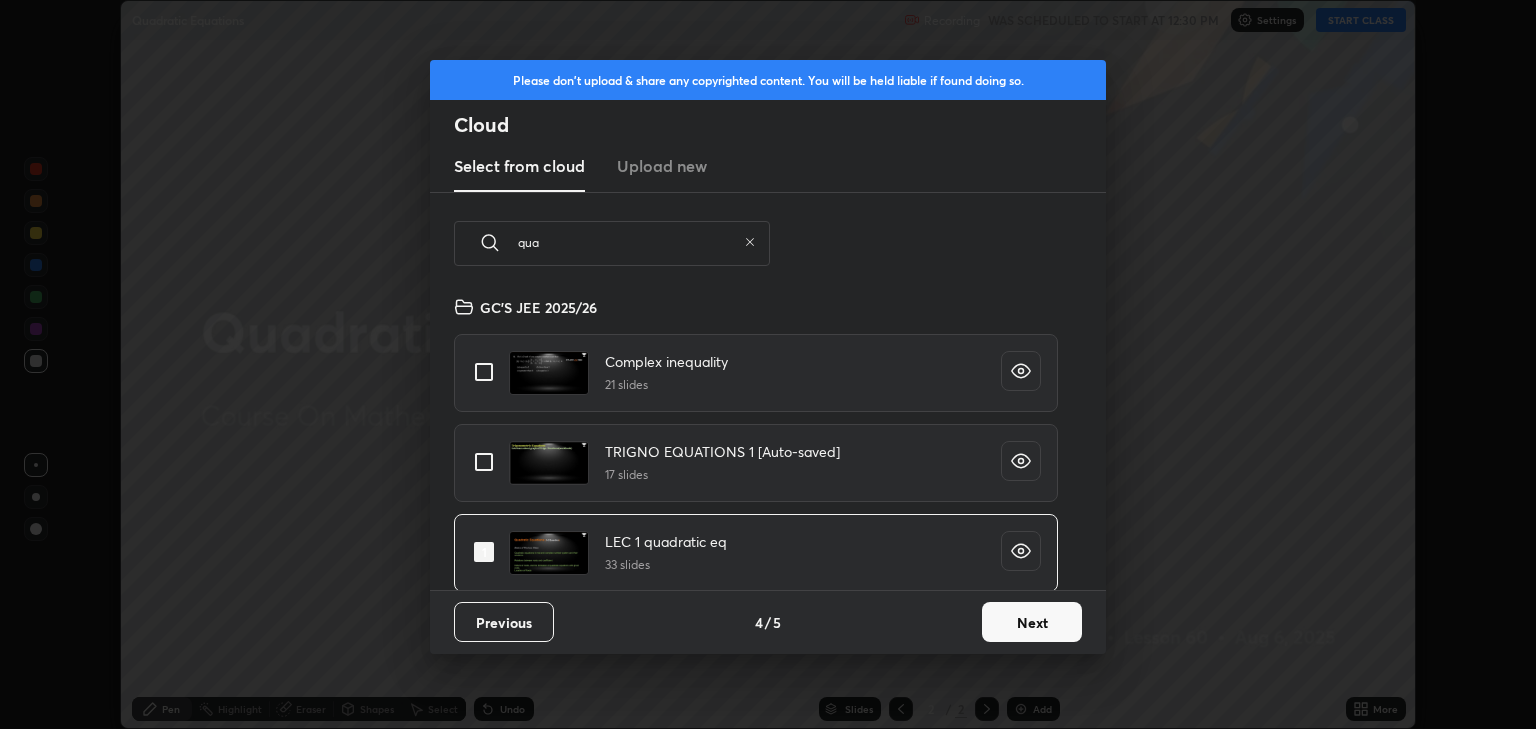 click on "Next" at bounding box center (1032, 622) 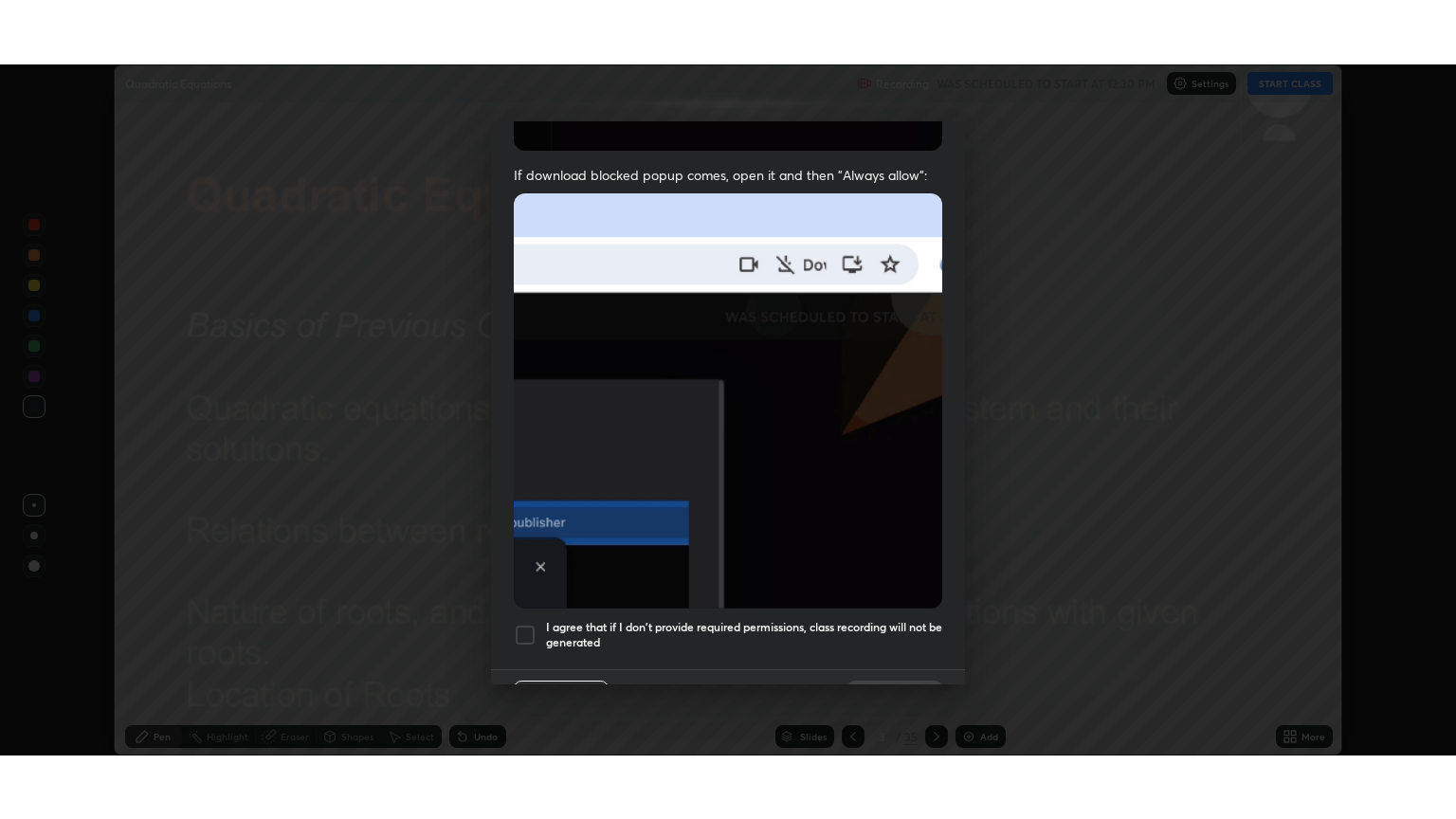 scroll, scrollTop: 384, scrollLeft: 0, axis: vertical 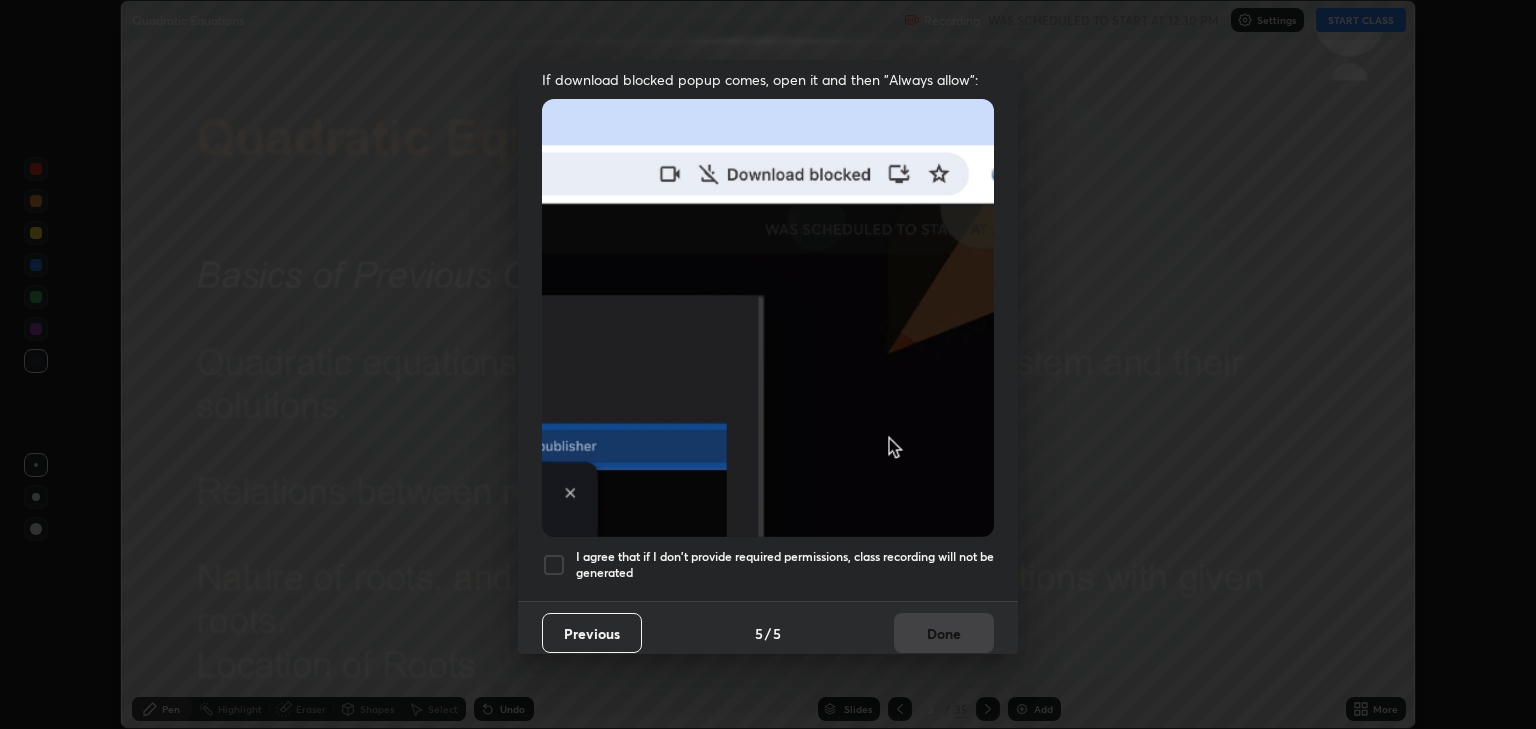 click at bounding box center (554, 565) 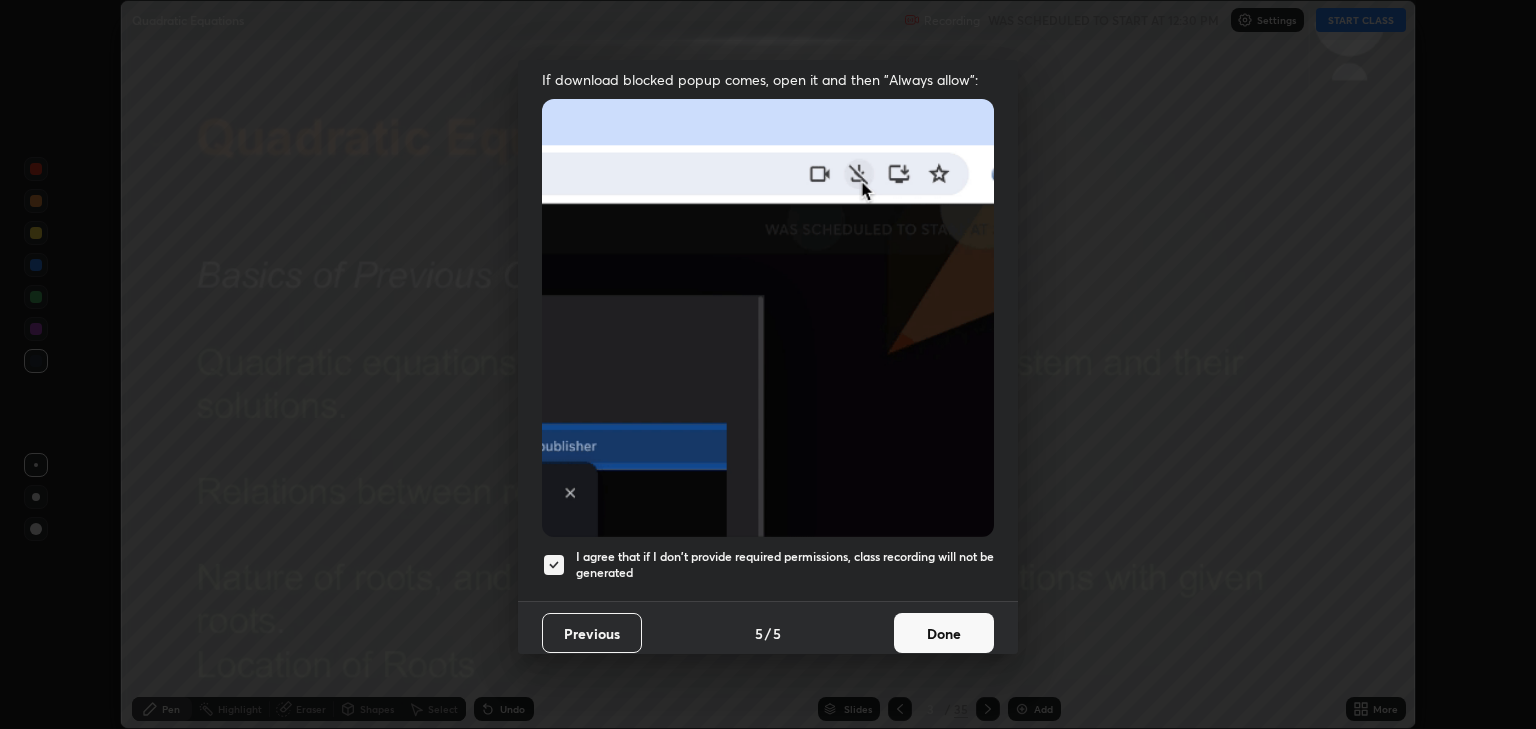 click on "Done" at bounding box center (944, 633) 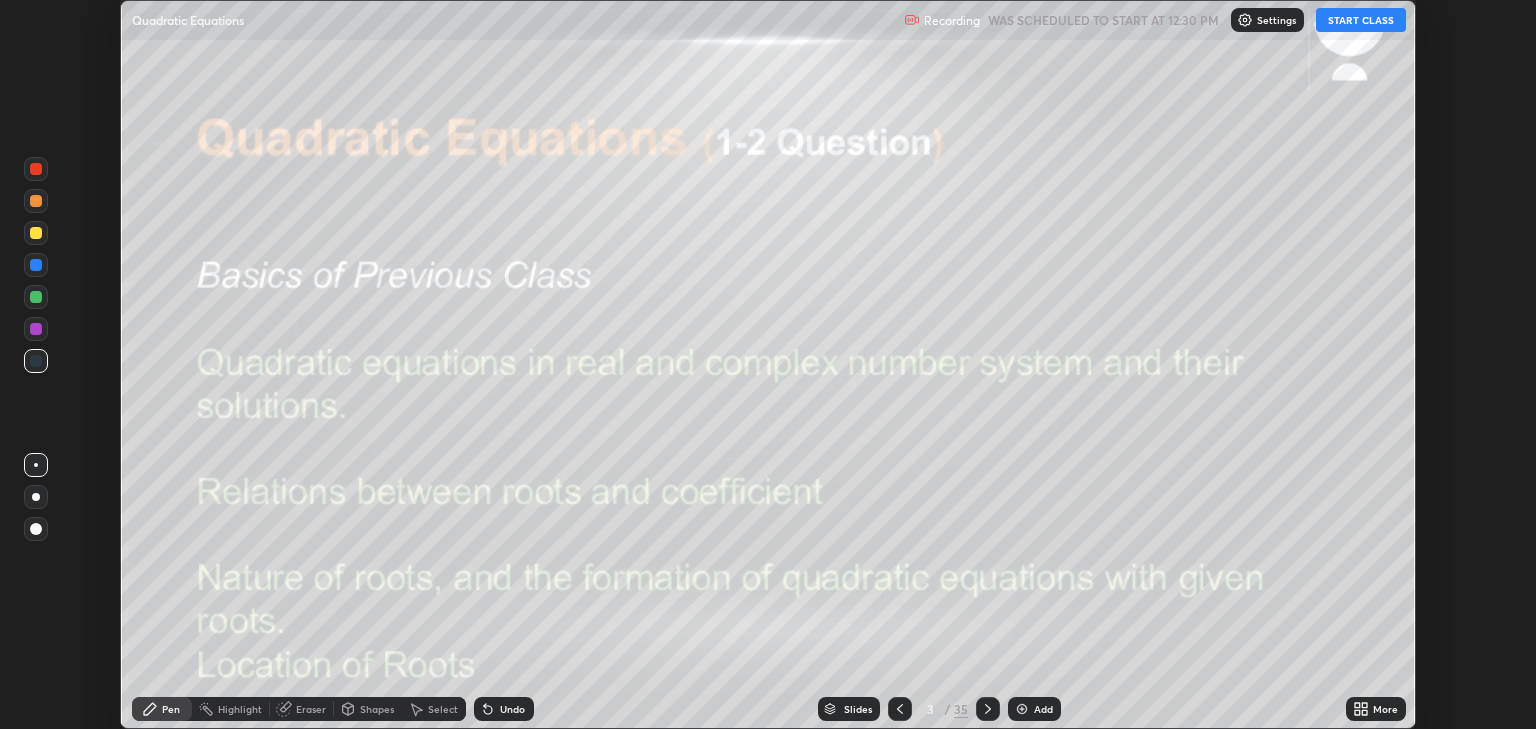 click on "START CLASS" at bounding box center [1361, 20] 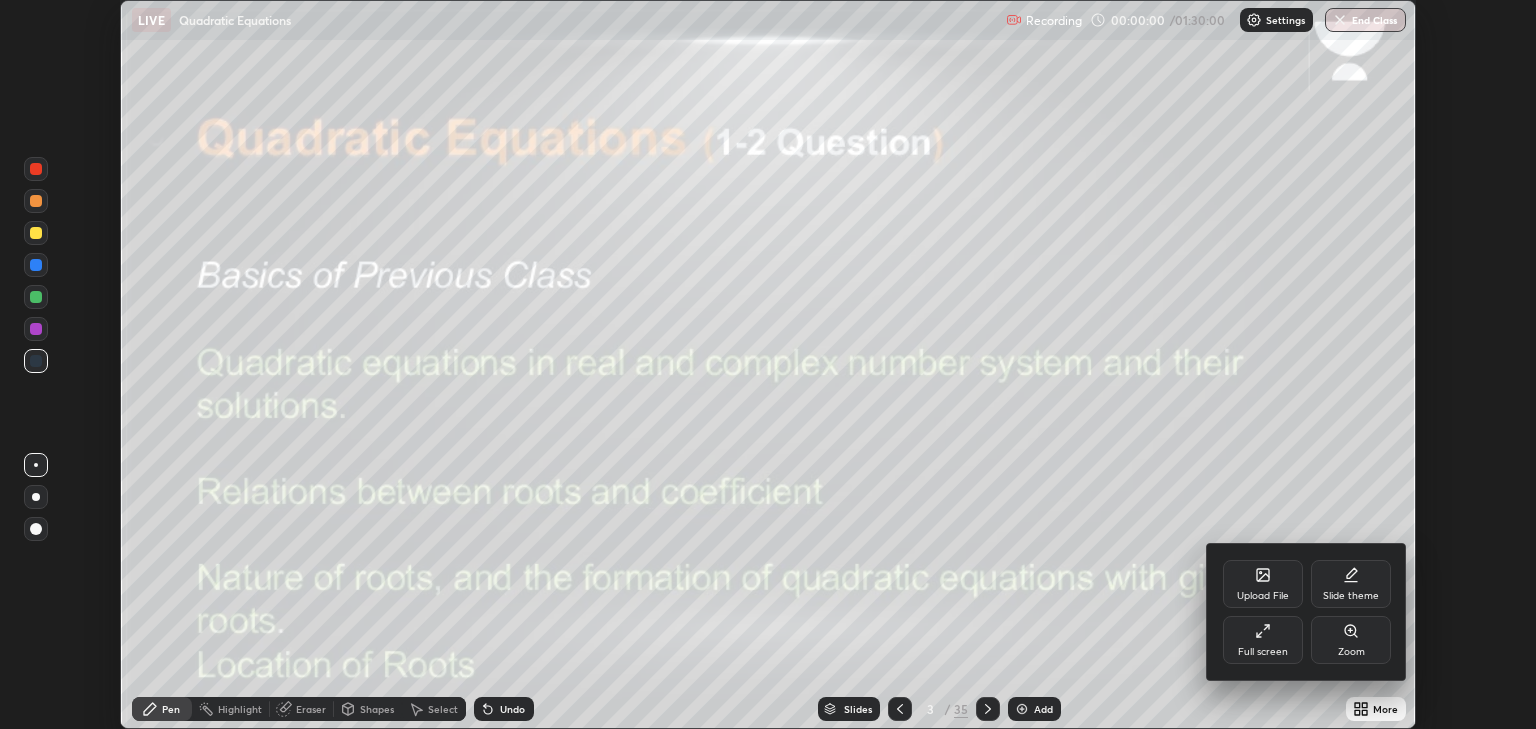 click on "Full screen" at bounding box center (1263, 640) 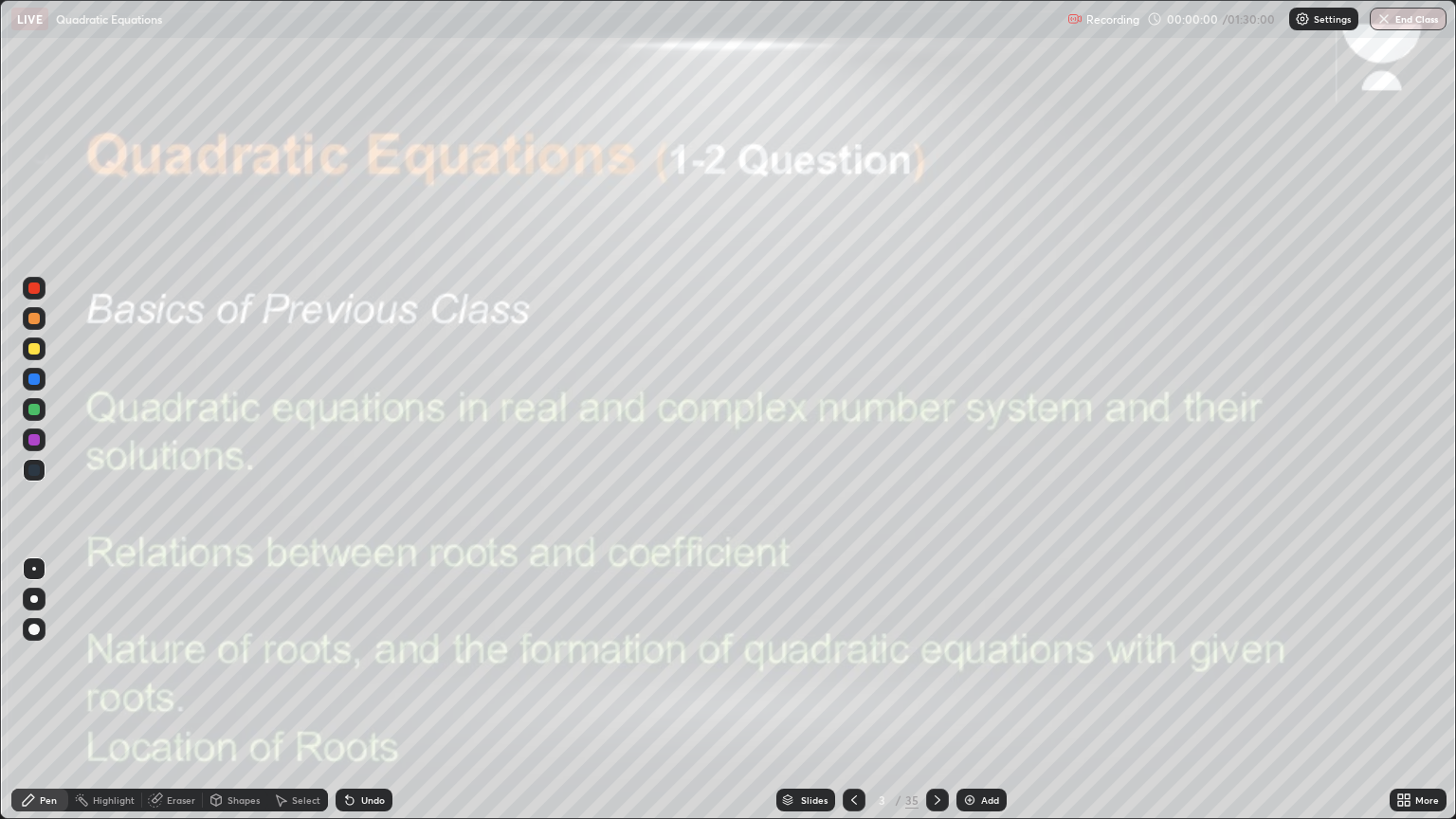 scroll, scrollTop: 93973, scrollLeft: 93336, axis: both 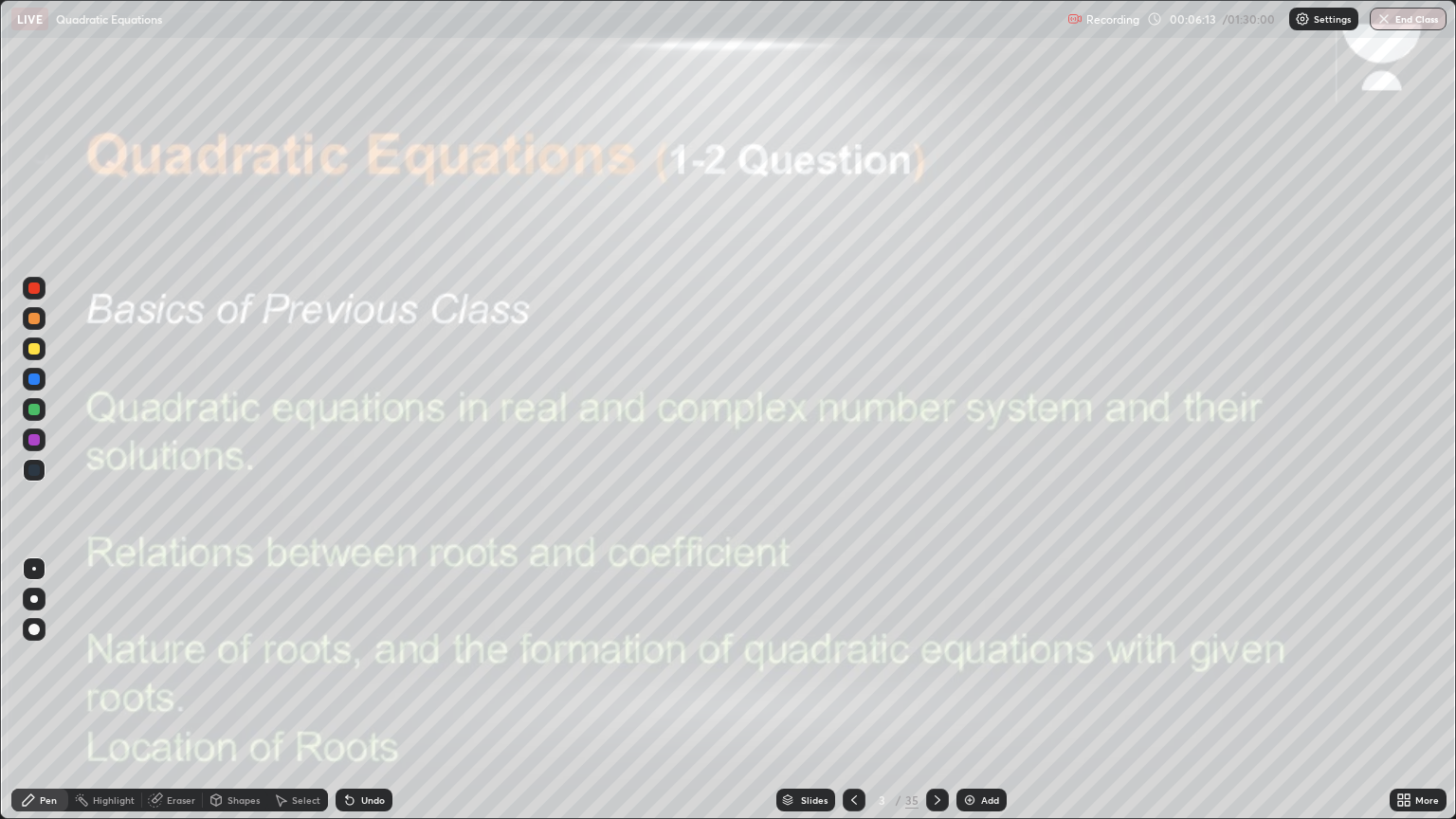 click at bounding box center [34, 318] 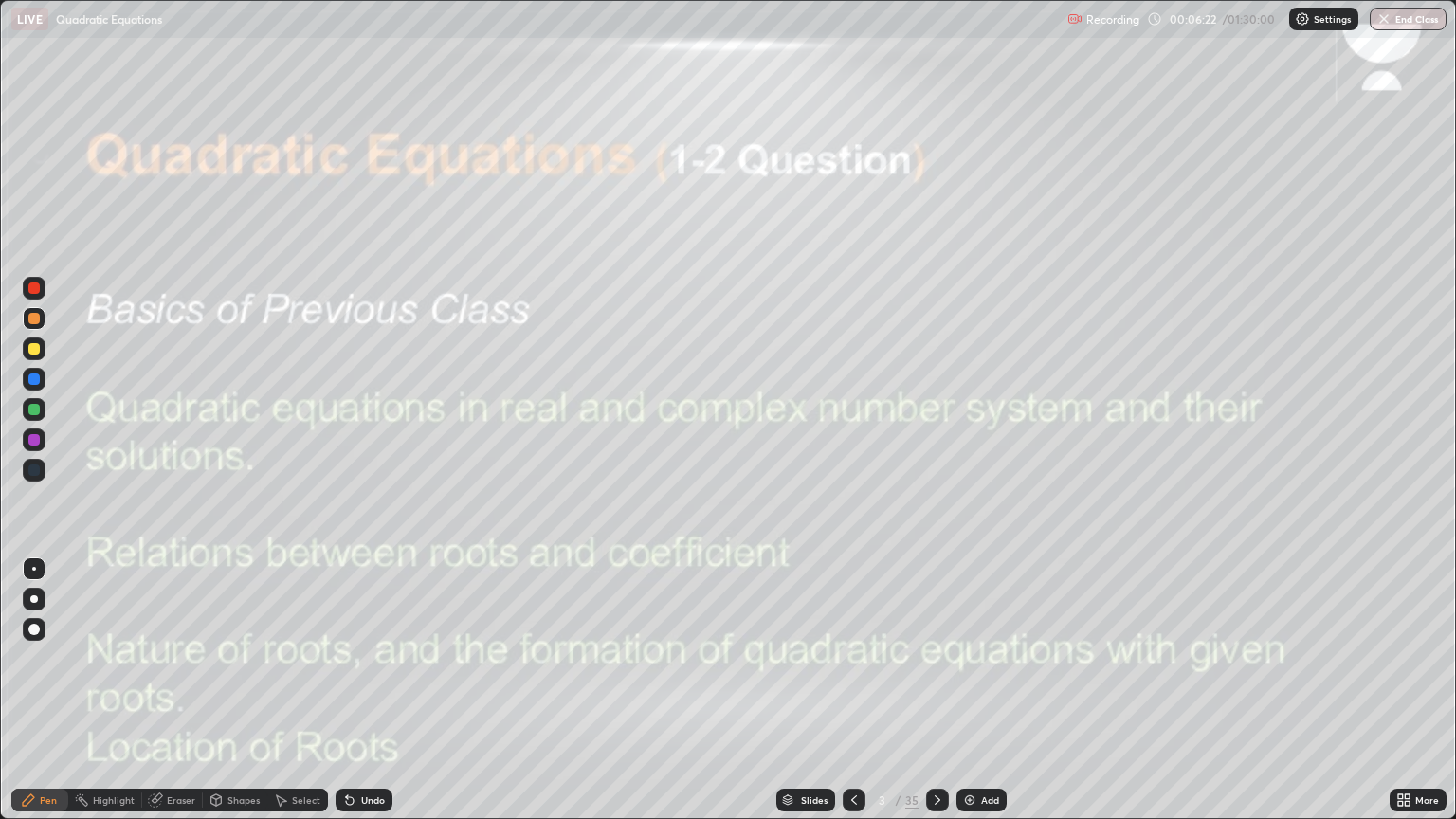 click at bounding box center [34, 599] 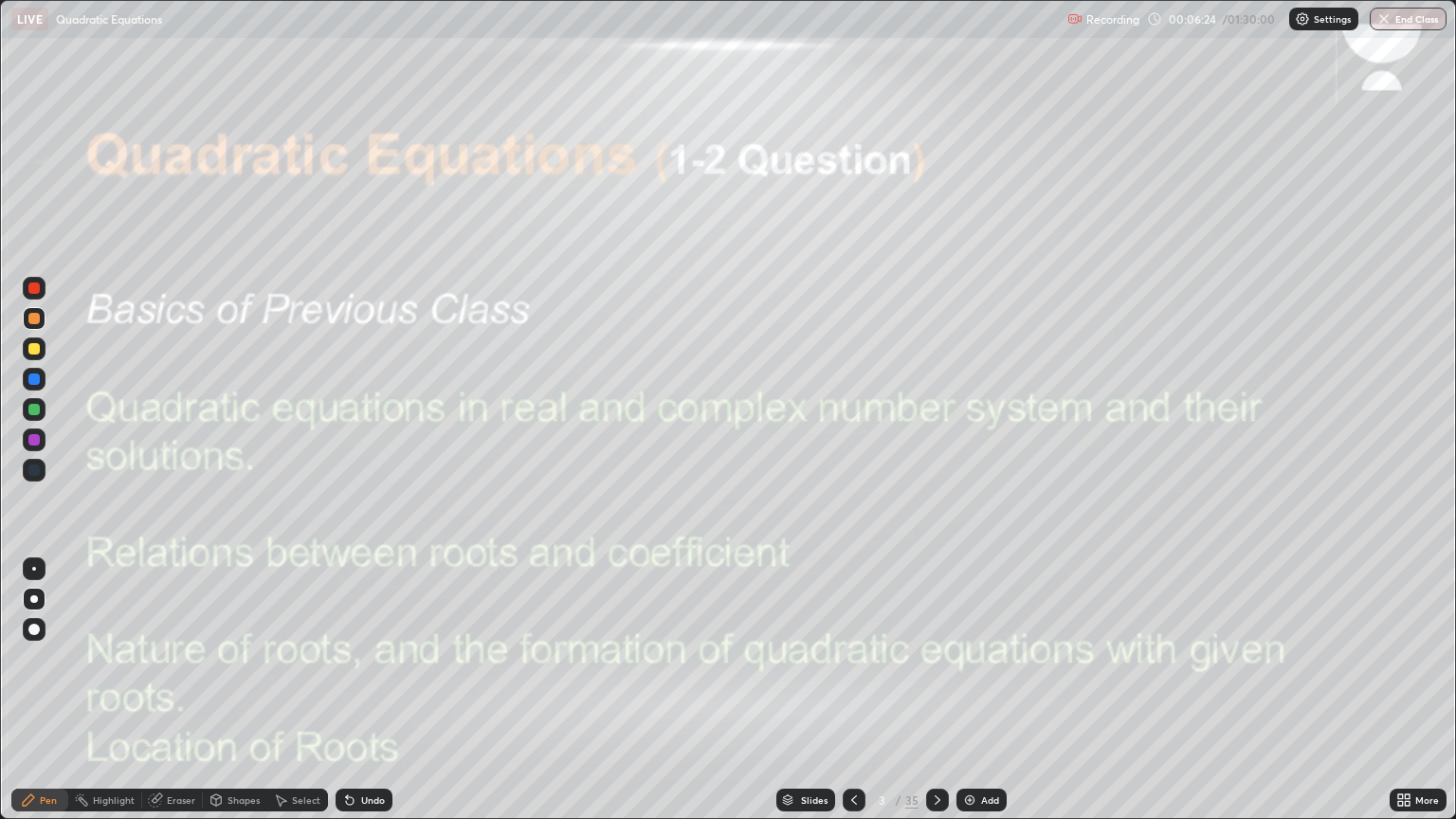 click at bounding box center (34, 349) 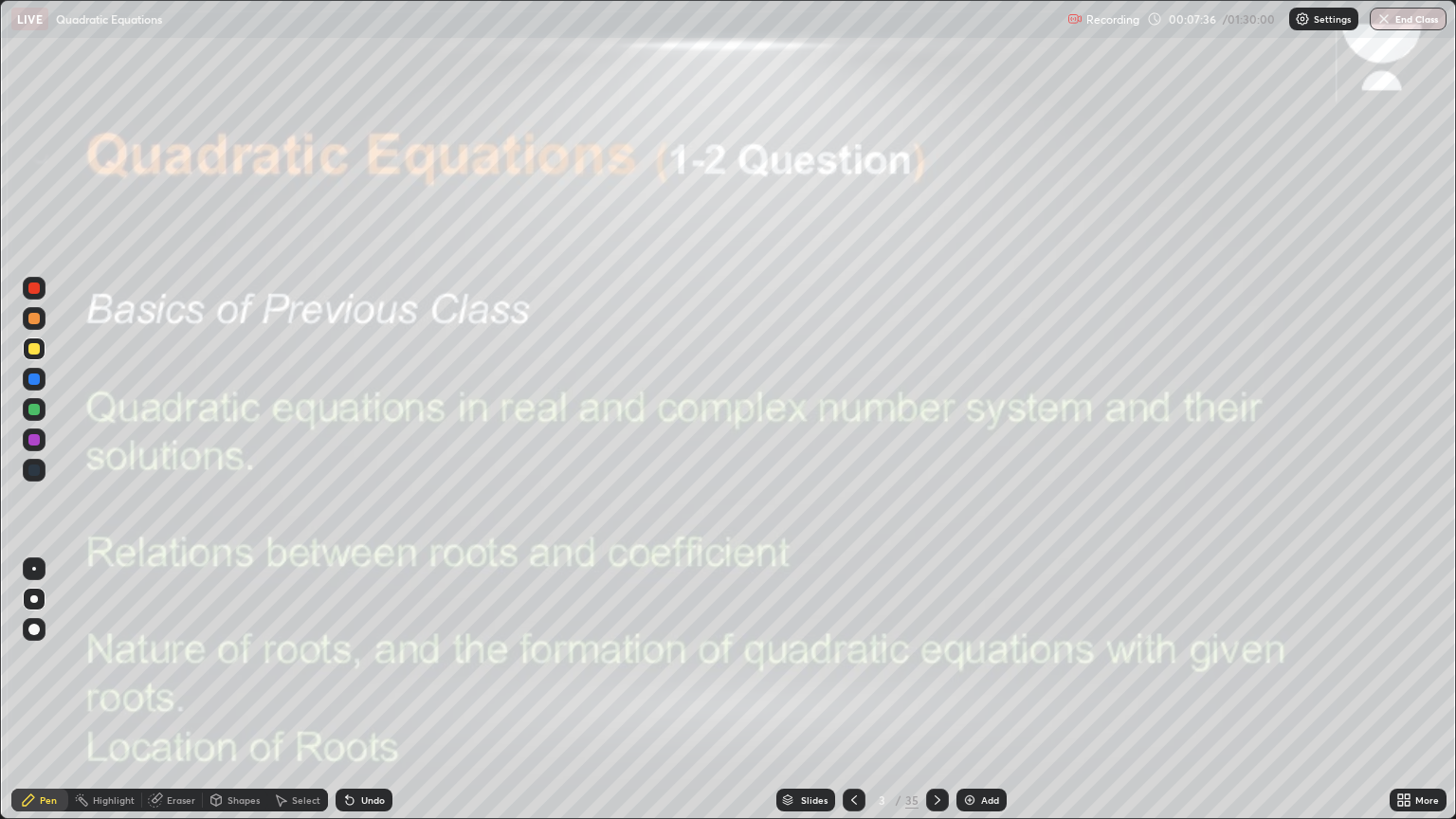 click 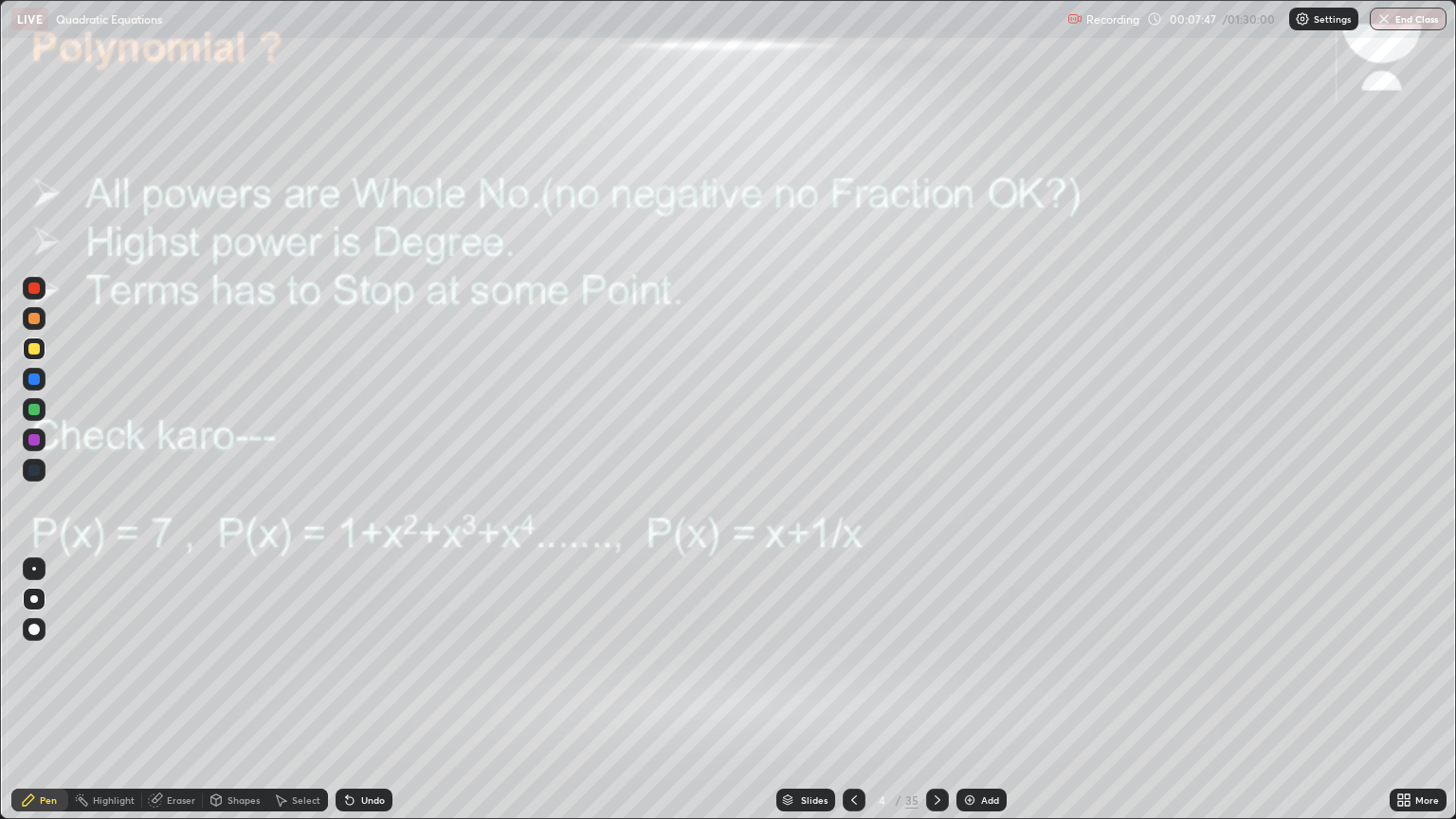 click on "Shapes" at bounding box center [244, 800] 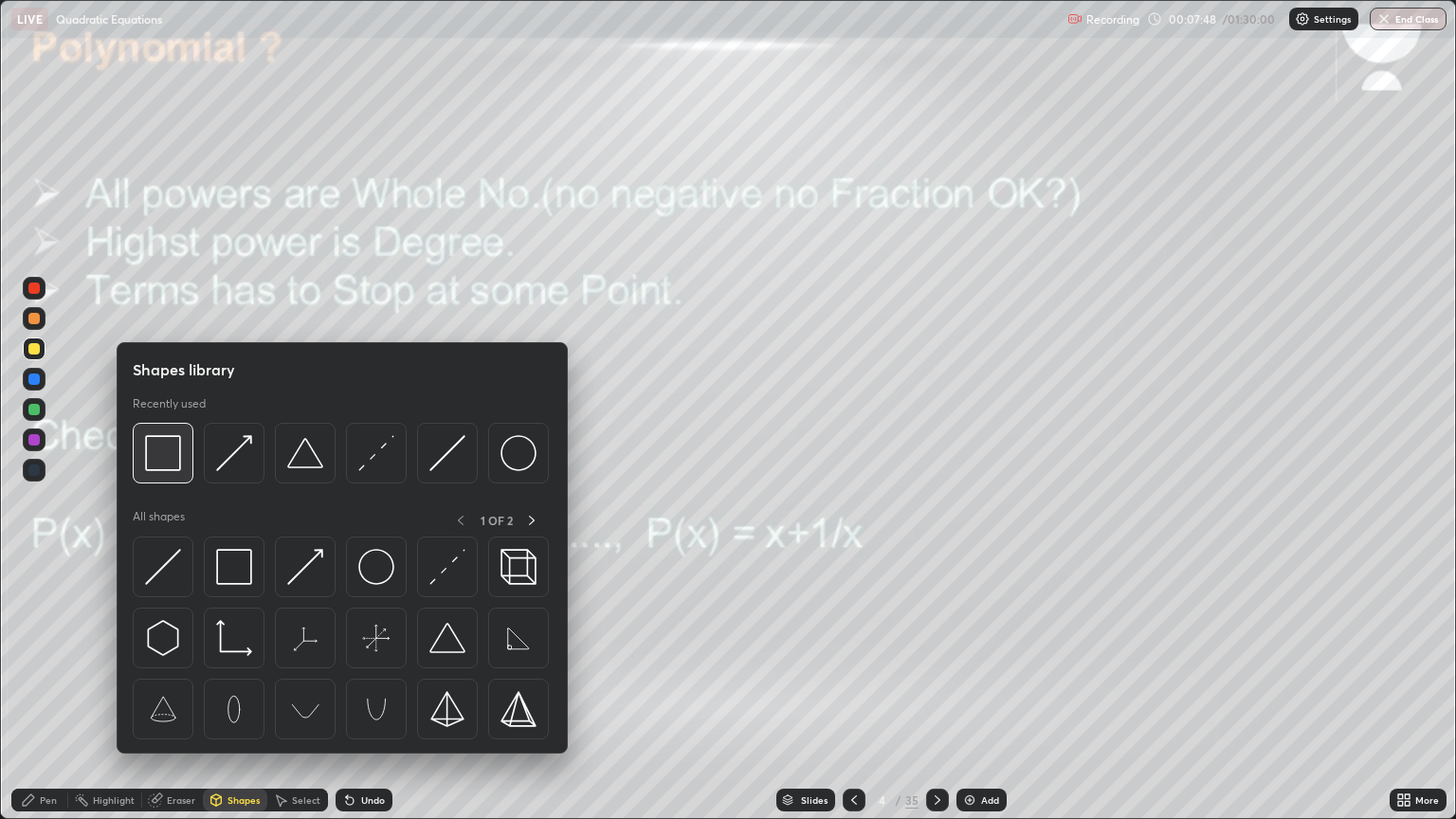 click at bounding box center [163, 453] 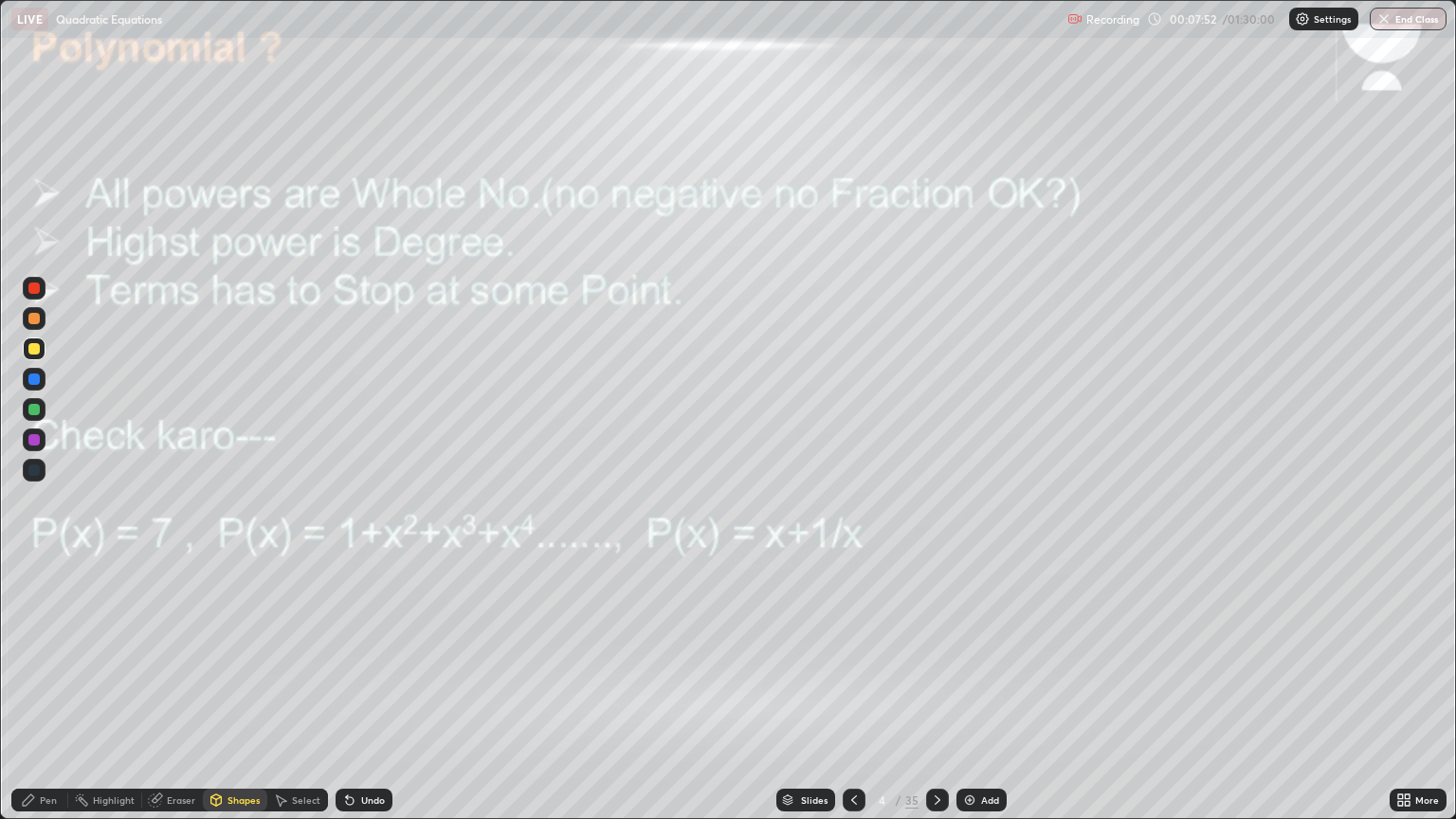 click on "Pen" at bounding box center (40, 800) 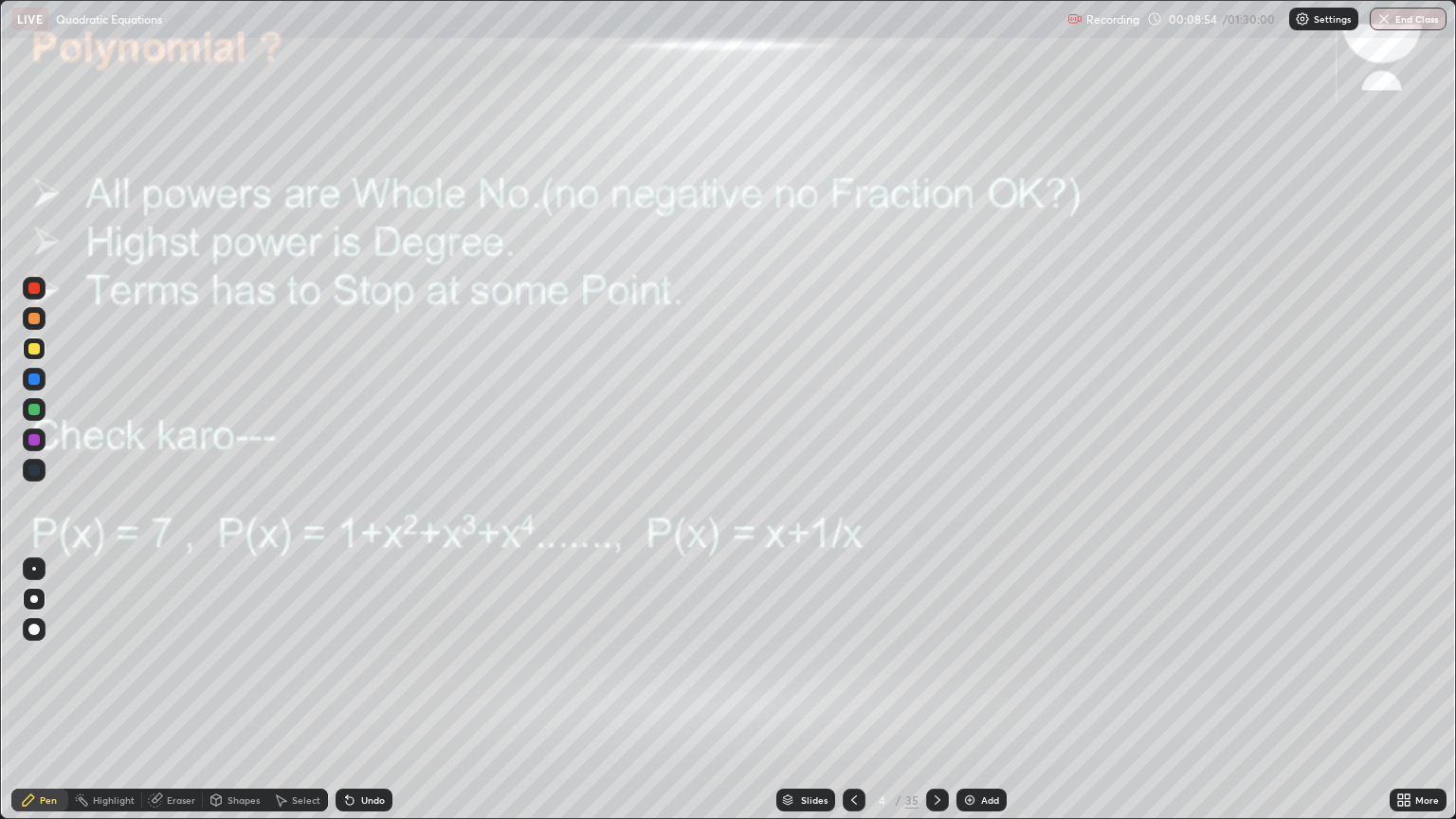 click at bounding box center (937, 800) 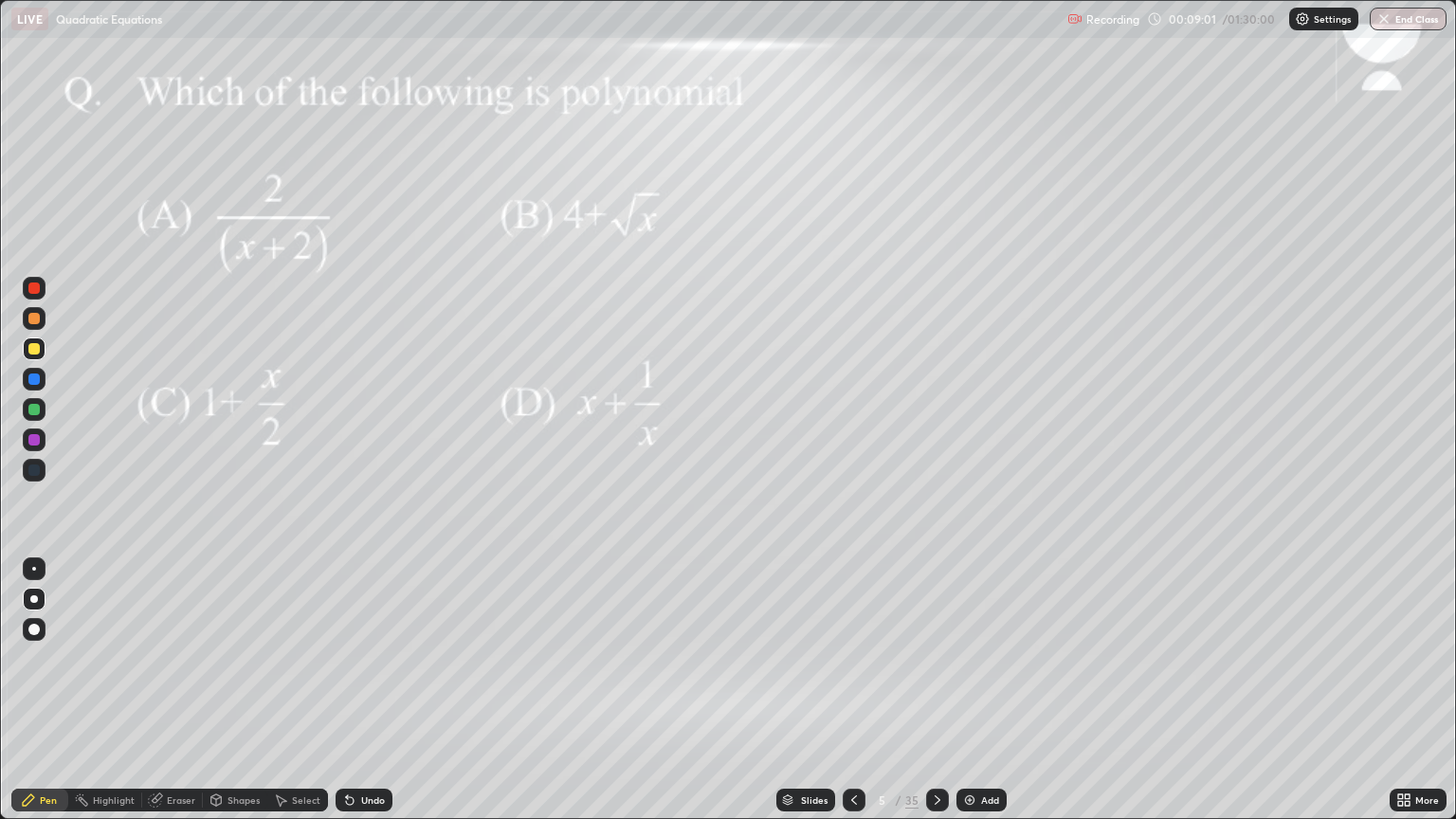 click 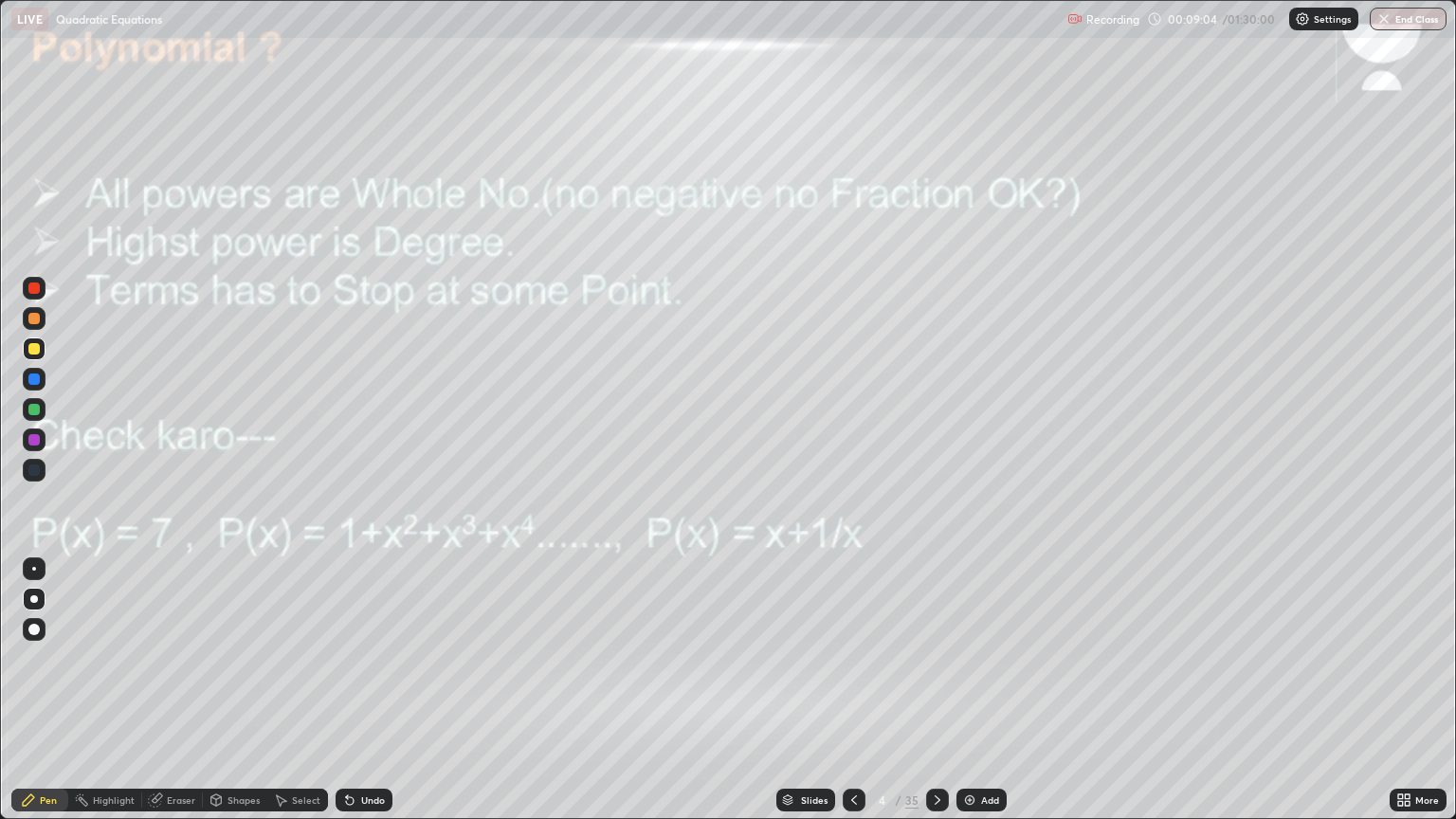 click 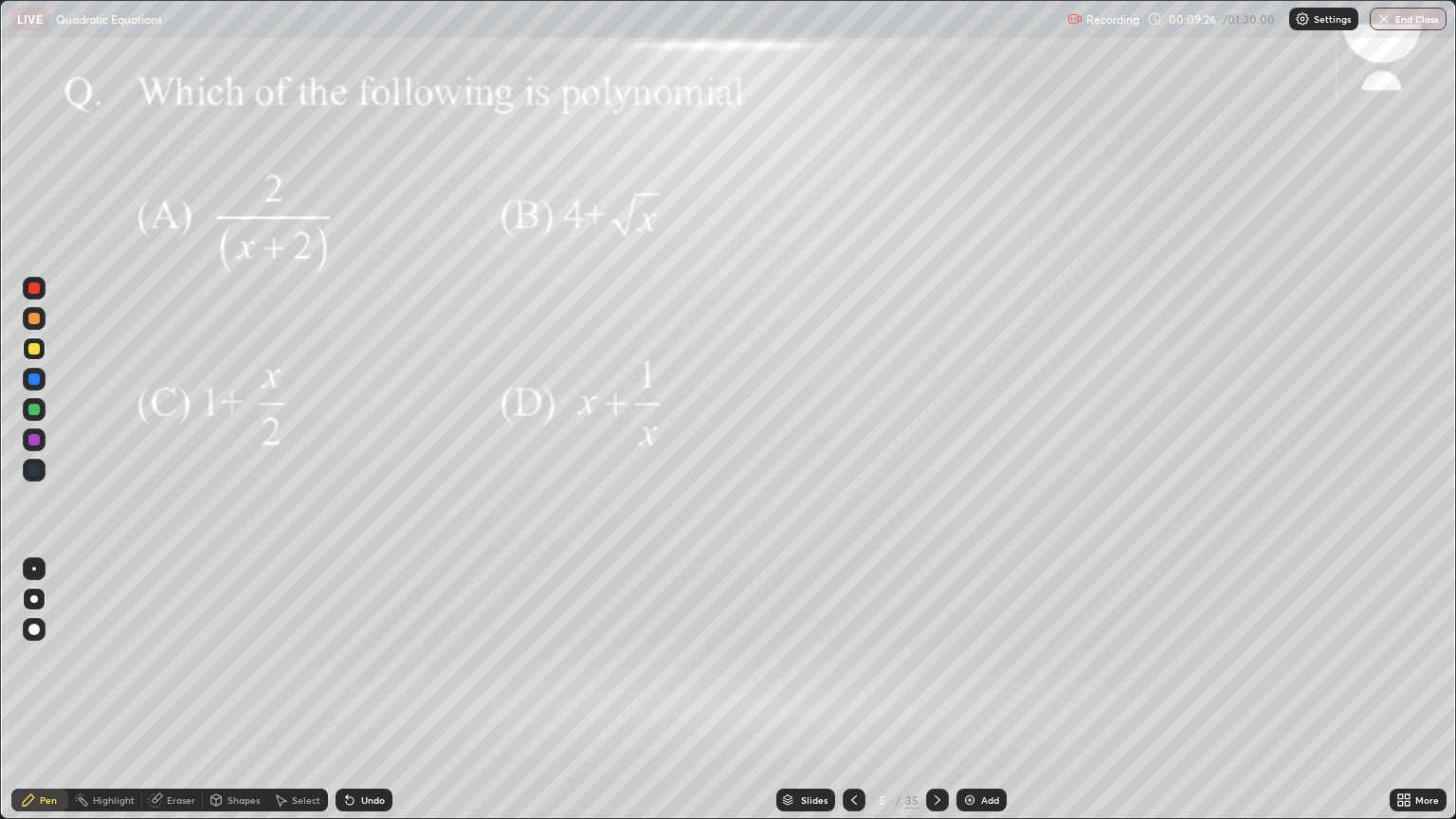 click at bounding box center [34, 288] 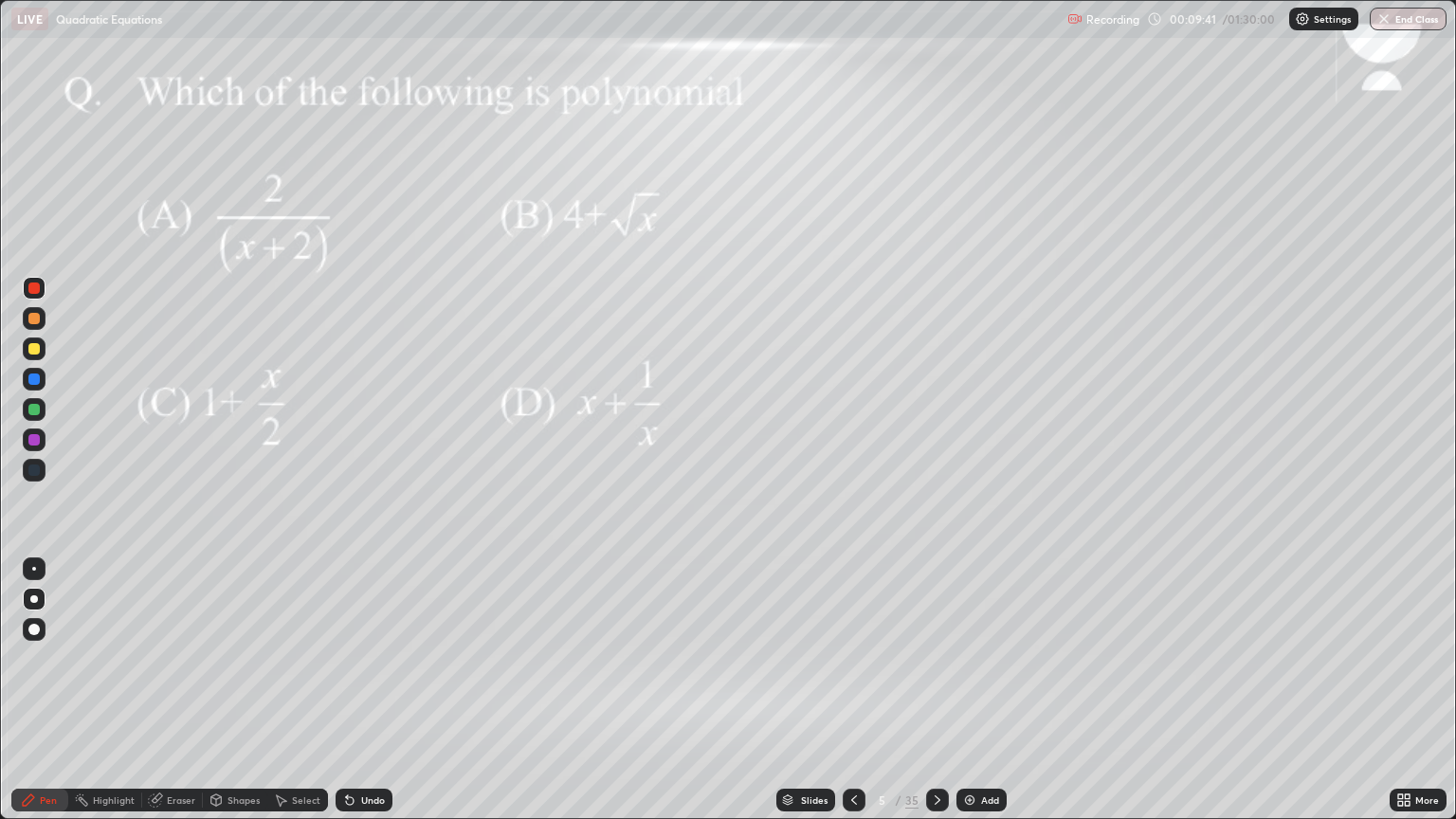 click 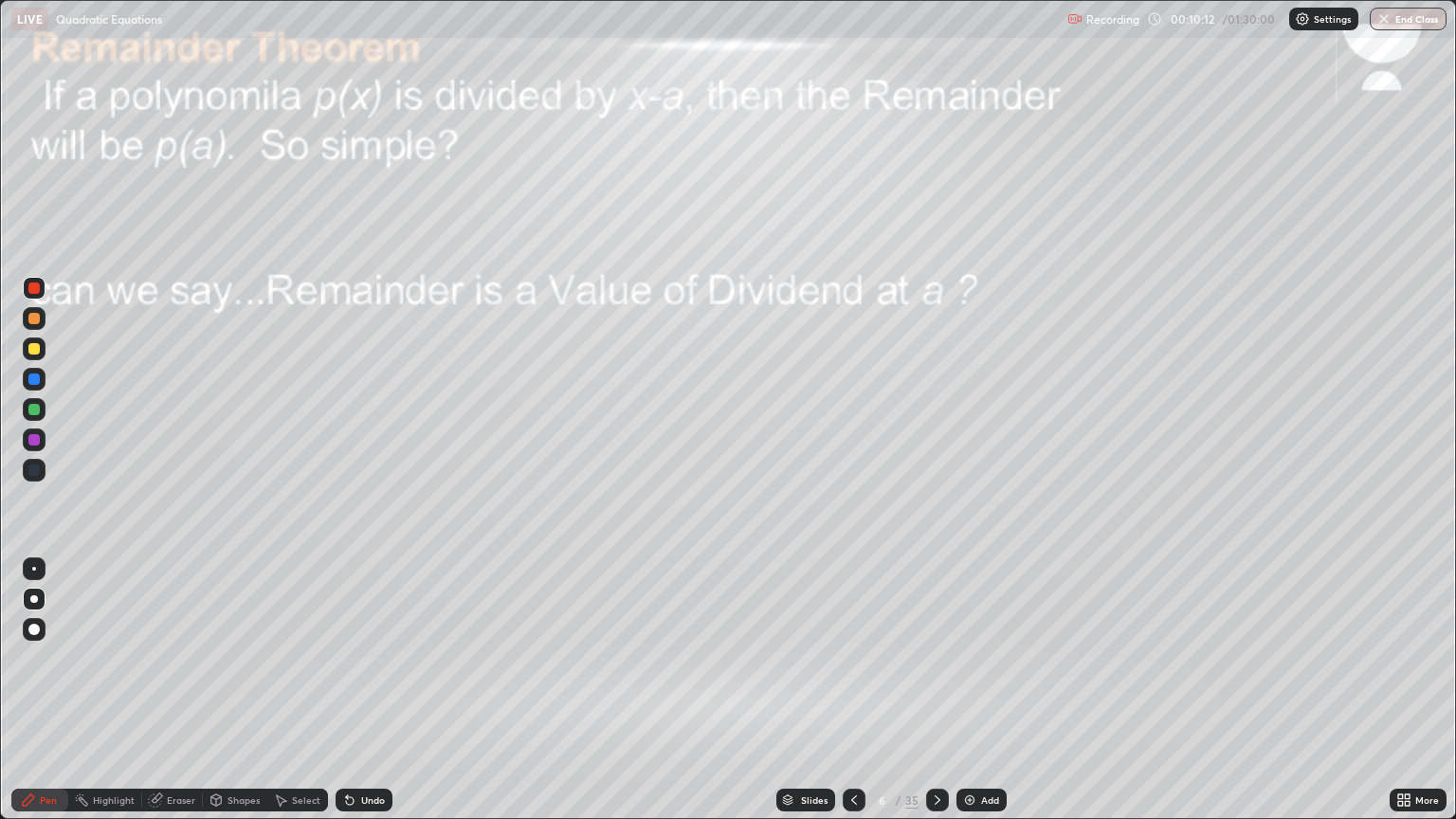 click at bounding box center (34, 379) 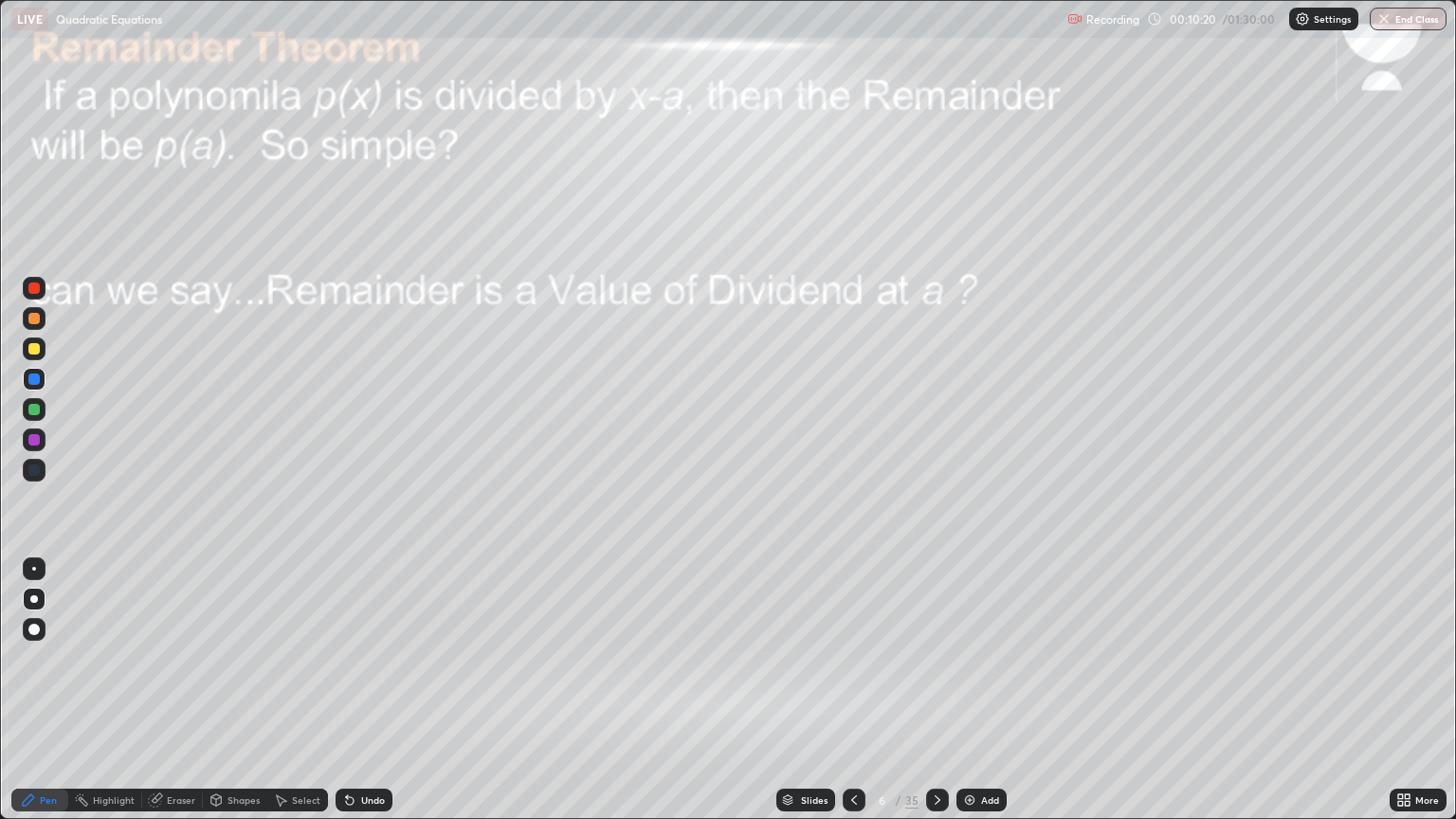 click 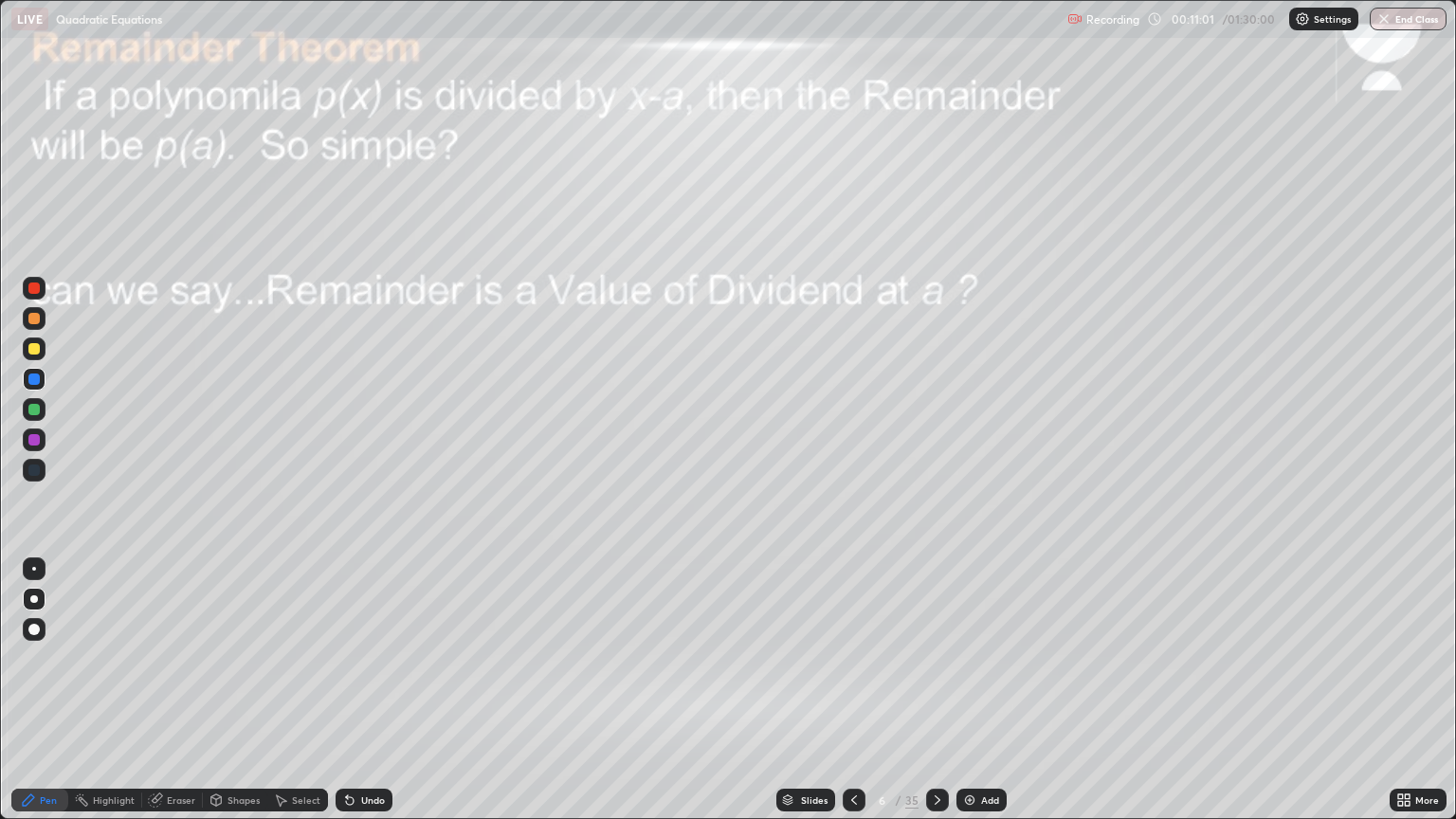 click at bounding box center (34, 349) 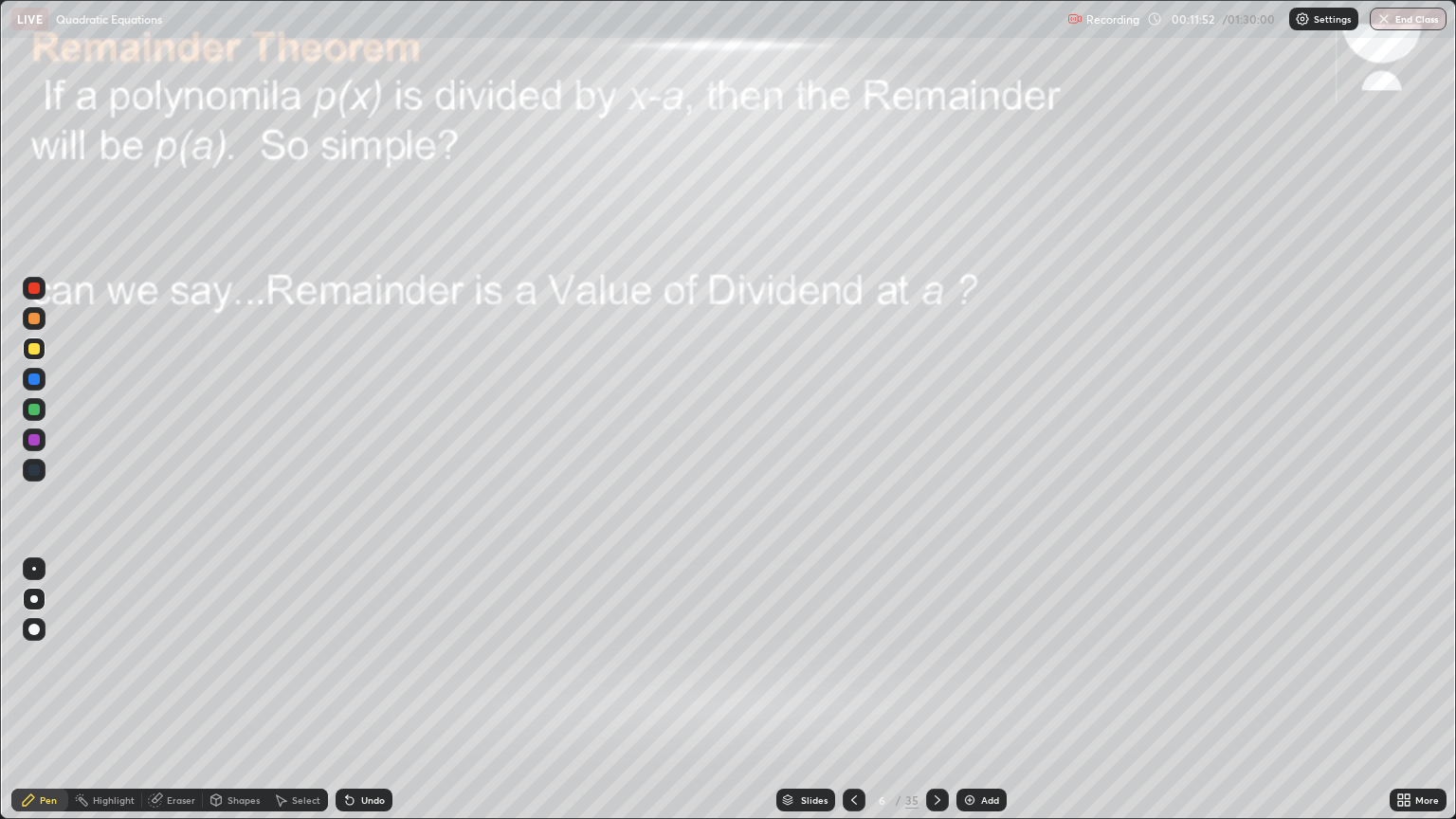 click at bounding box center [34, 288] 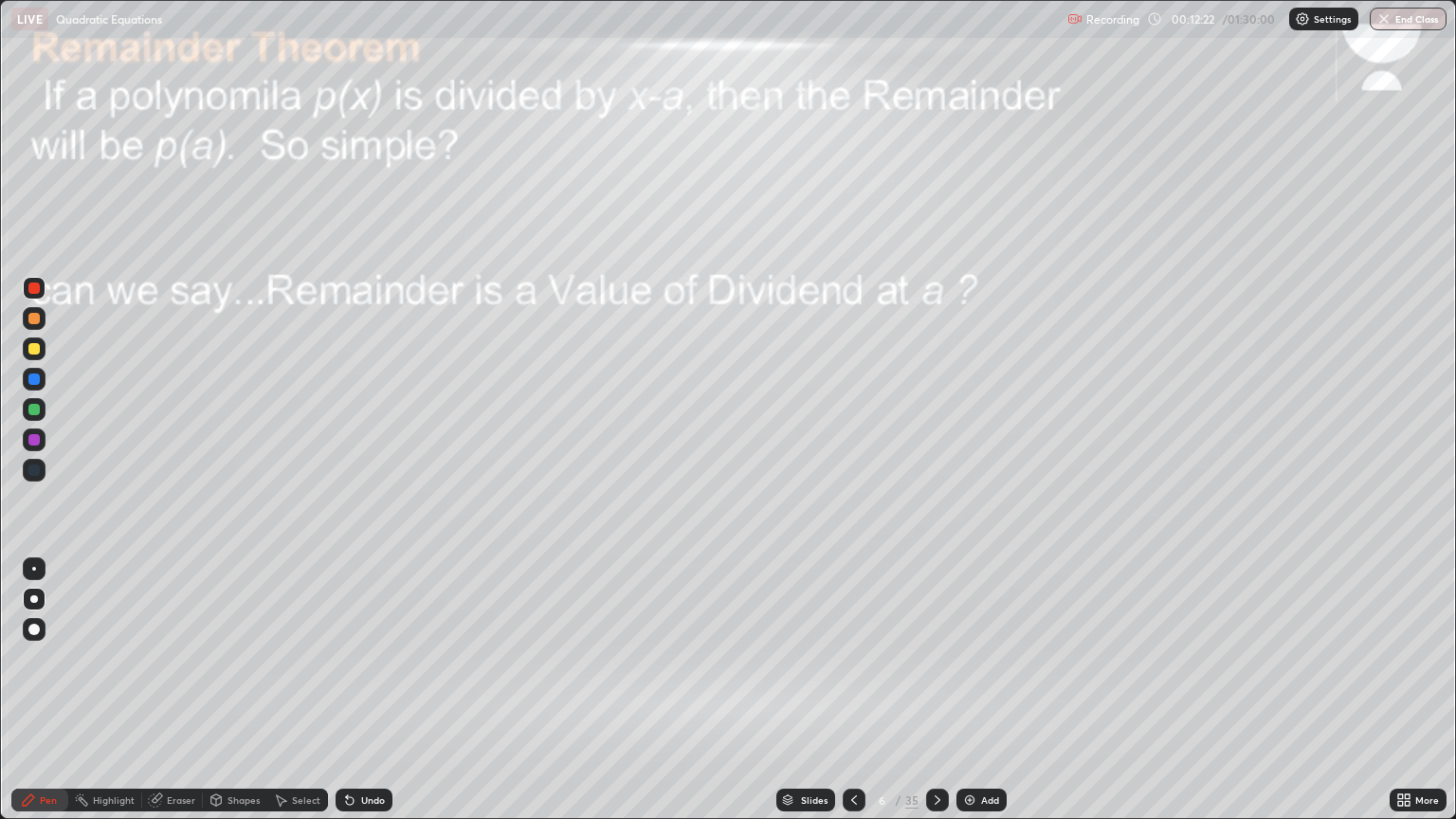 click at bounding box center (937, 800) 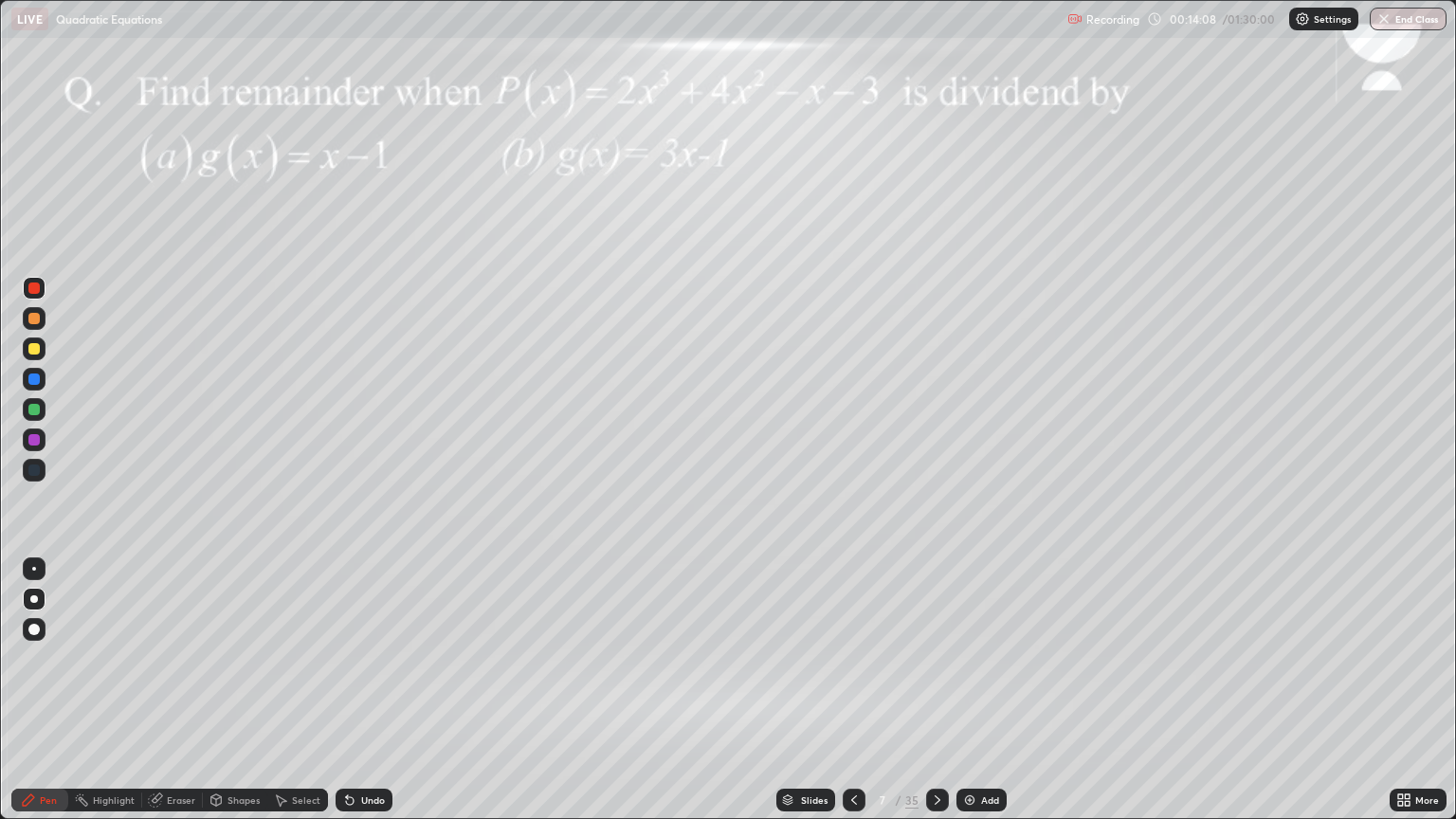 click at bounding box center [34, 318] 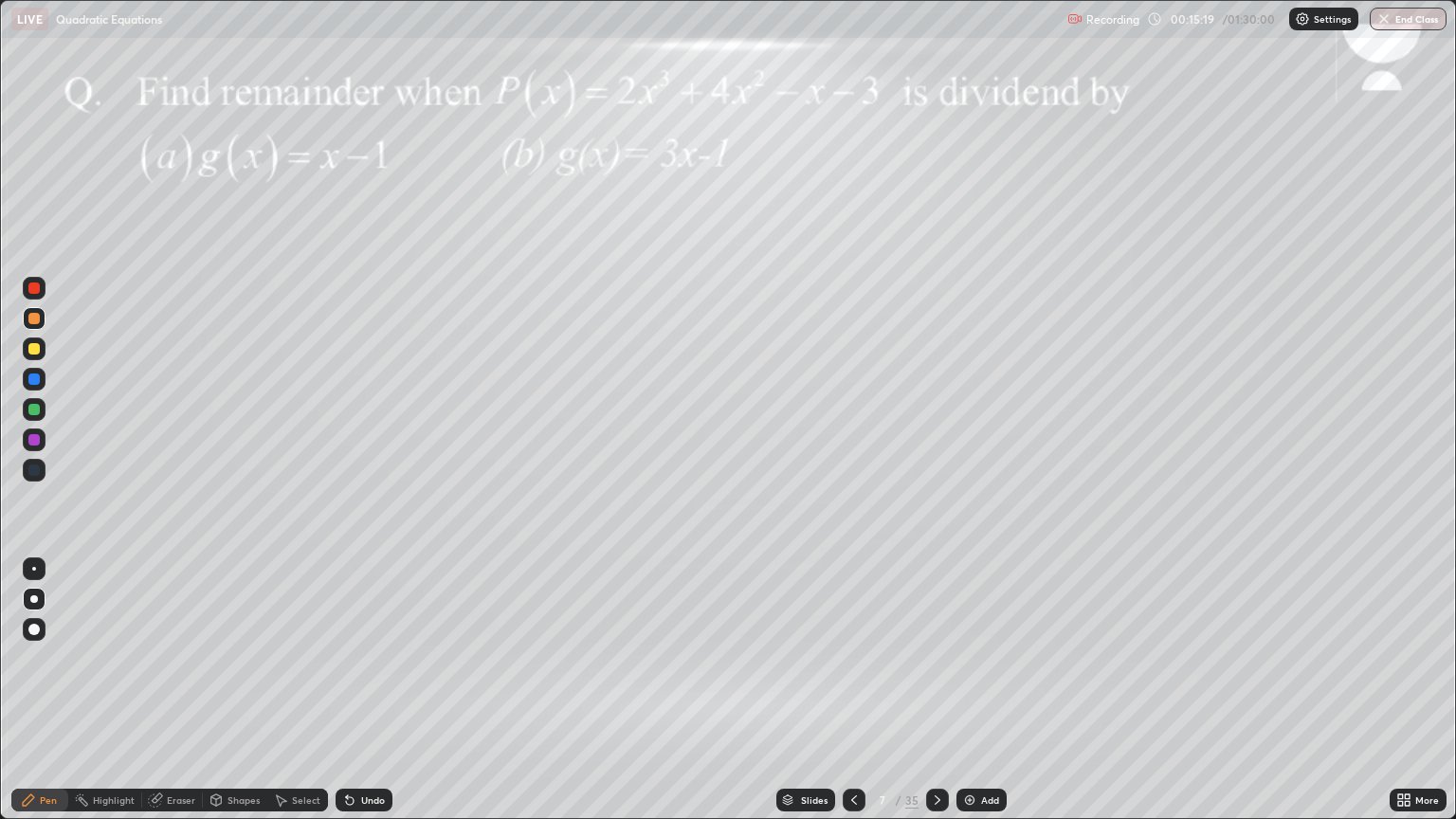 click 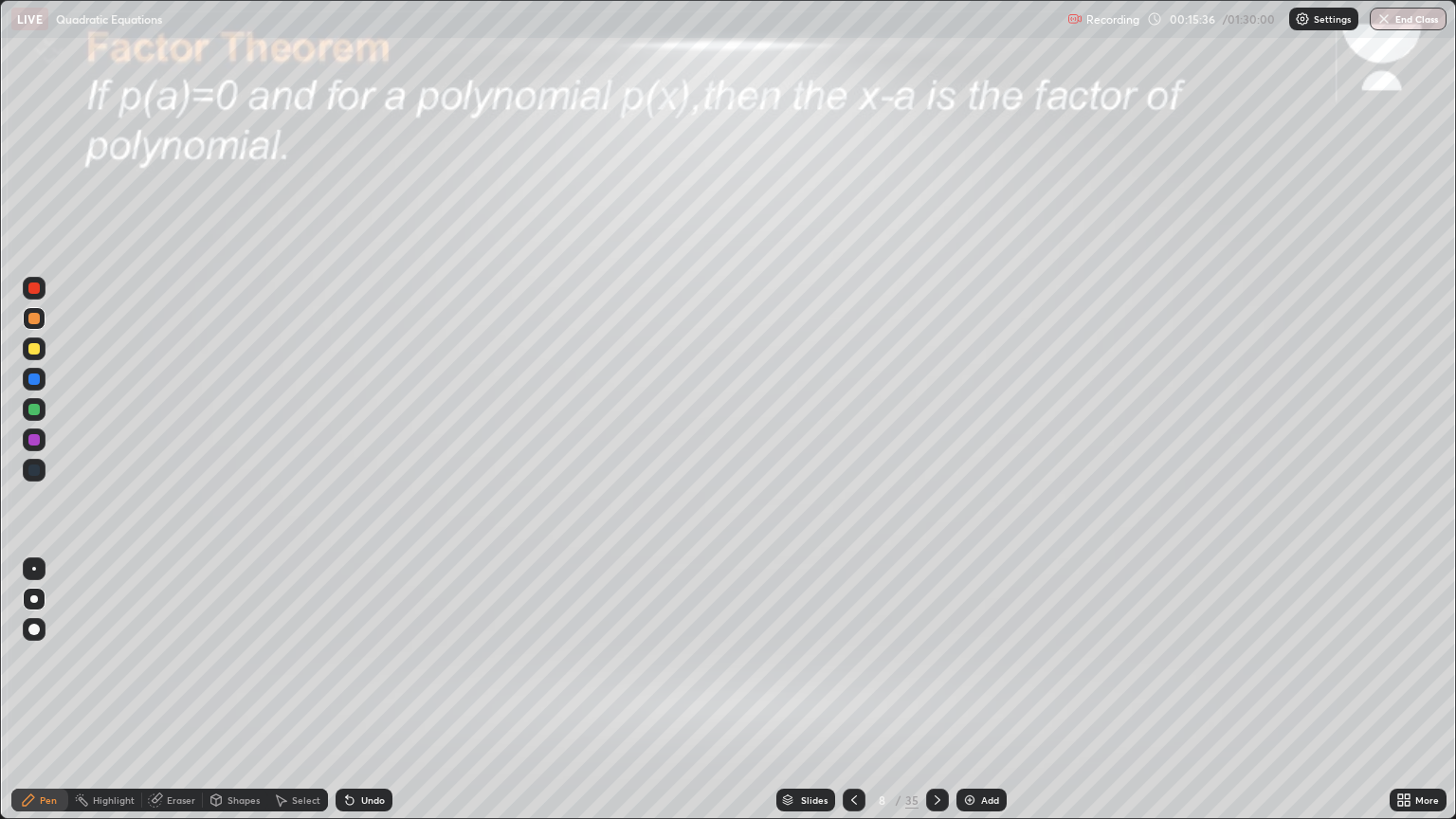 click at bounding box center (34, 379) 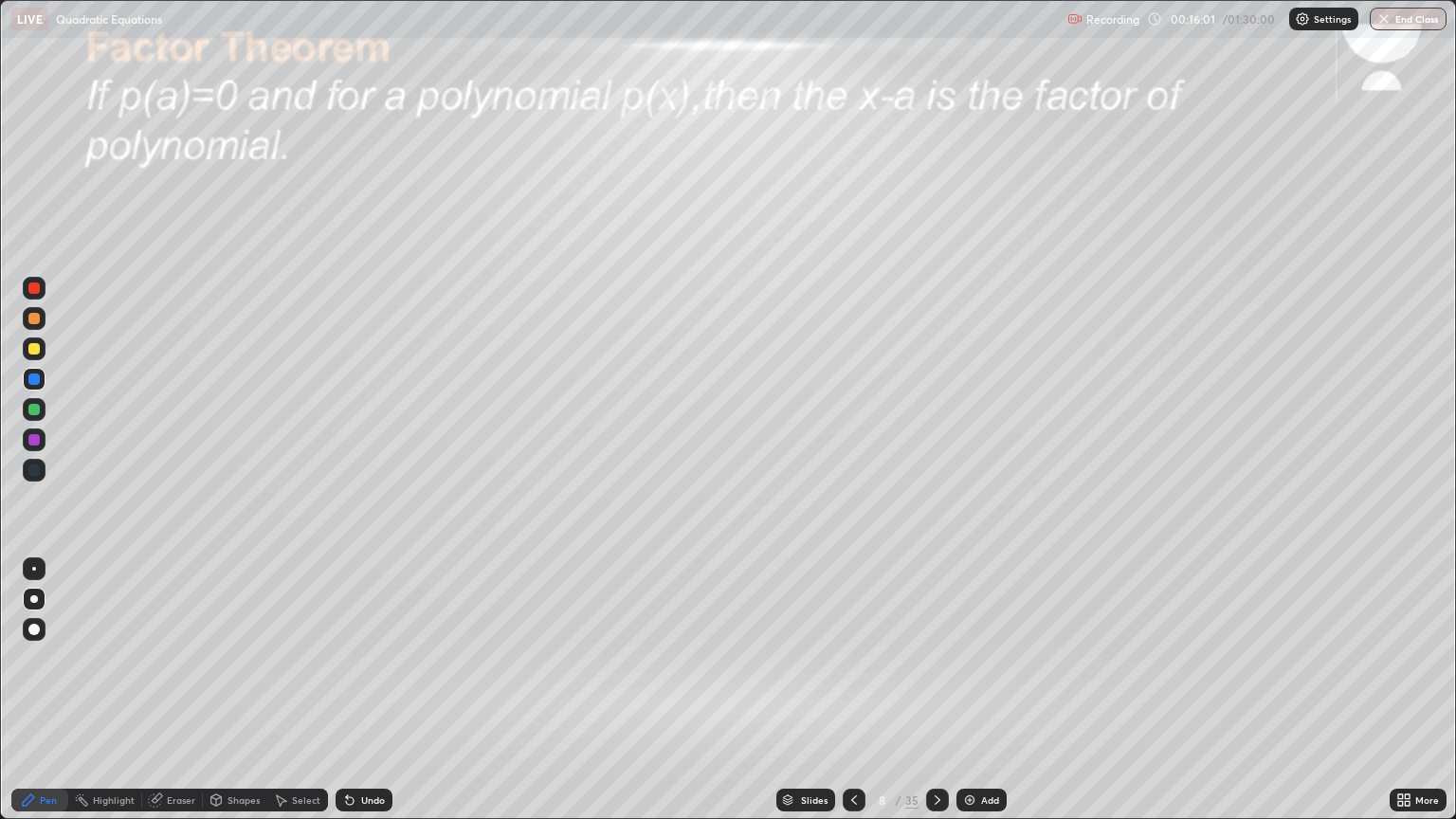 click 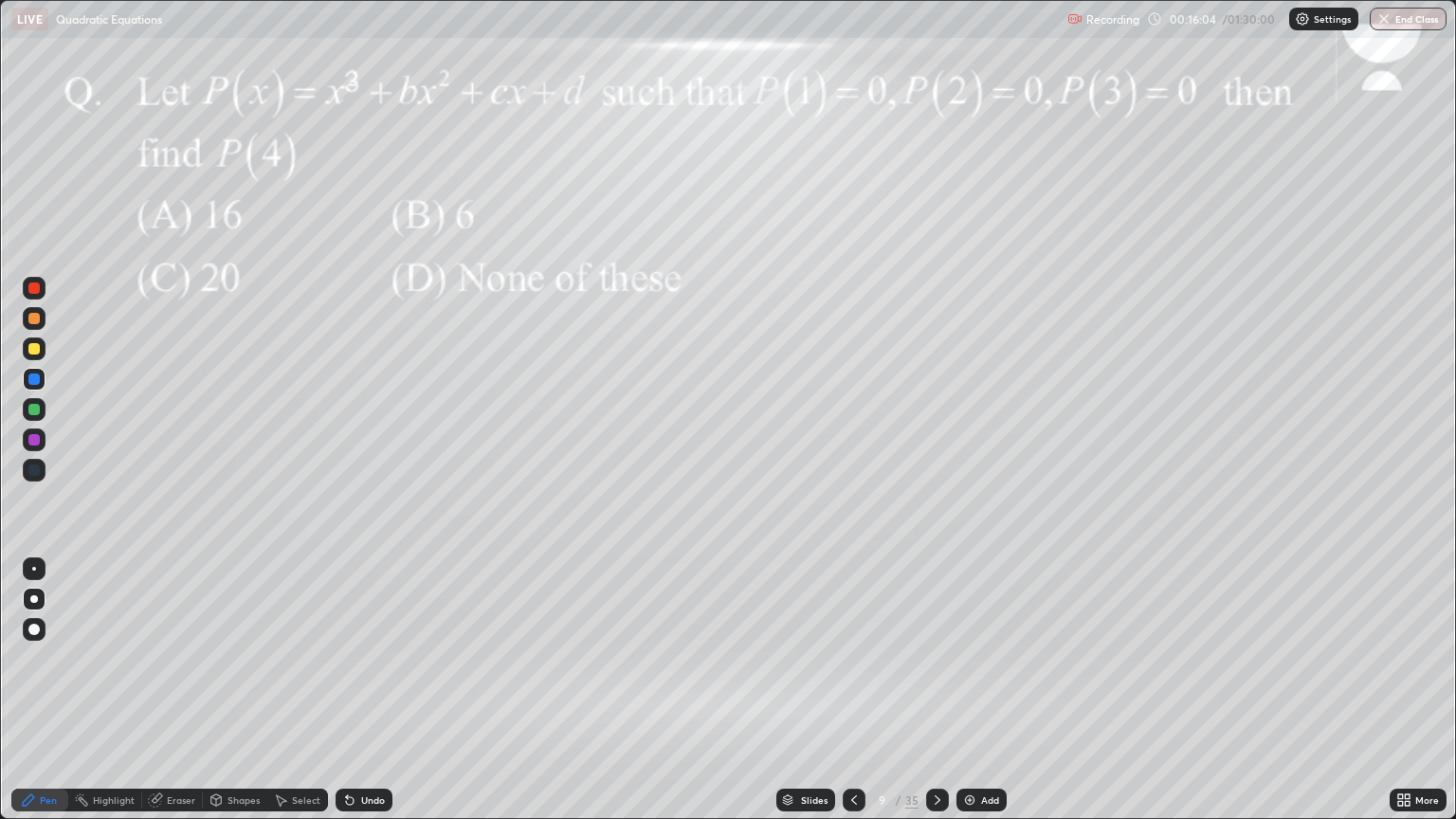 click at bounding box center [34, 288] 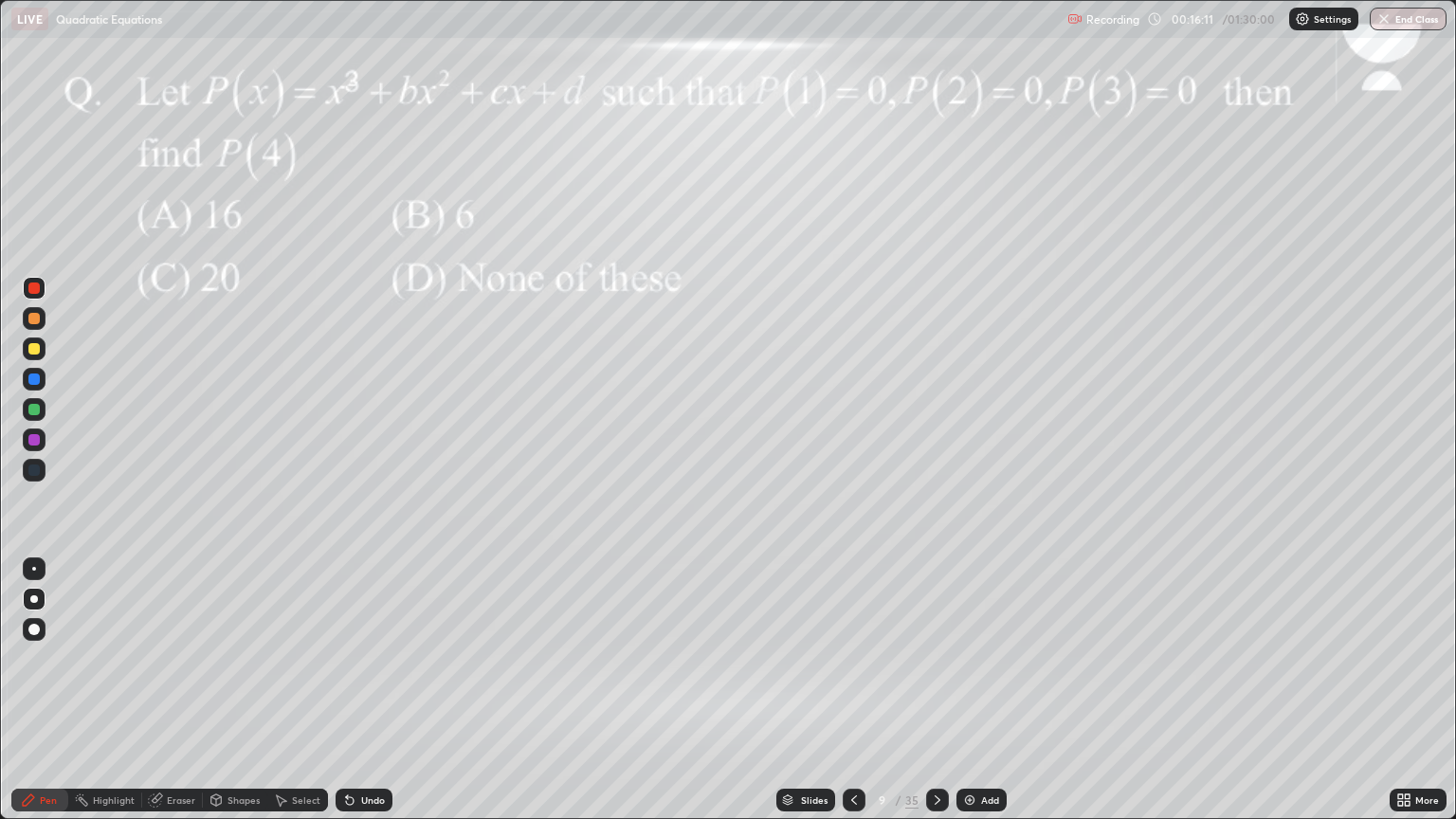 click at bounding box center [34, 288] 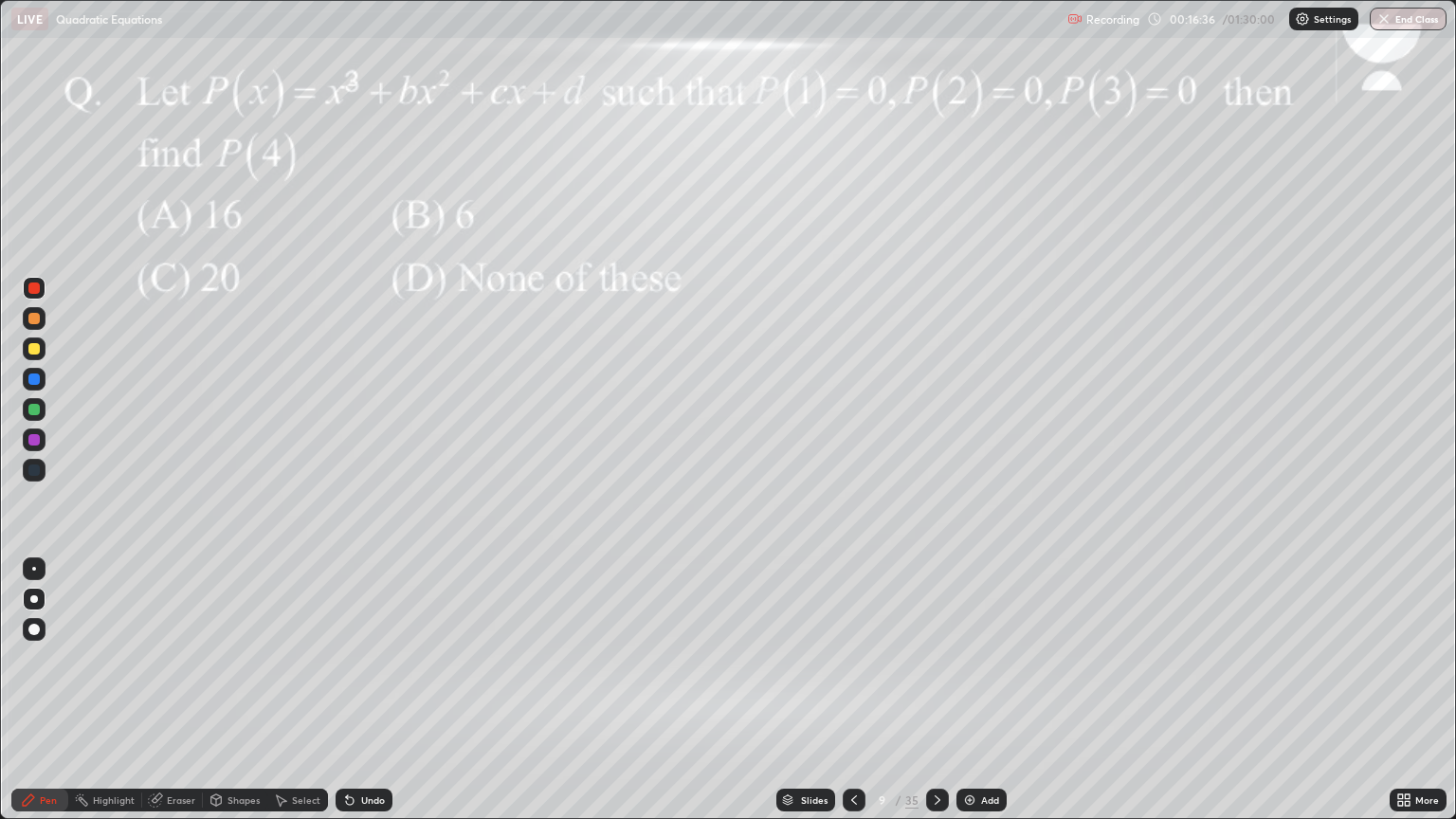 click at bounding box center [34, 288] 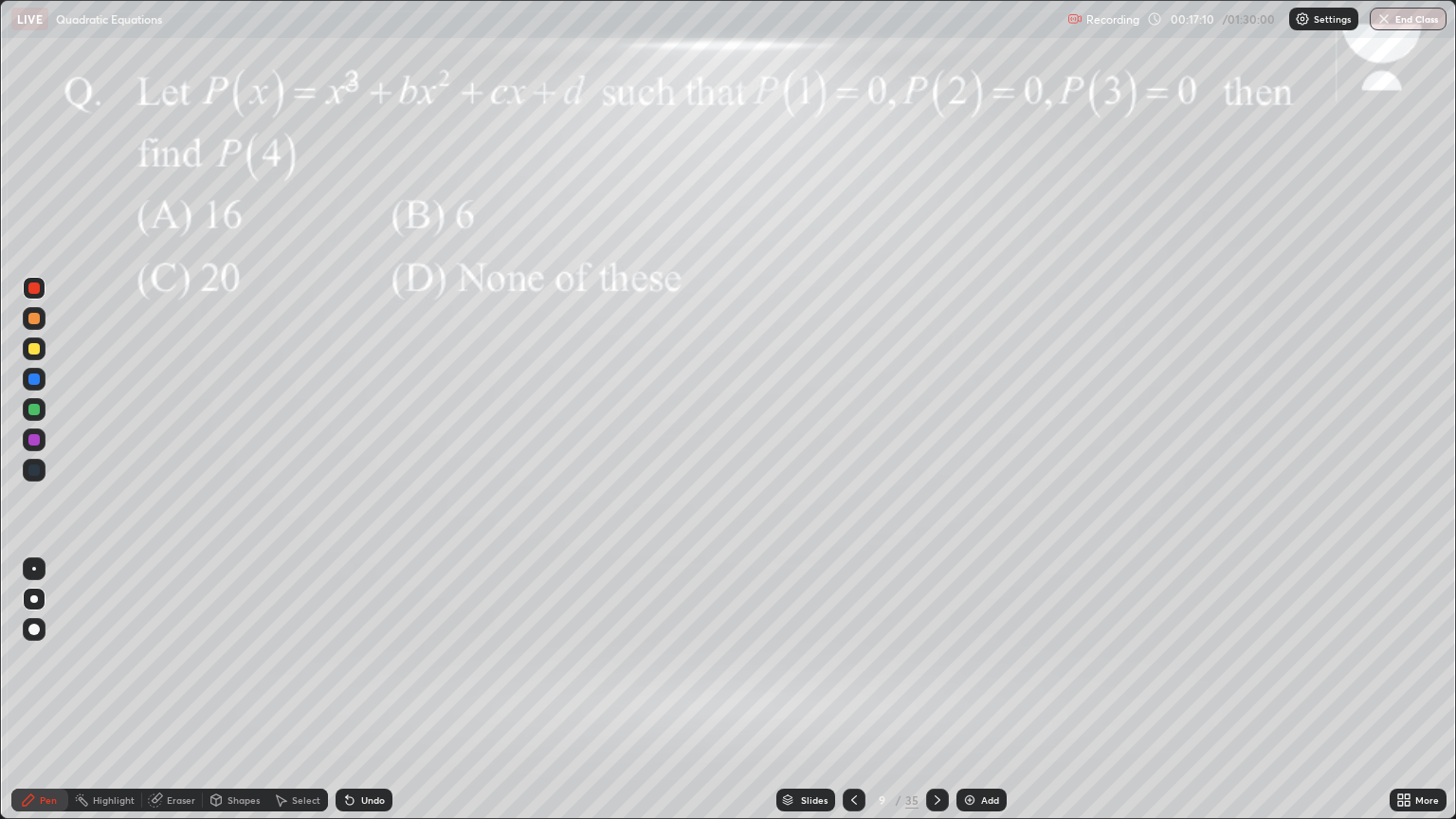 click at bounding box center (34, 349) 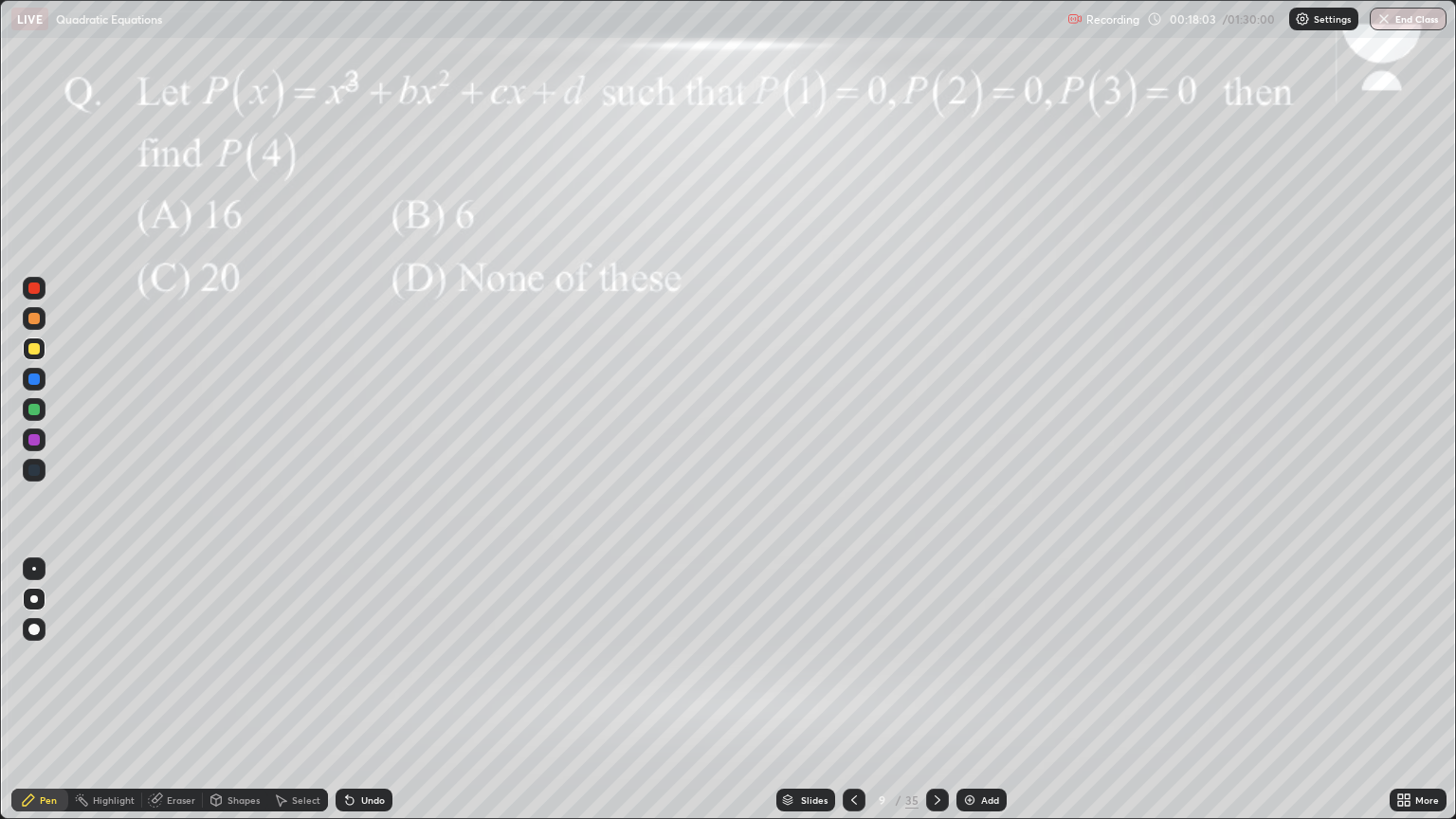 click at bounding box center [34, 288] 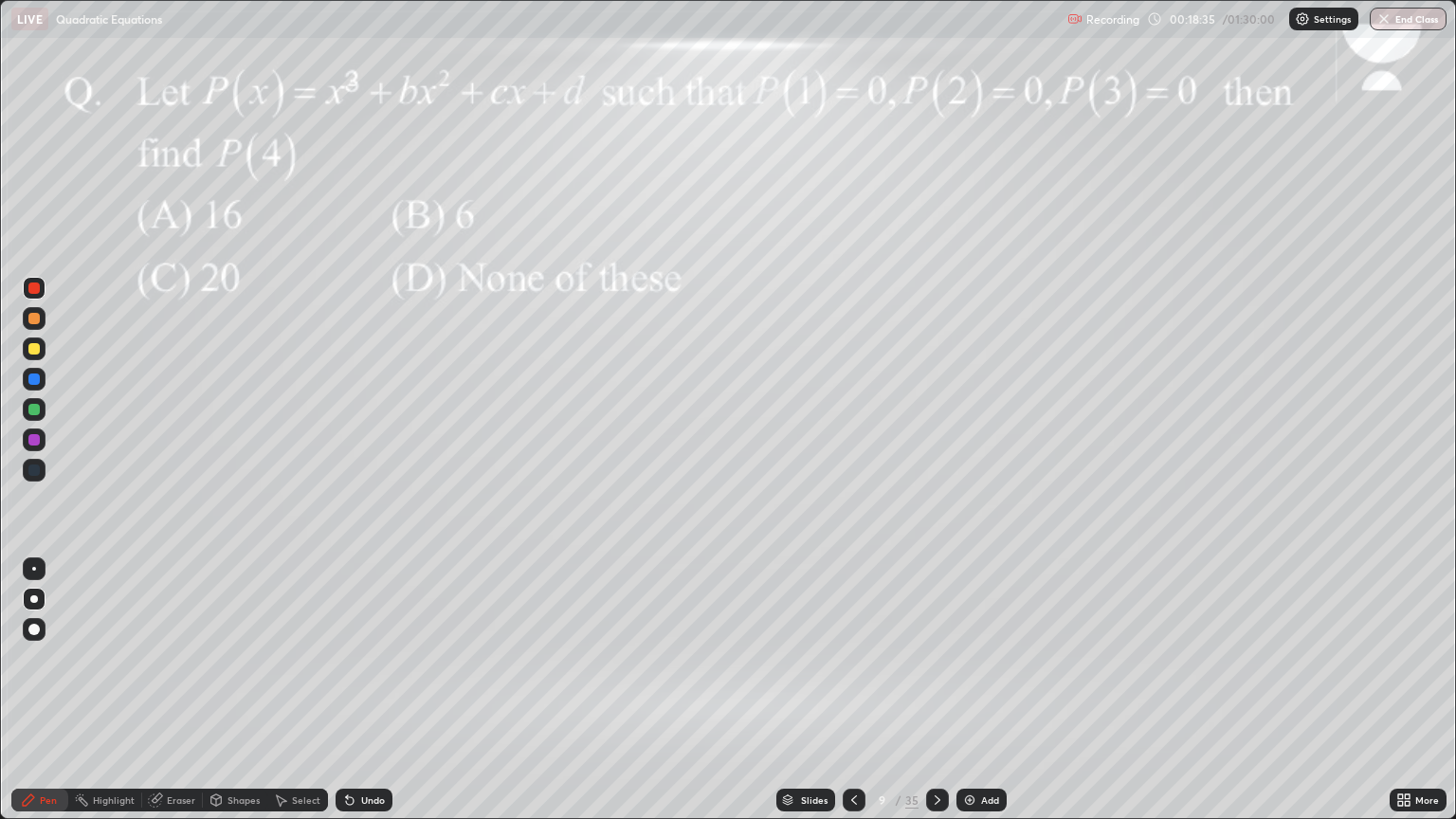 click at bounding box center [34, 410] 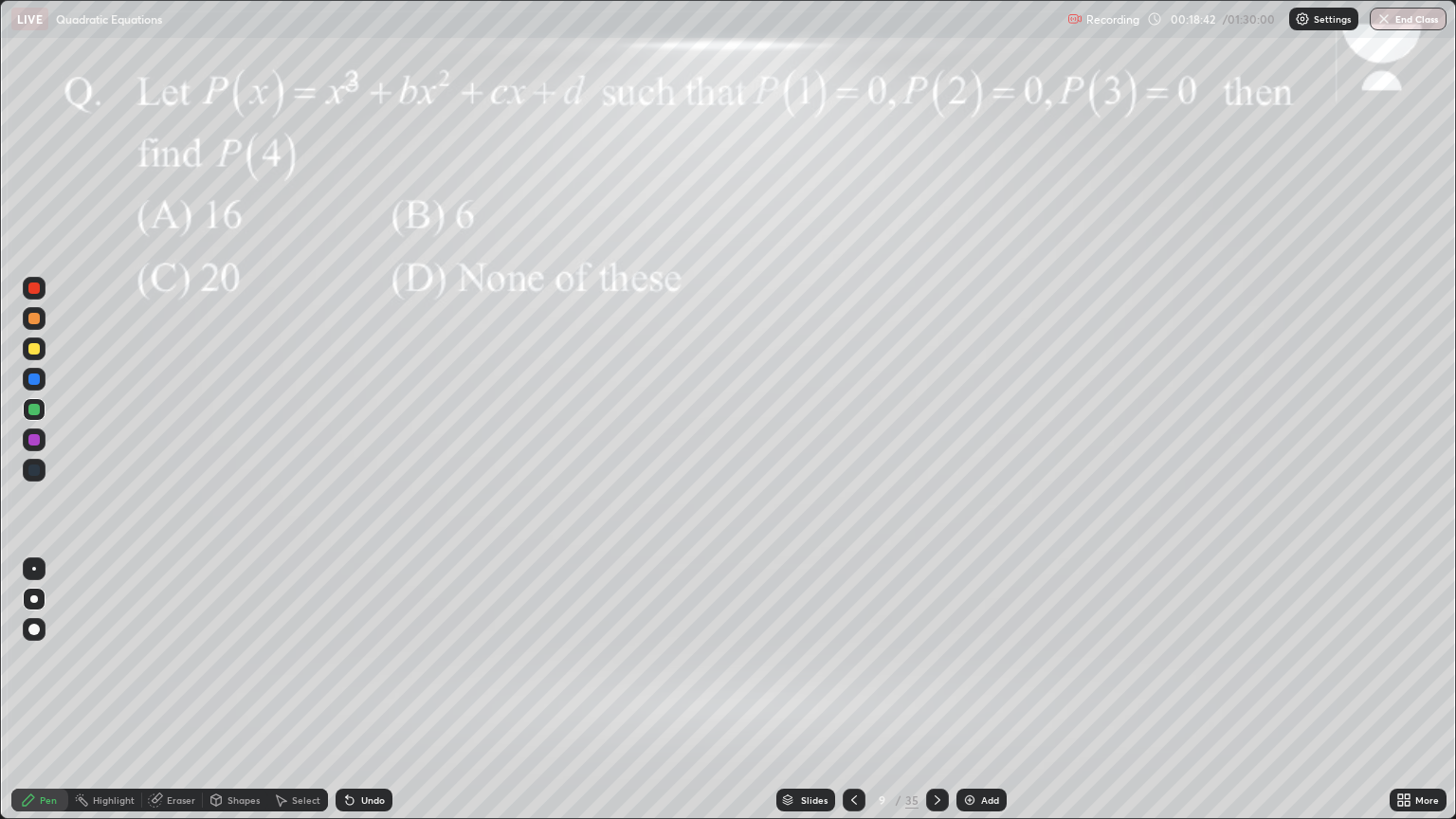 click at bounding box center [34, 440] 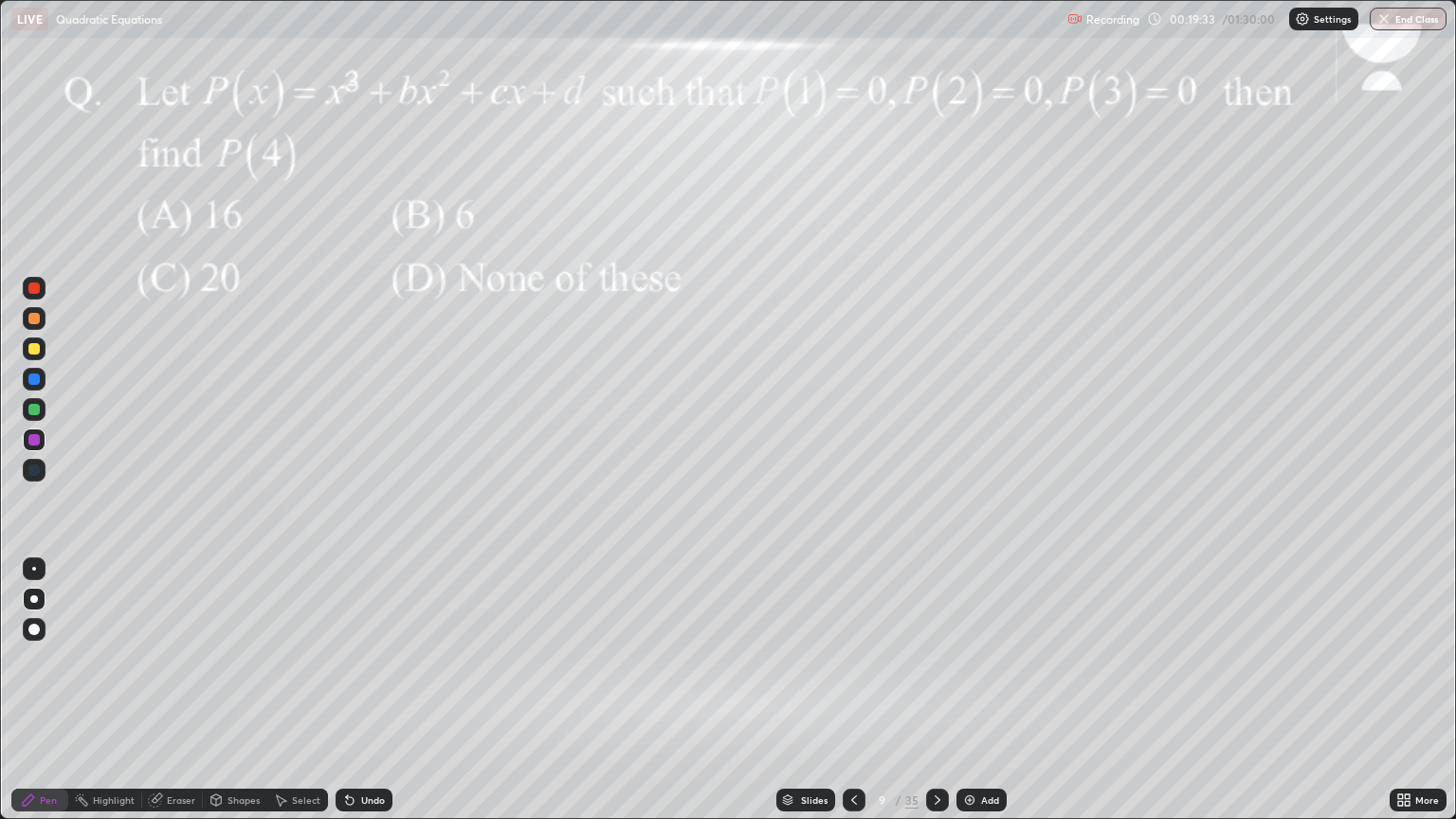 click at bounding box center [34, 410] 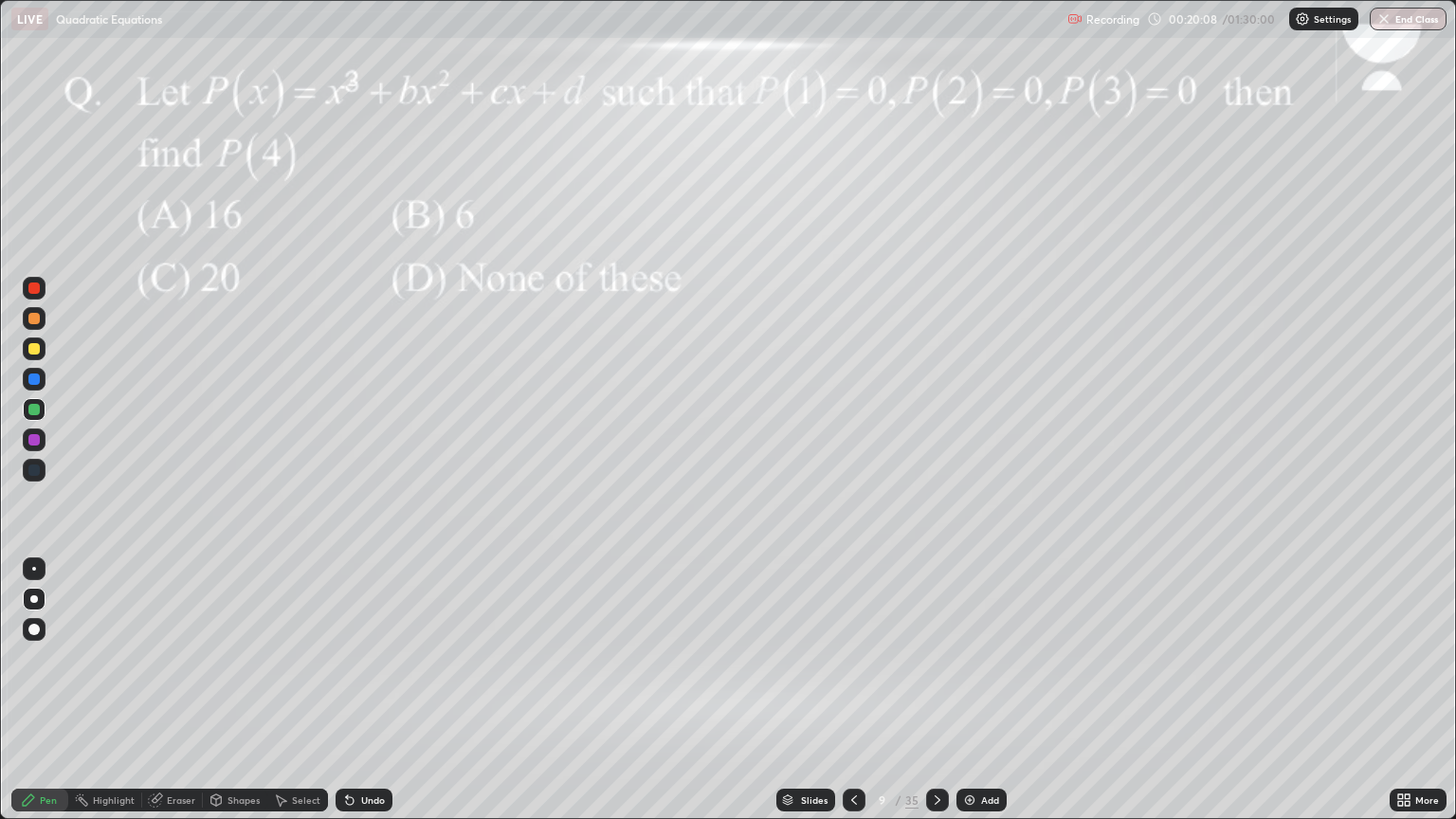 click at bounding box center [34, 349] 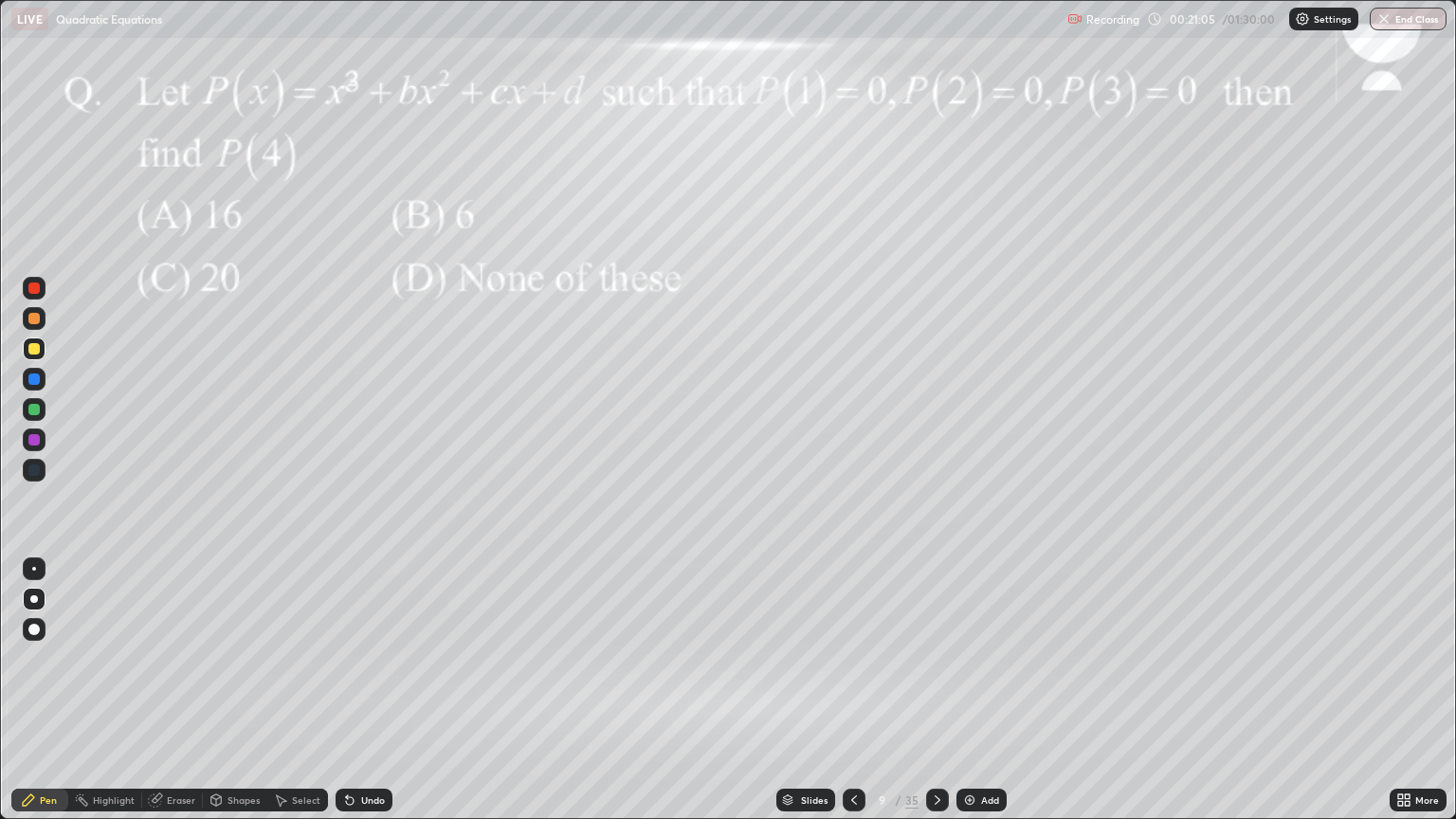 click 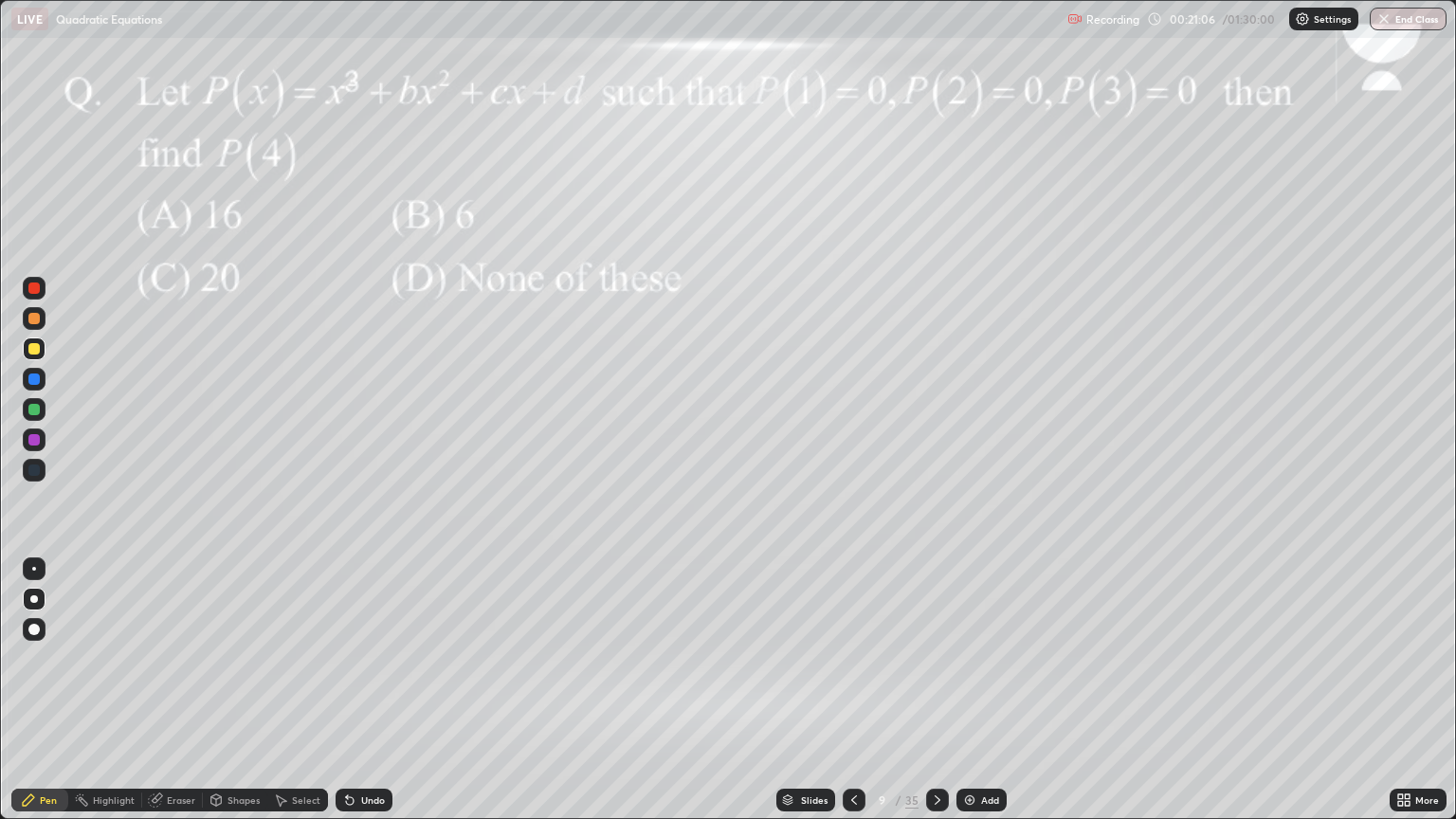 click on "Undo" at bounding box center (364, 800) 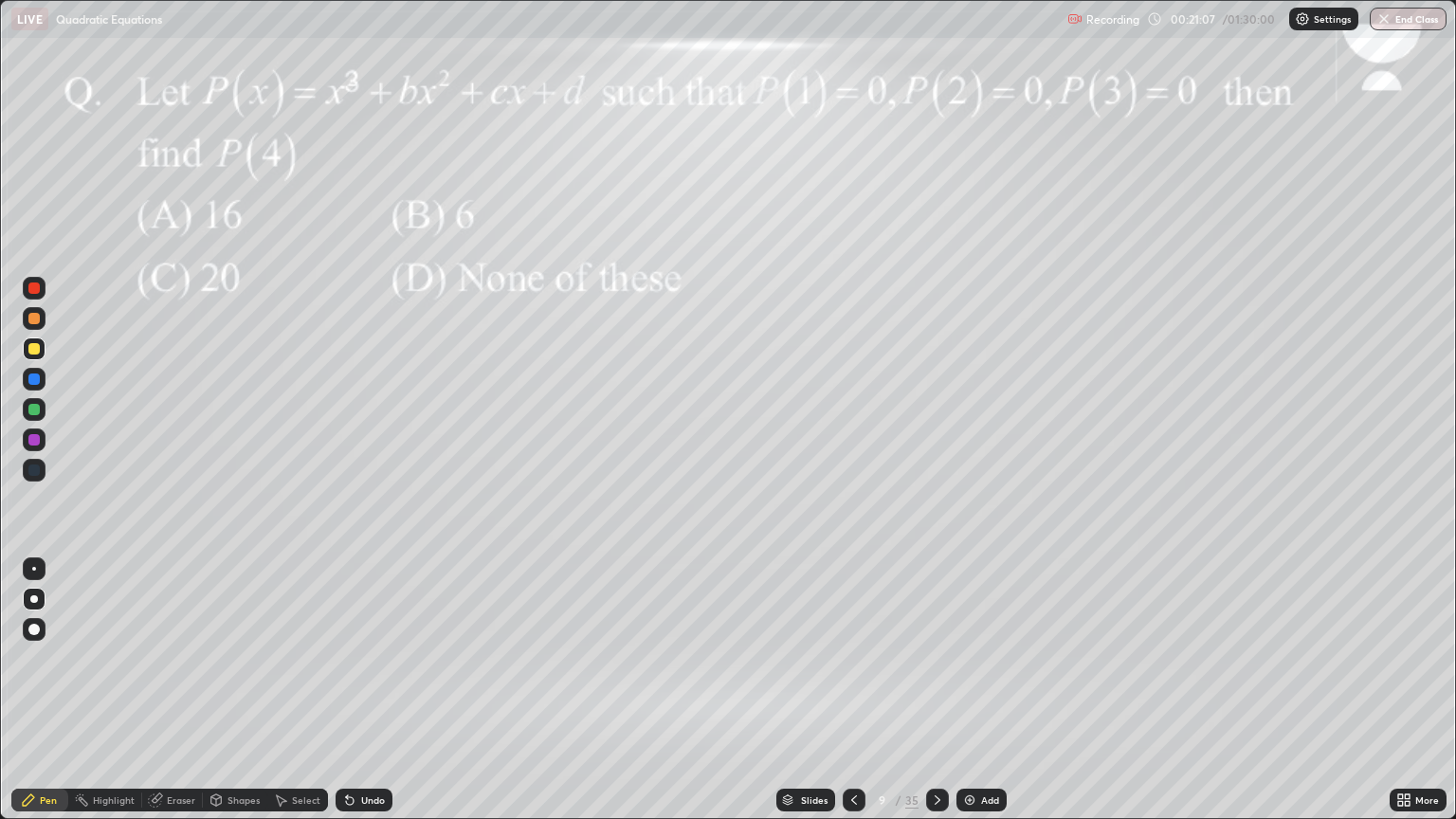click 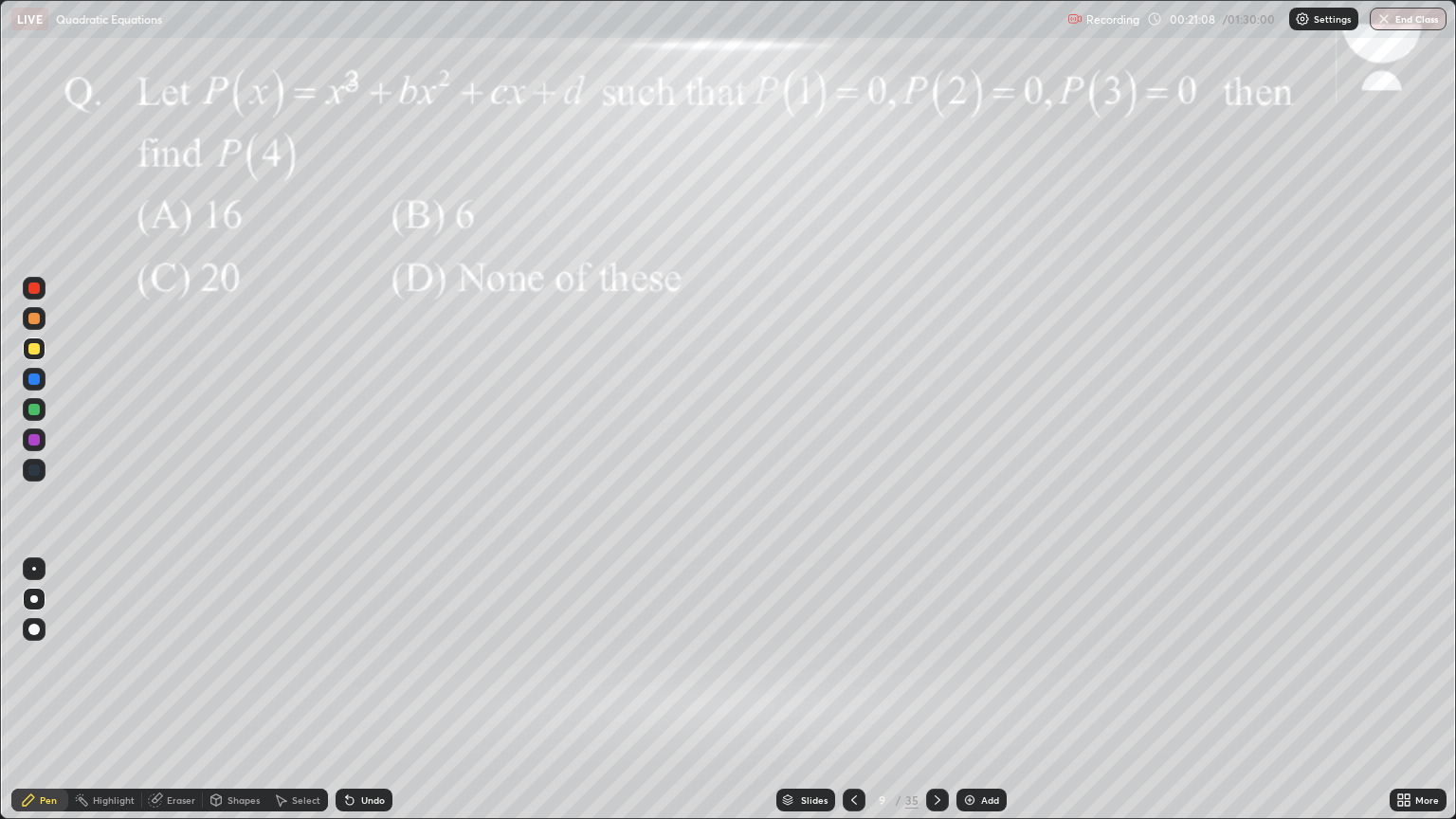 click on "Undo" at bounding box center (364, 800) 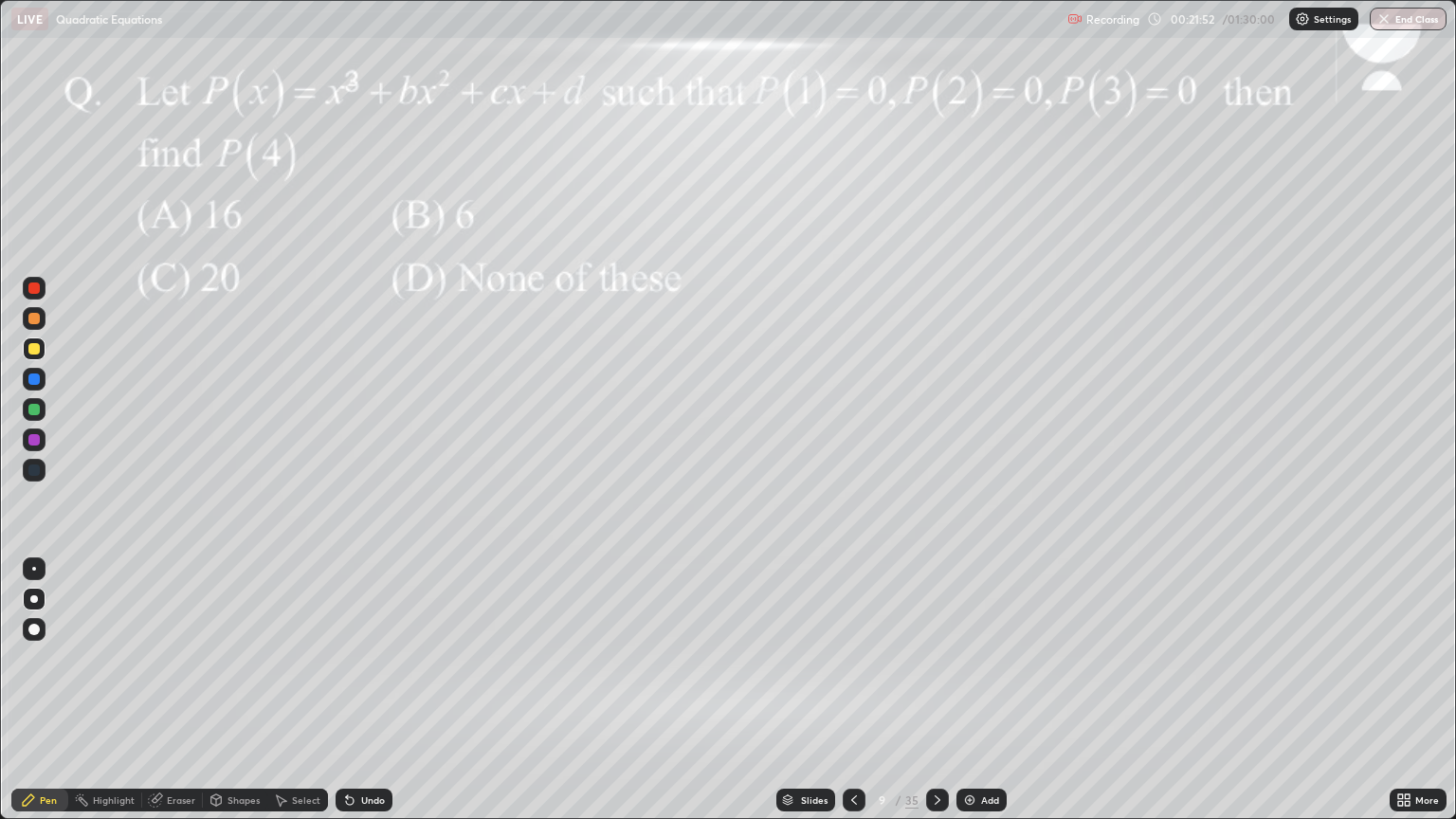 click on "Add" at bounding box center [990, 800] 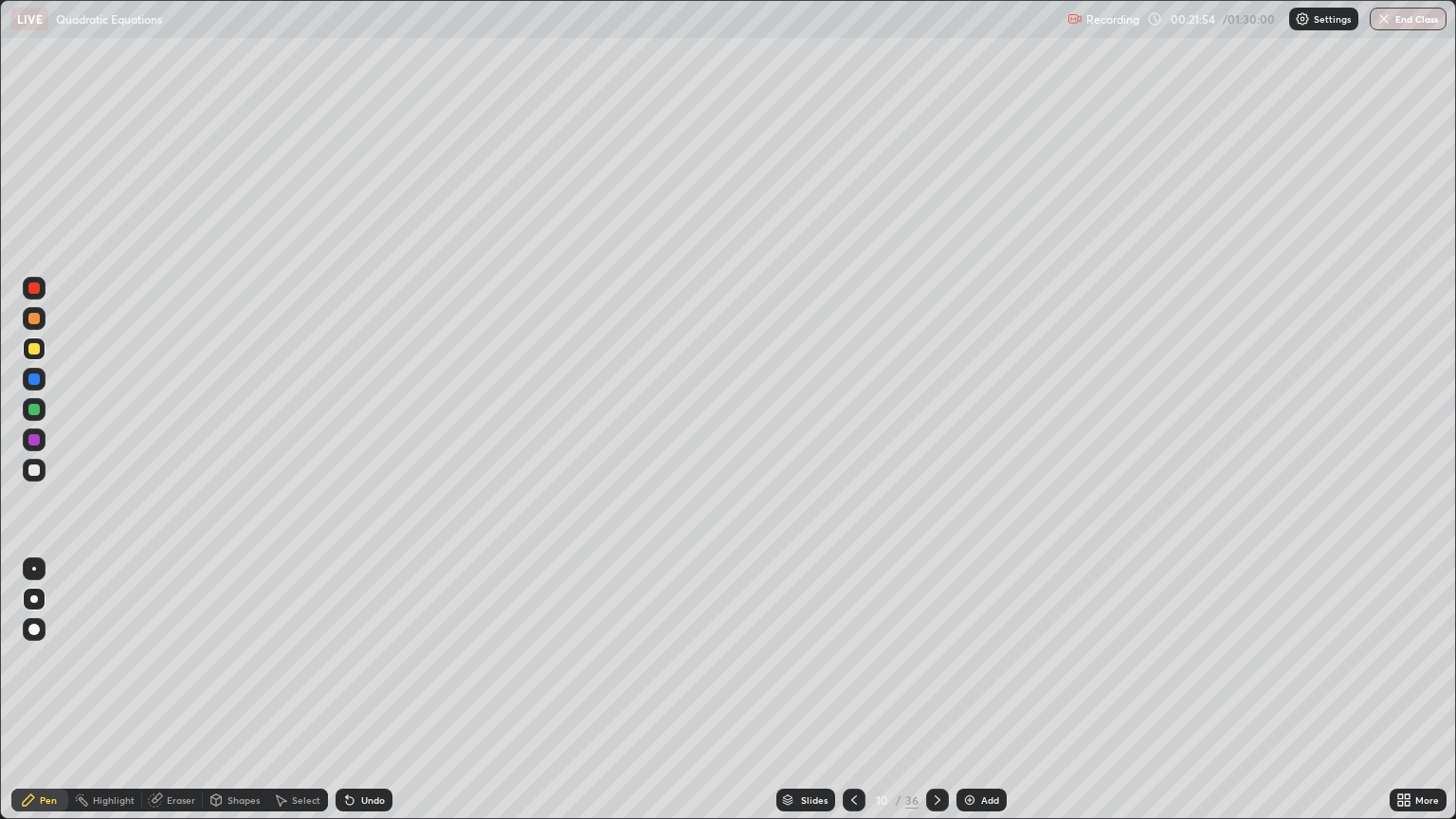 click at bounding box center (34, 349) 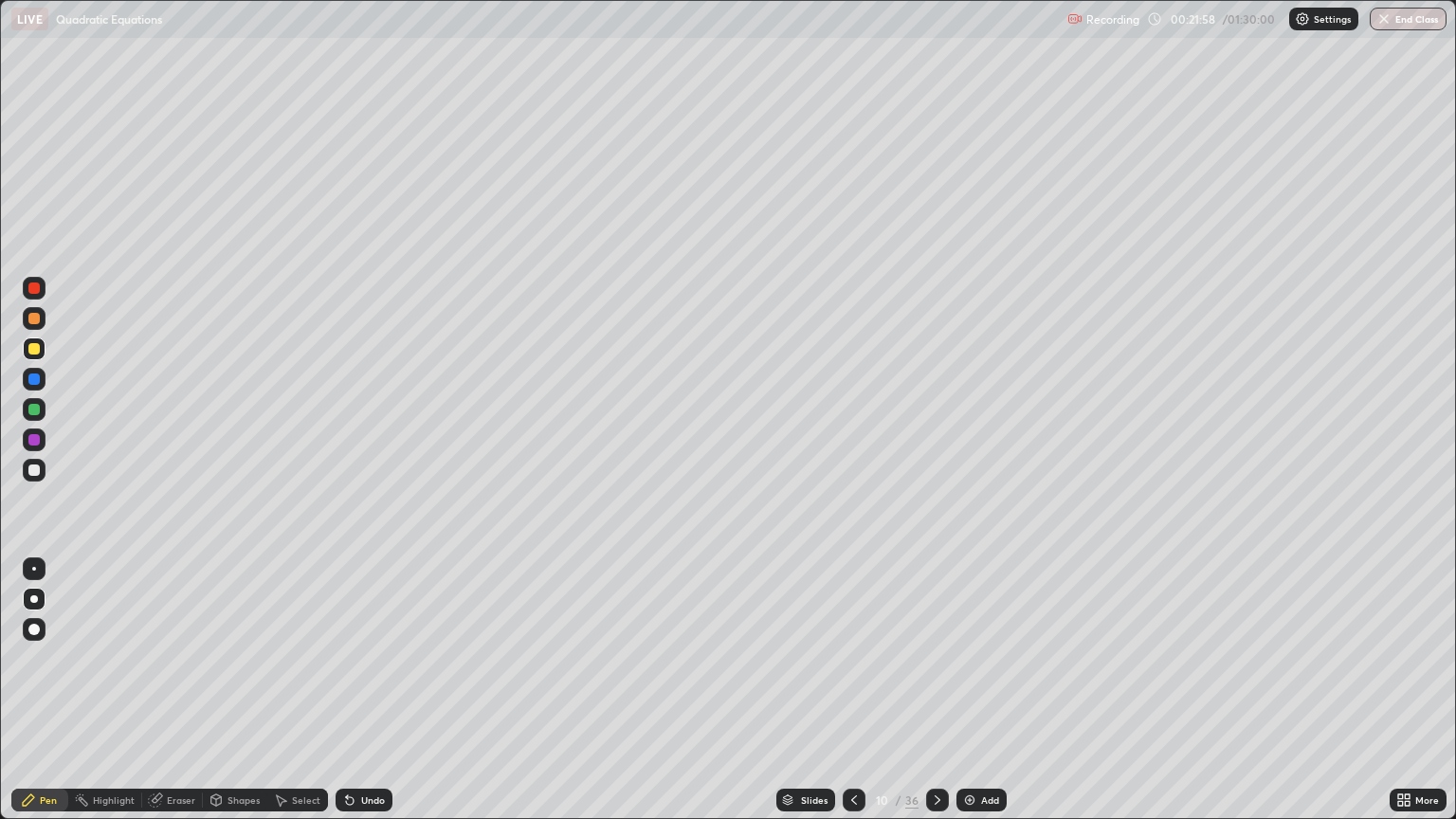 click 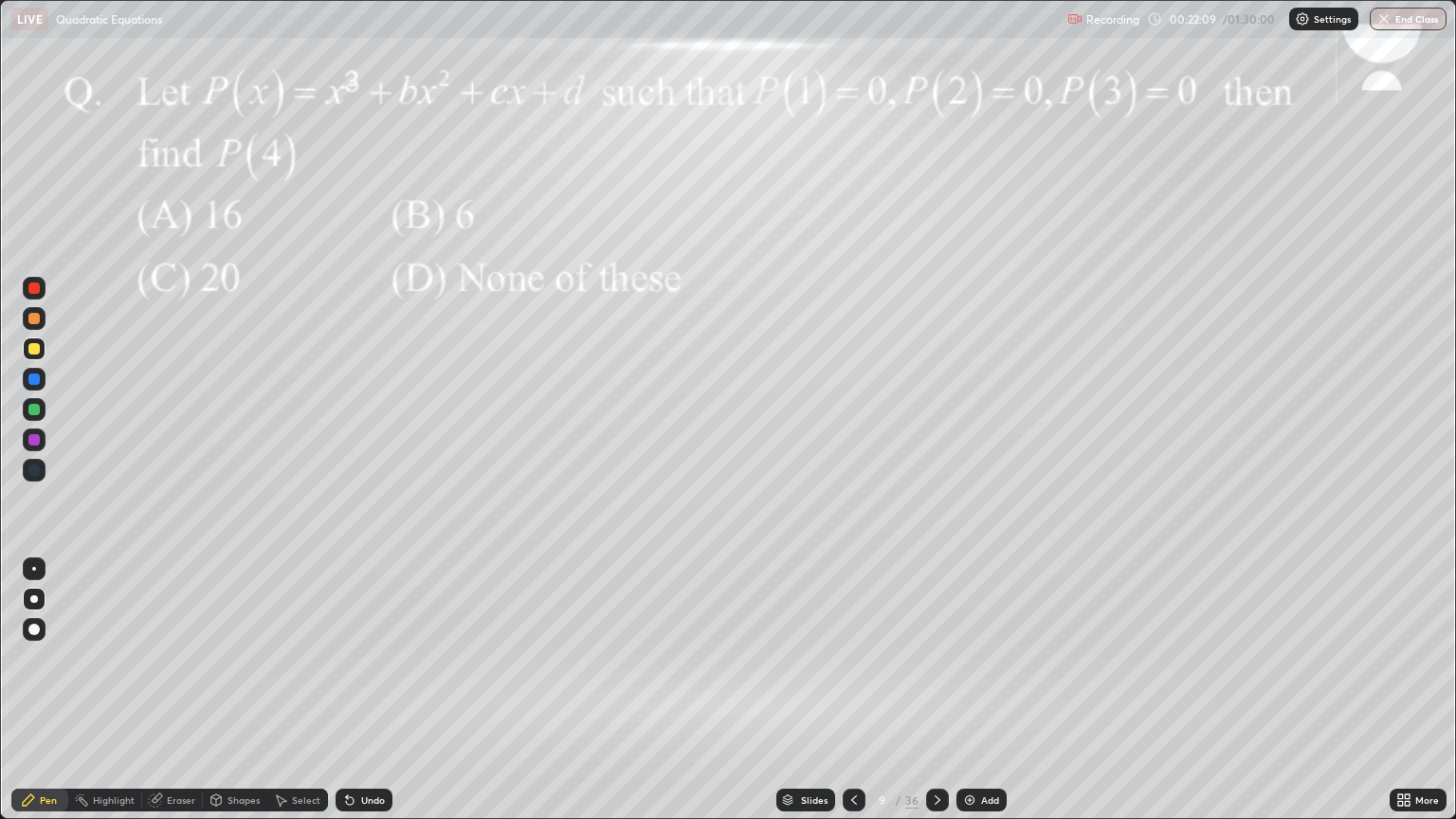 click 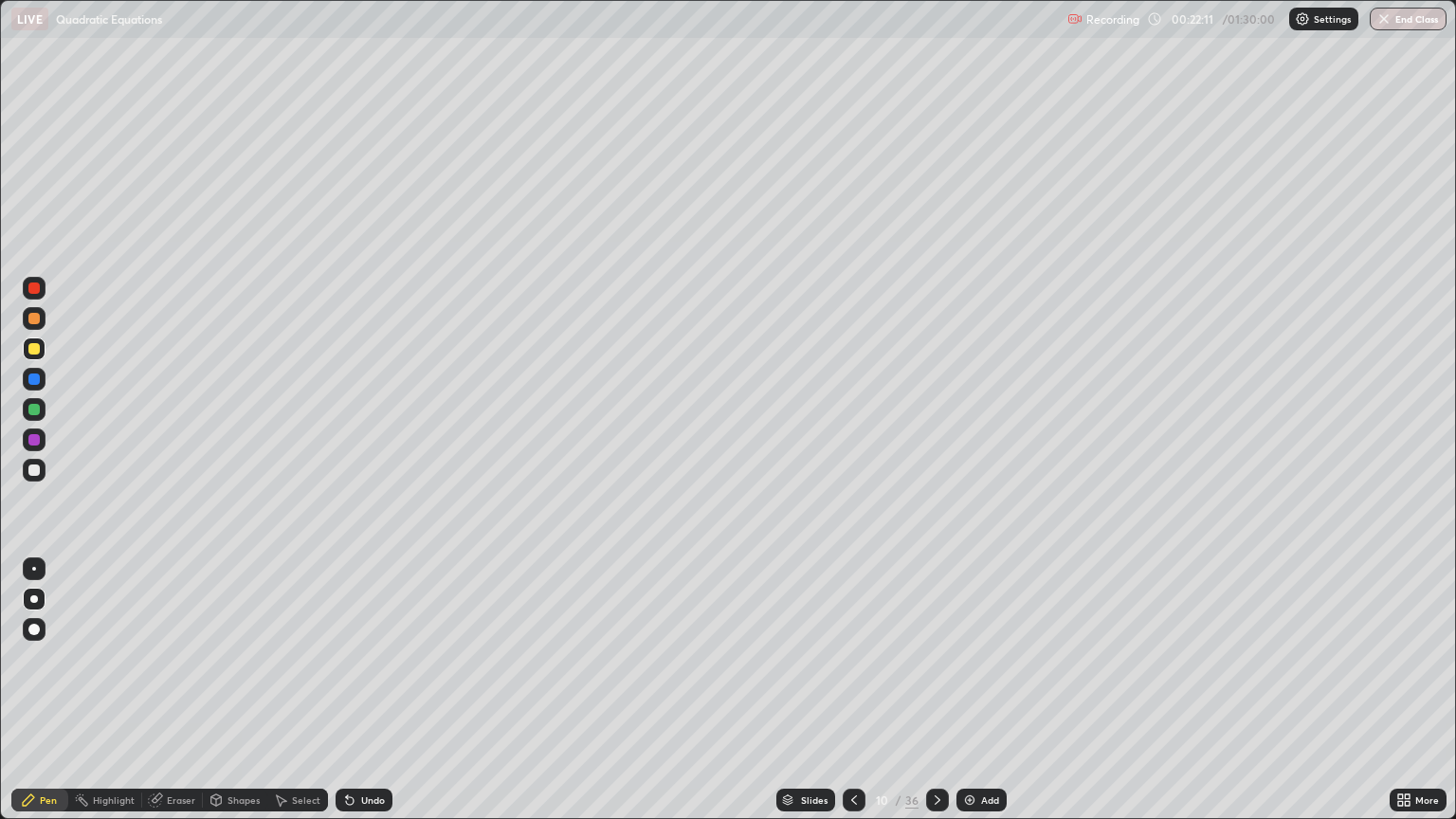 click 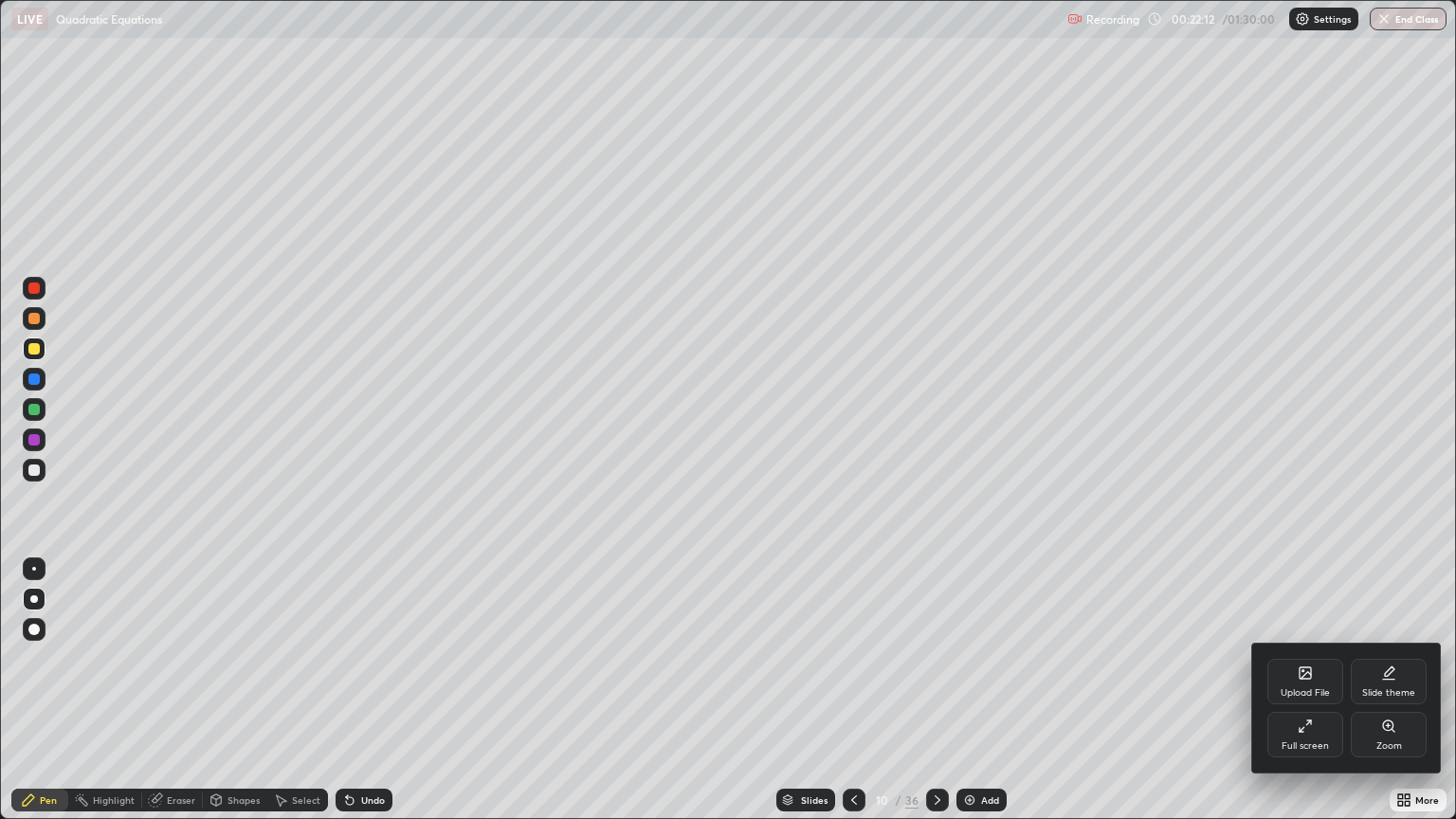 click on "Full screen" at bounding box center (1305, 735) 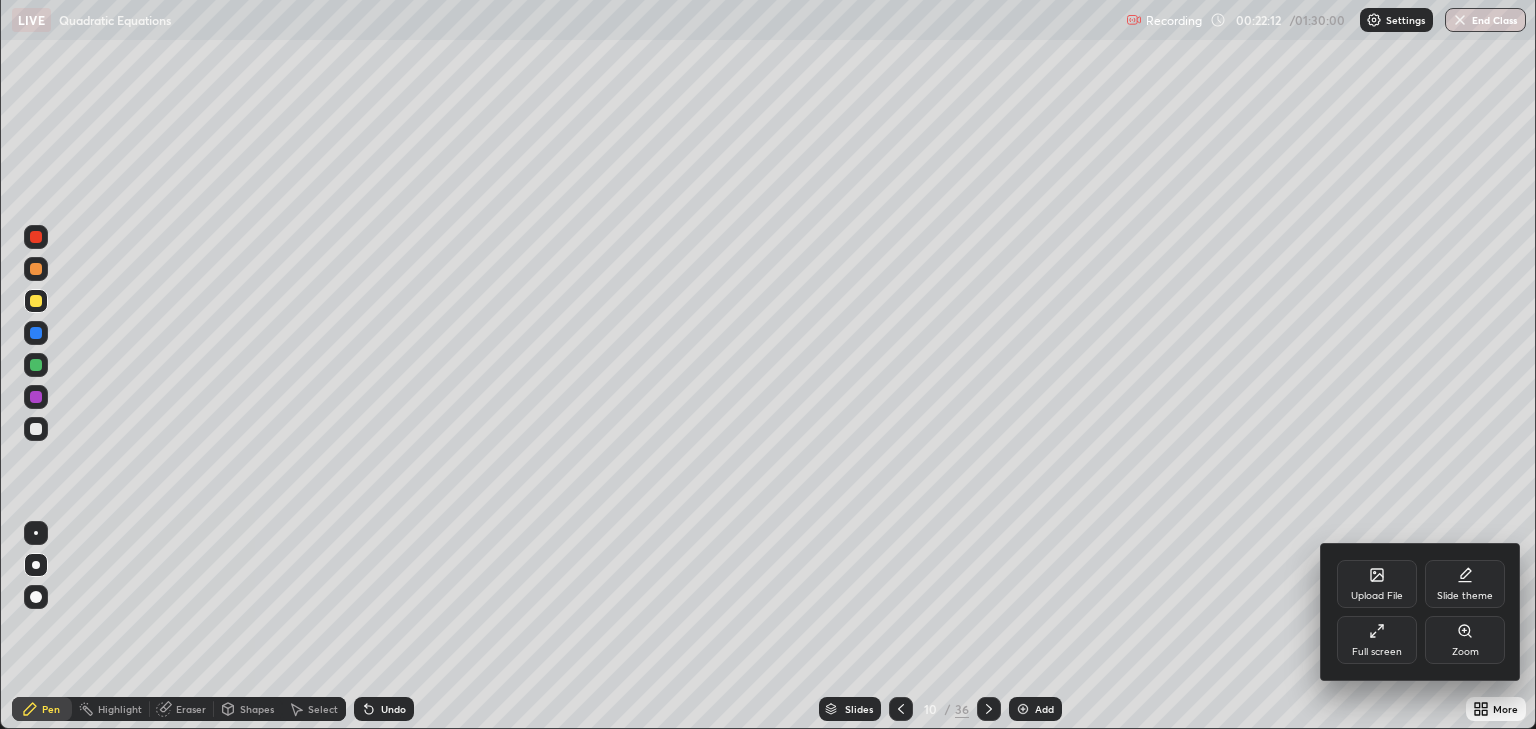scroll, scrollTop: 729, scrollLeft: 1536, axis: both 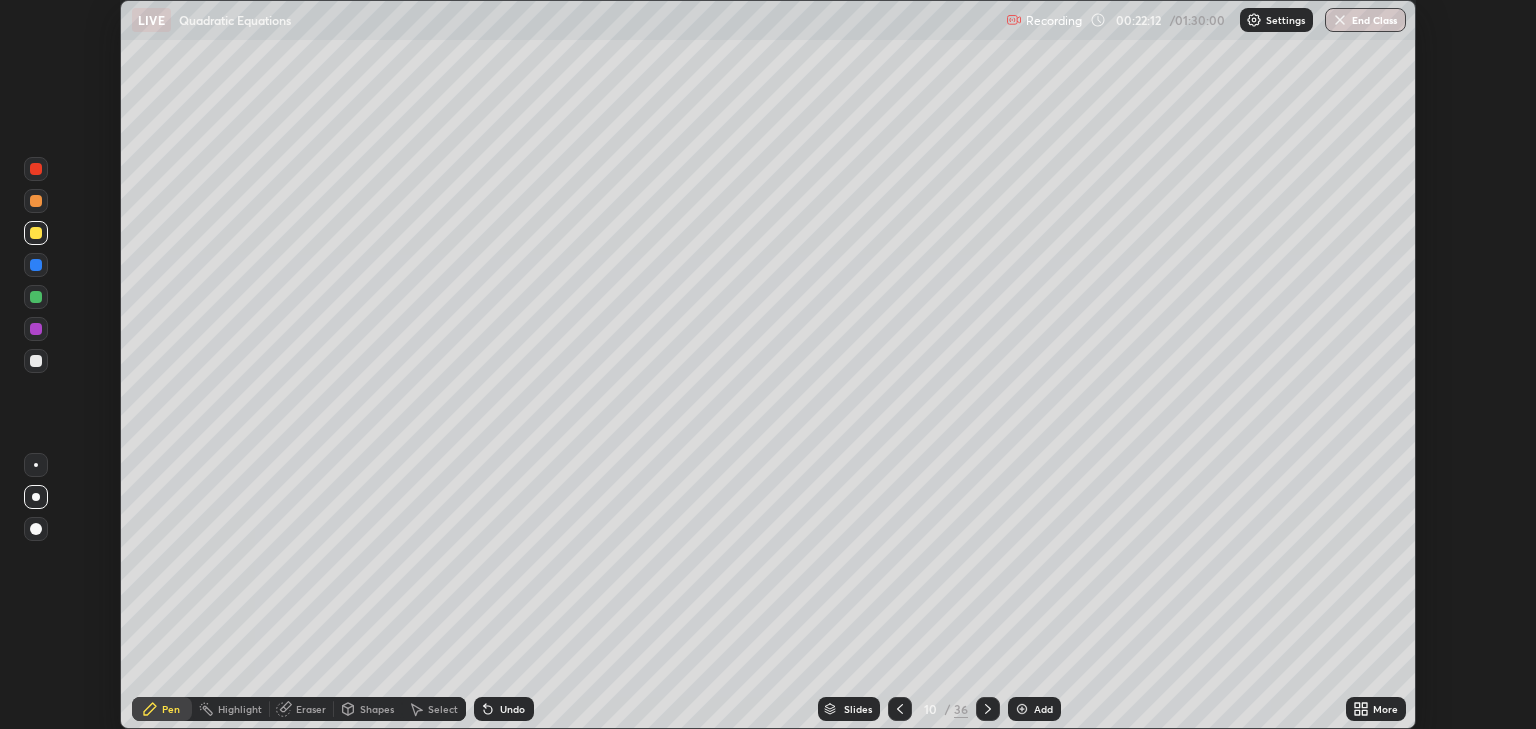 click 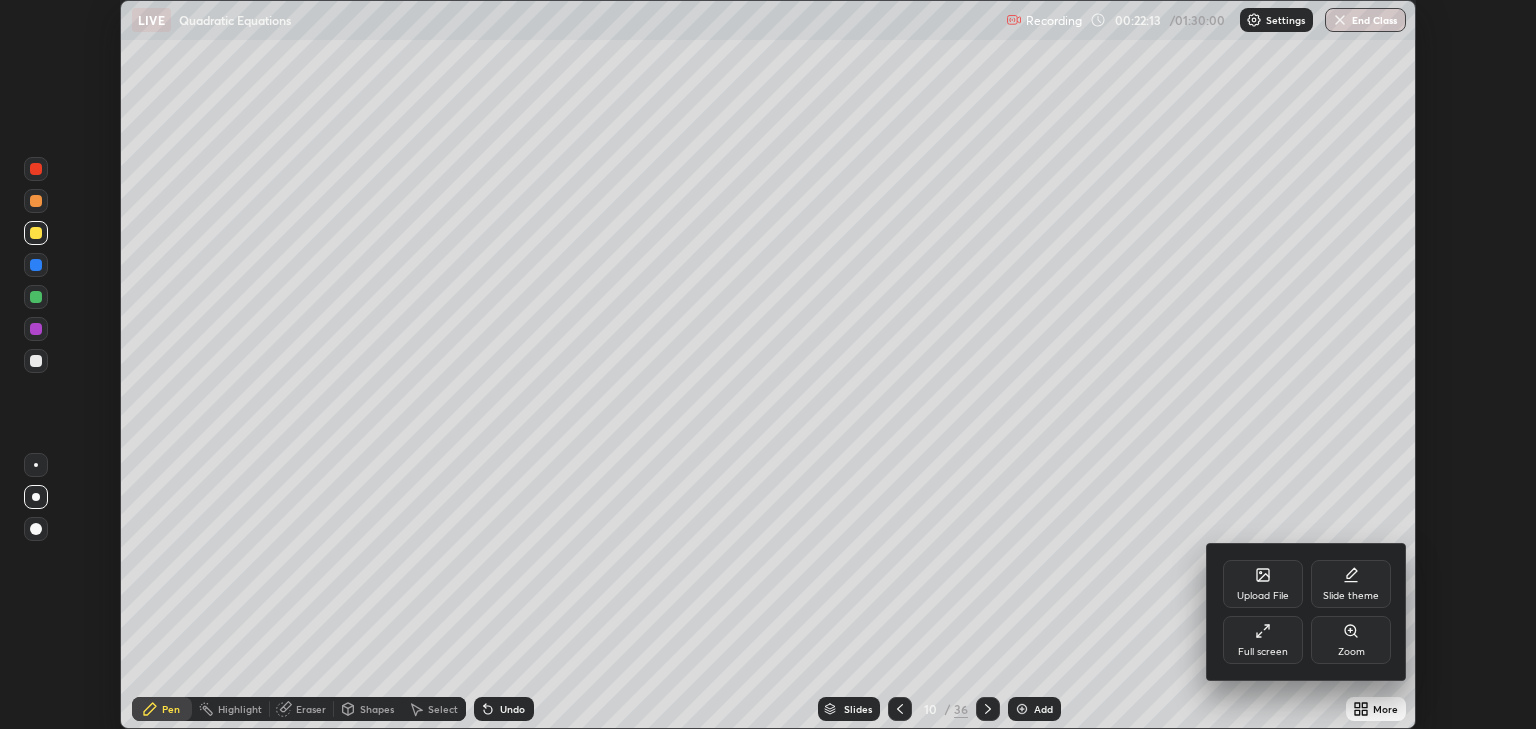 click on "Full screen" at bounding box center [1263, 652] 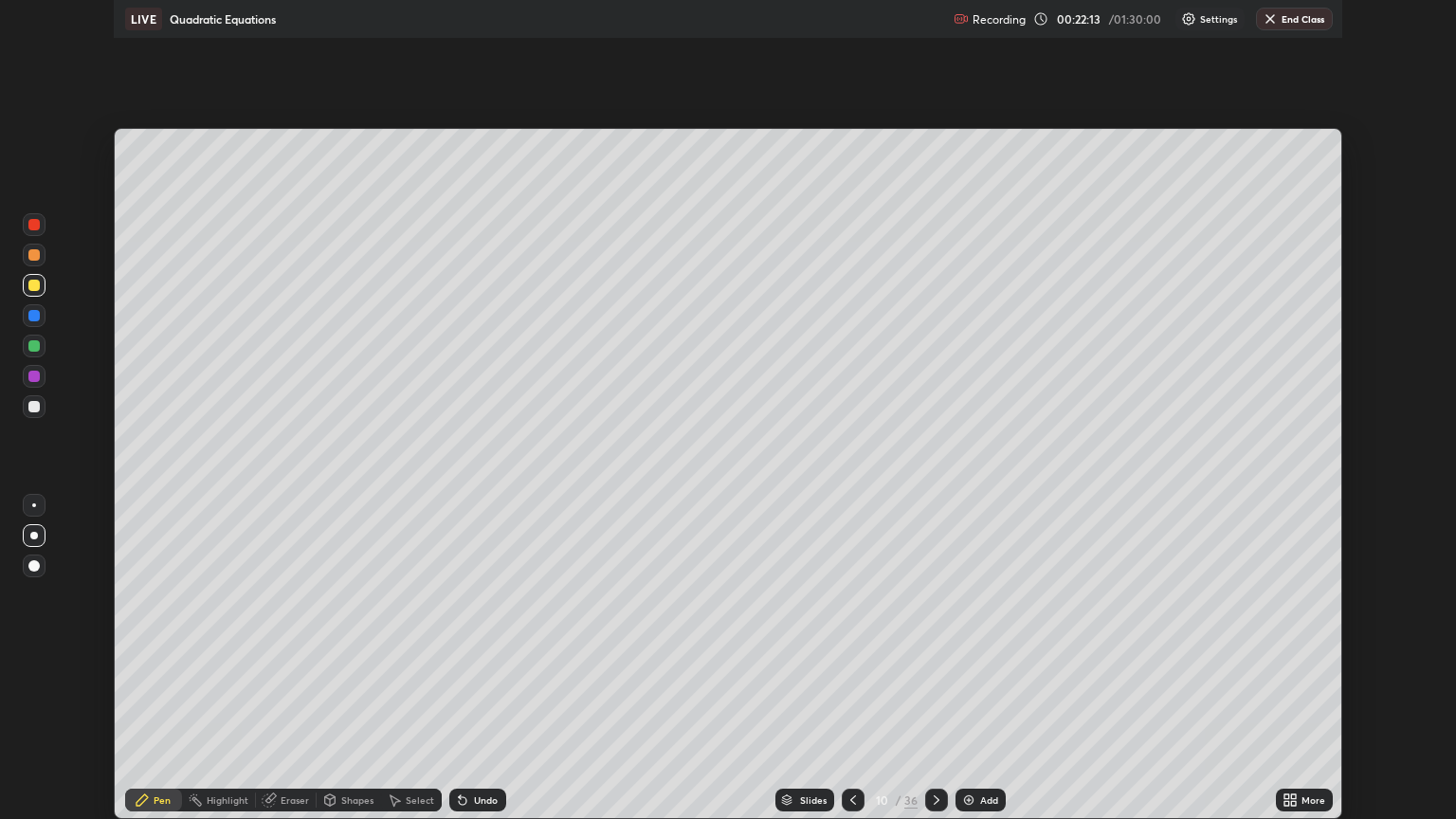 scroll, scrollTop: 93973, scrollLeft: 93336, axis: both 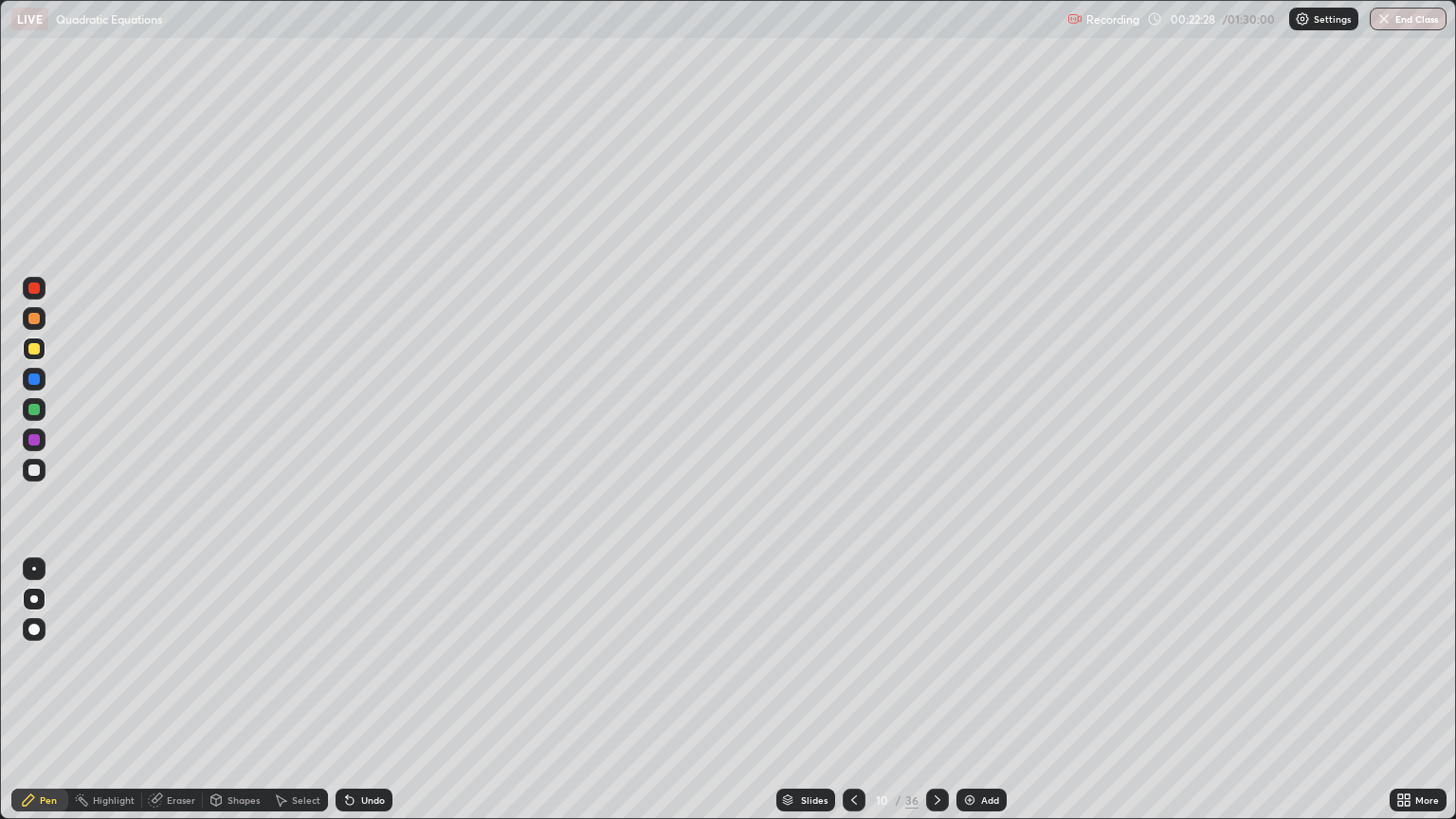 click at bounding box center (34, 349) 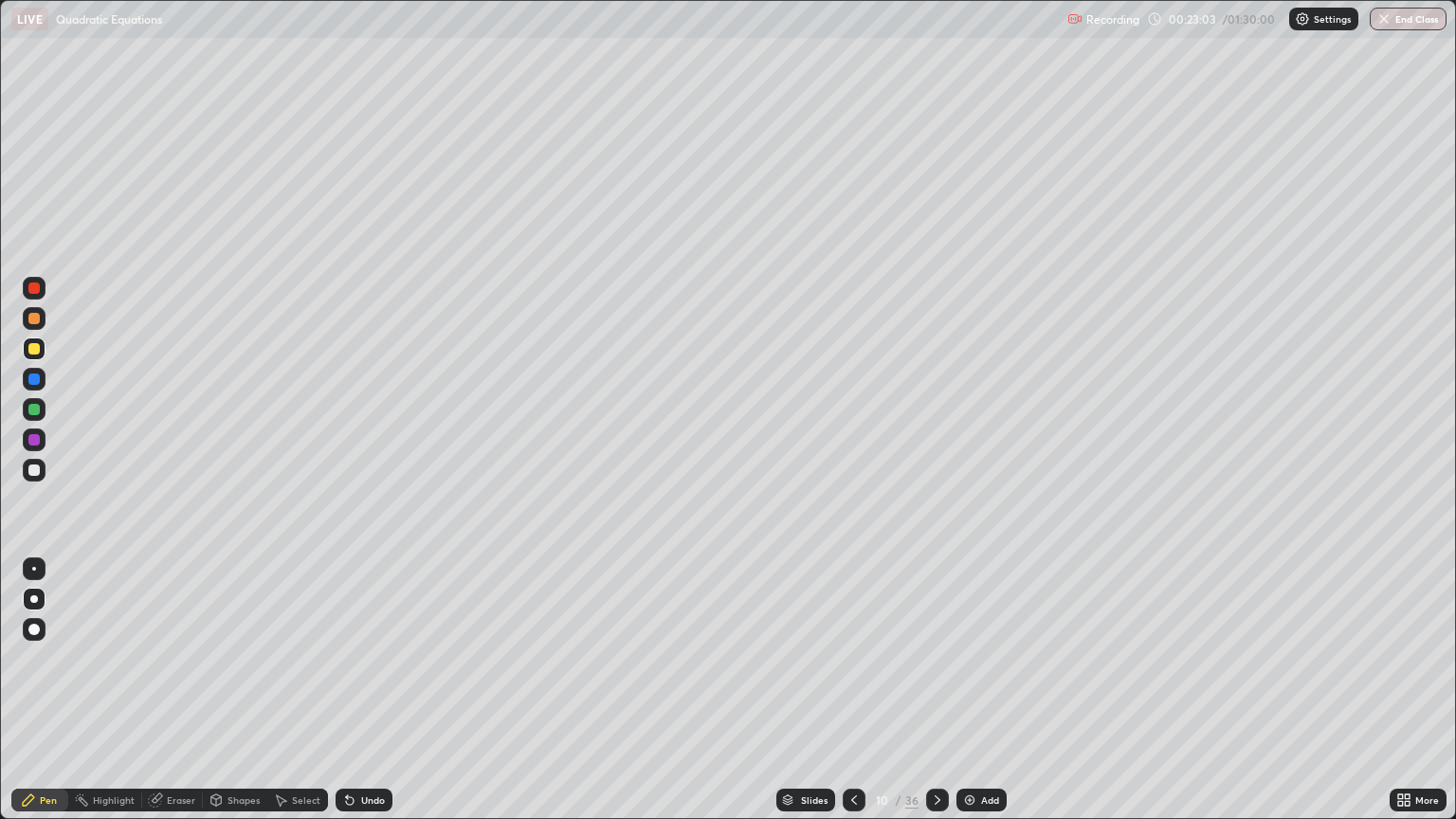 click at bounding box center [34, 349] 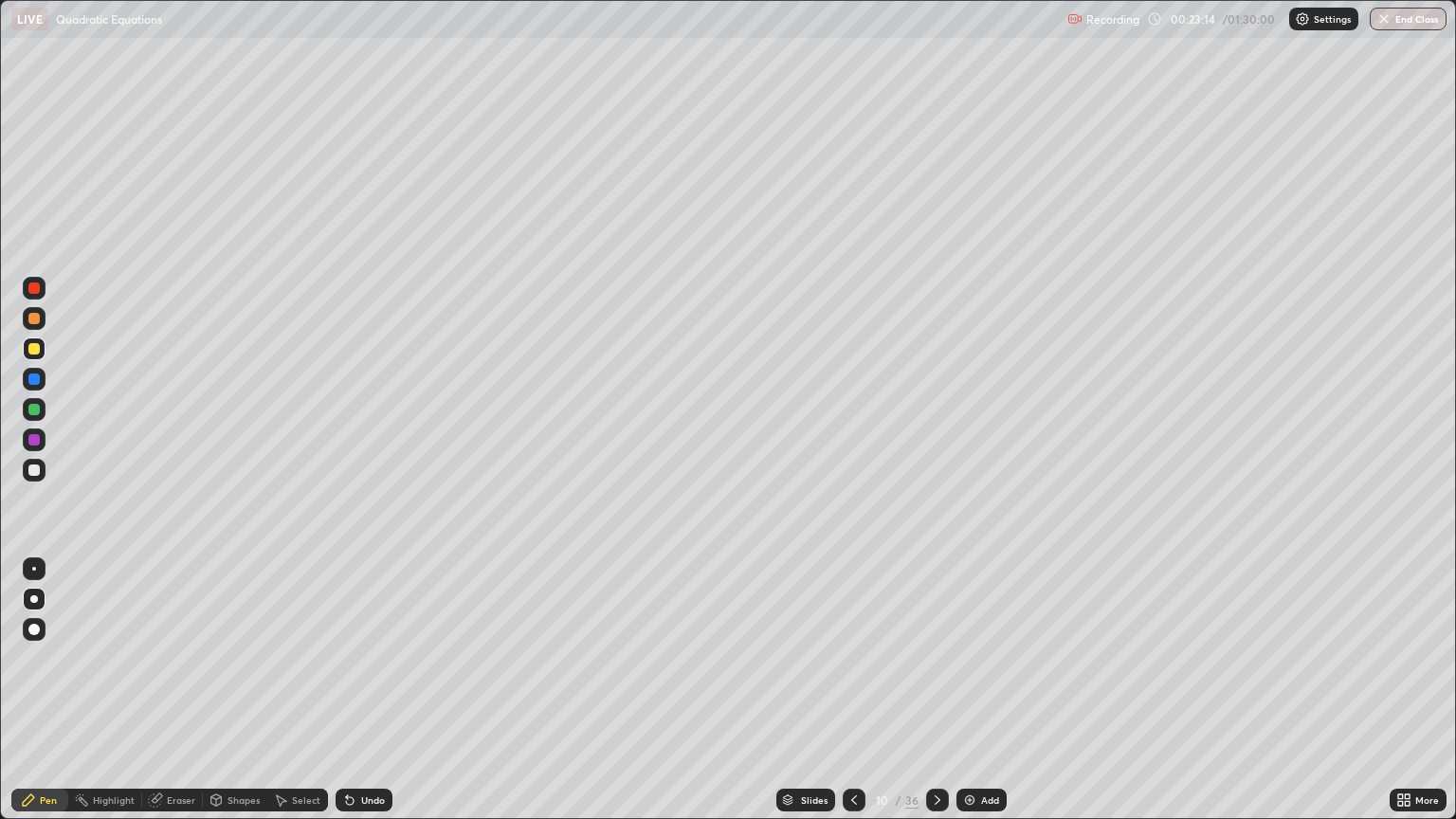 click at bounding box center (34, 470) 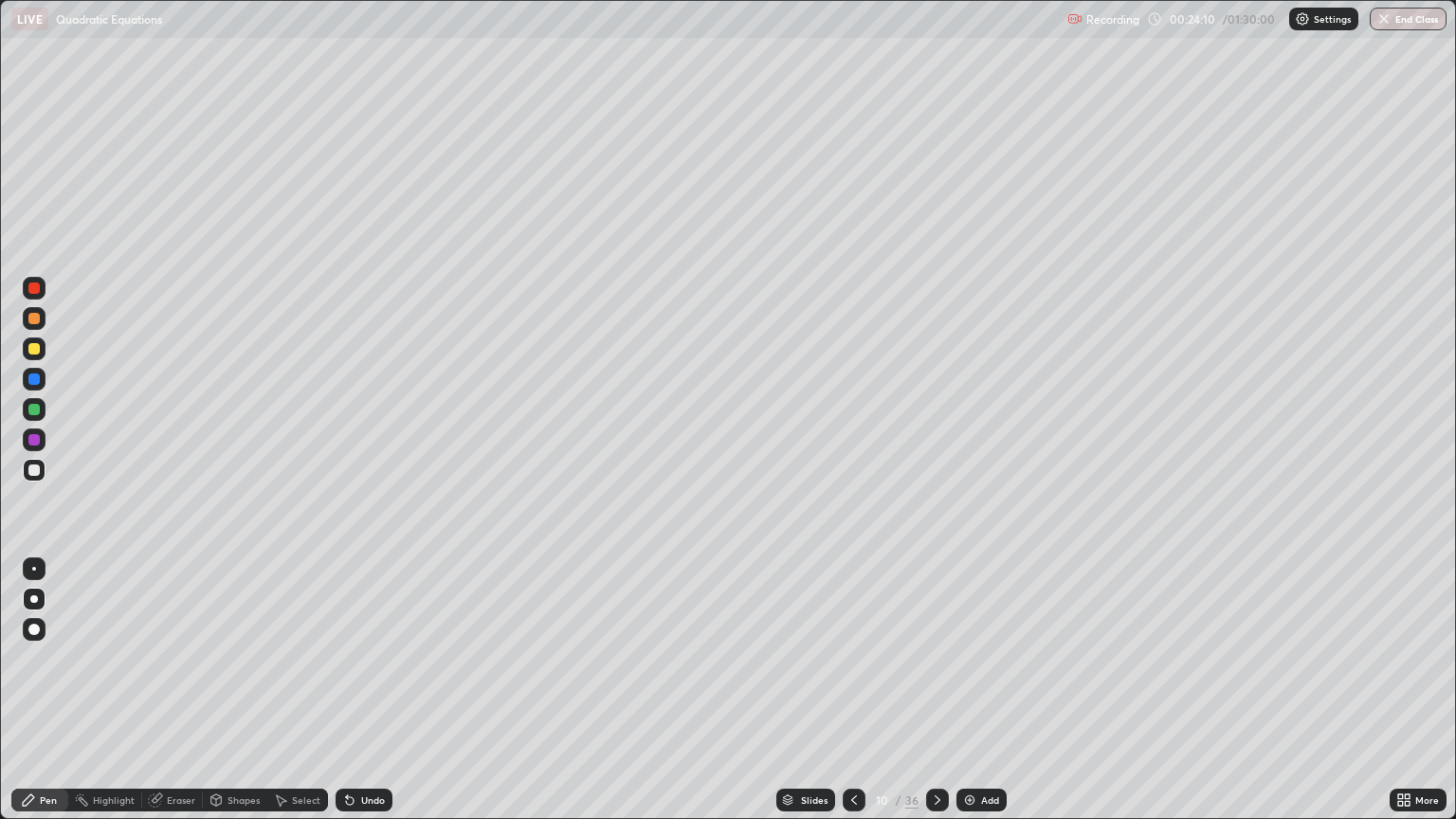 click at bounding box center (34, 440) 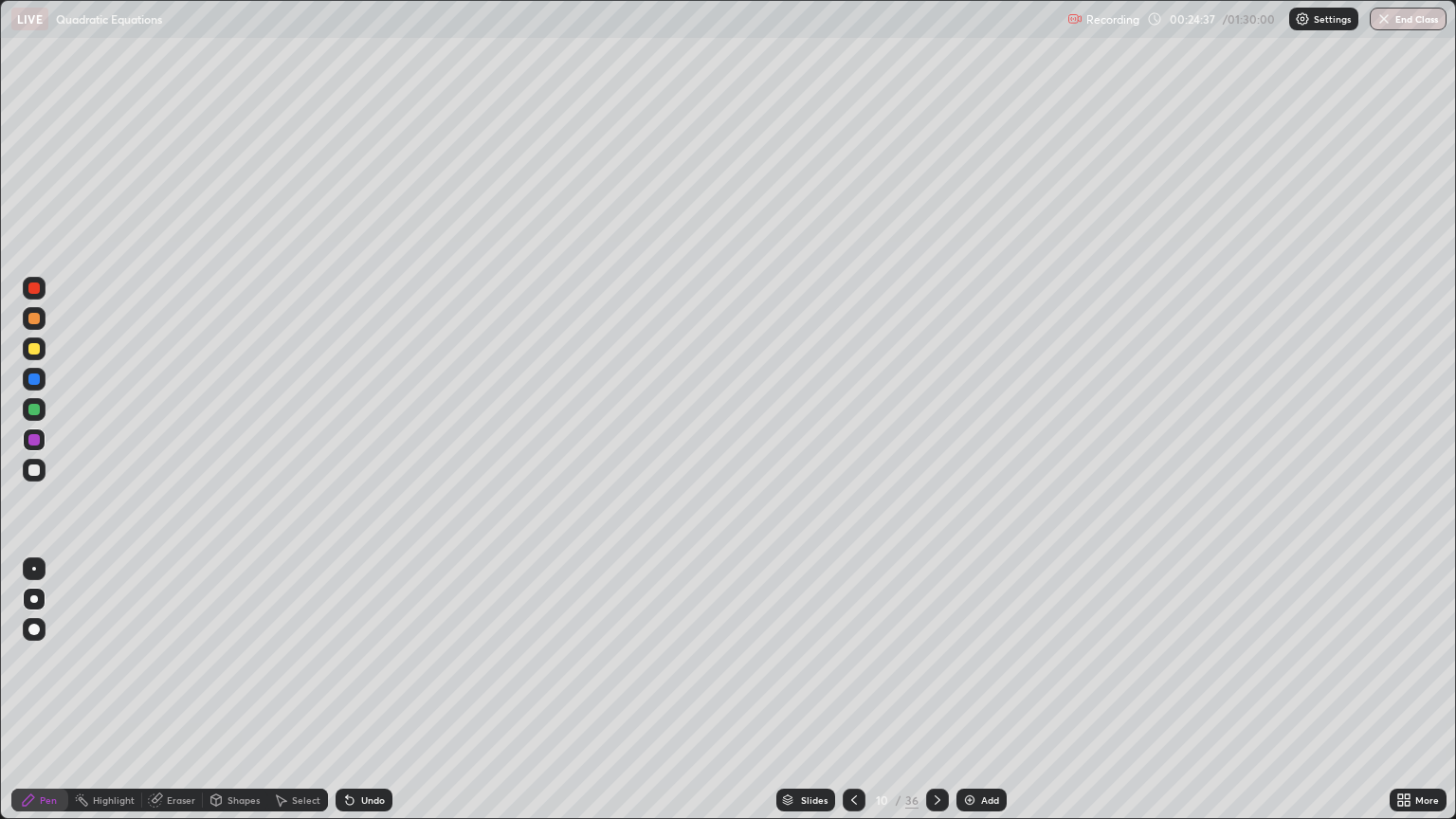 click on "Undo" at bounding box center (373, 800) 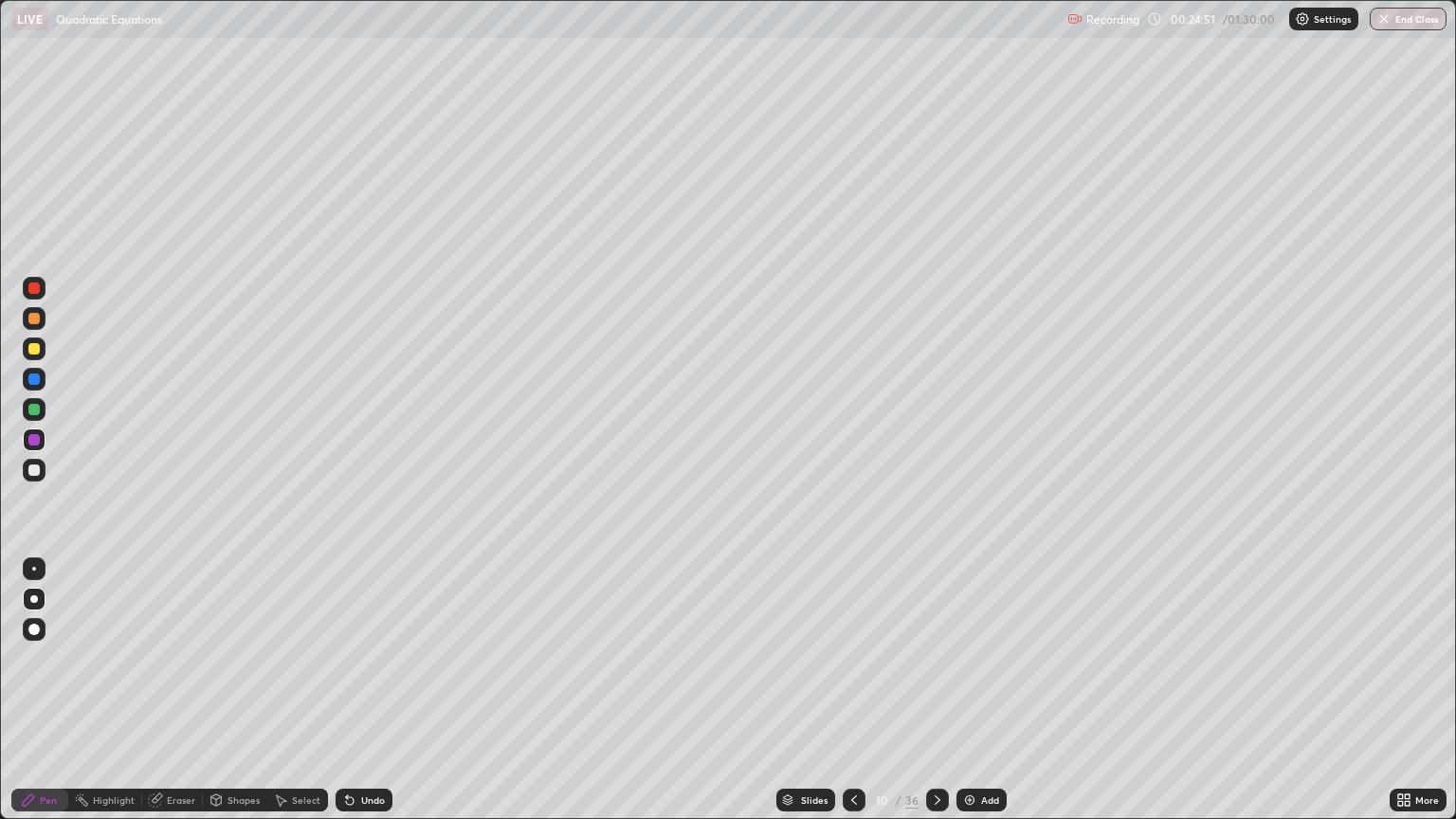 click at bounding box center [34, 410] 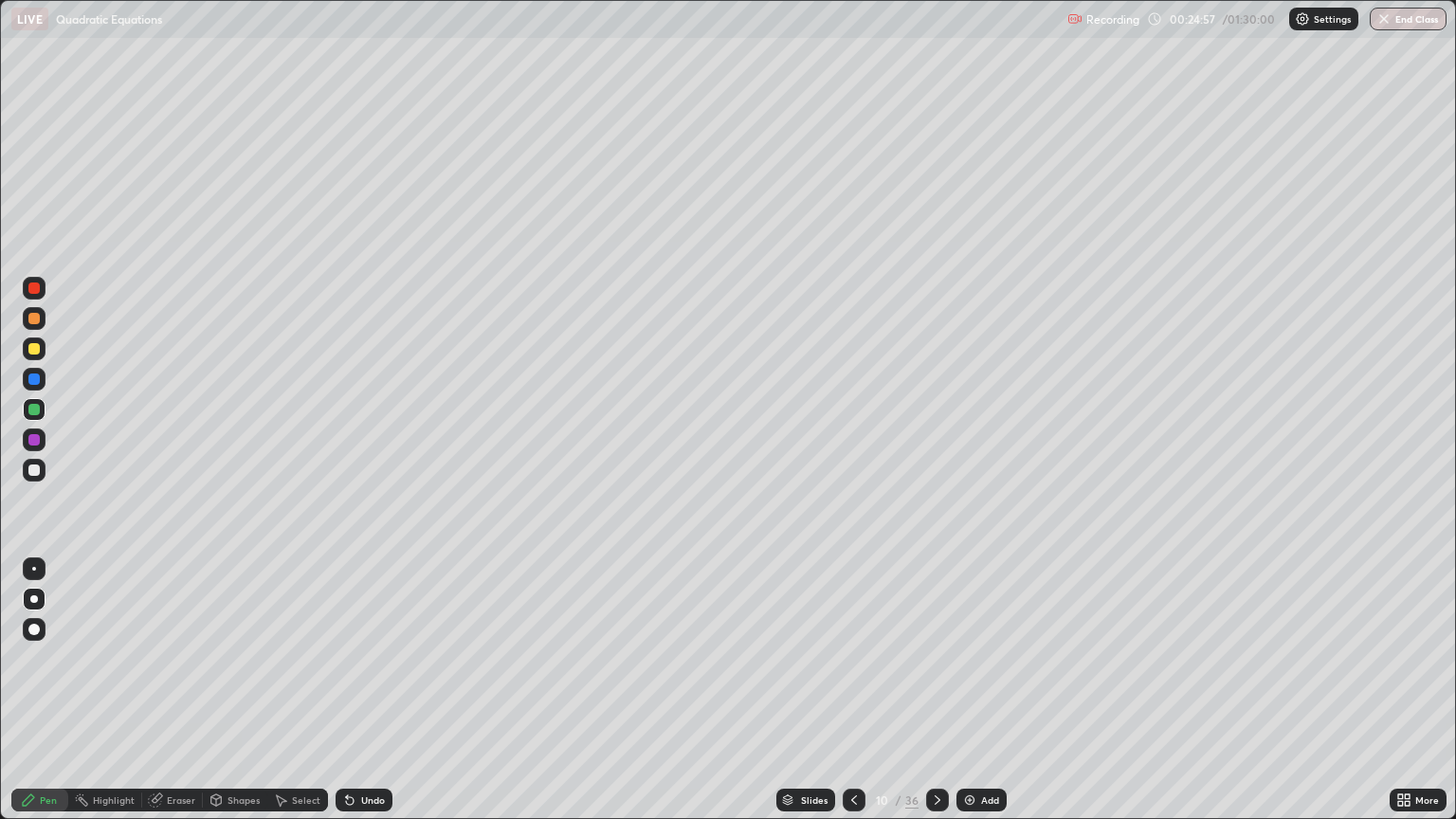 click at bounding box center [34, 470] 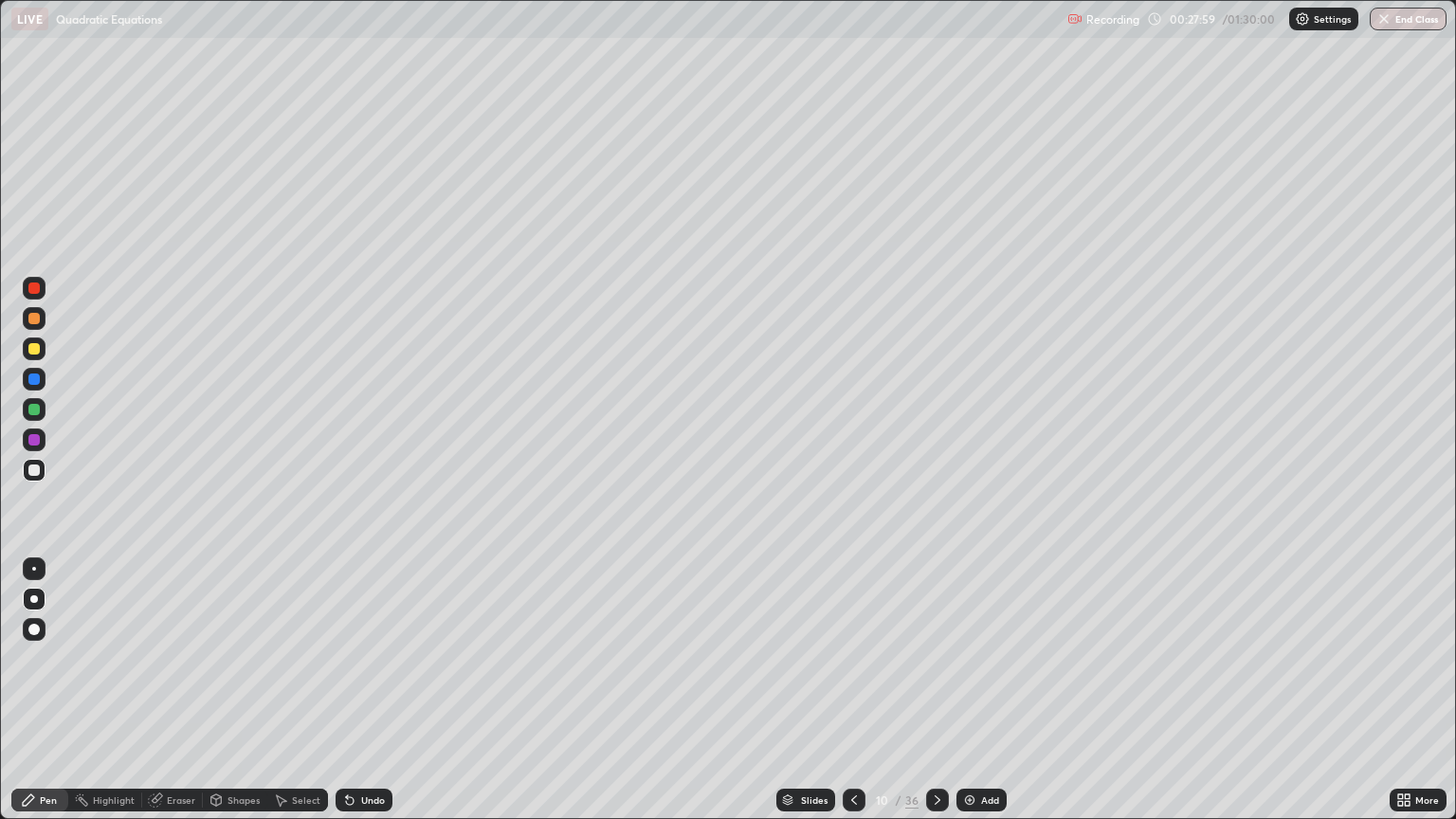 click at bounding box center (34, 349) 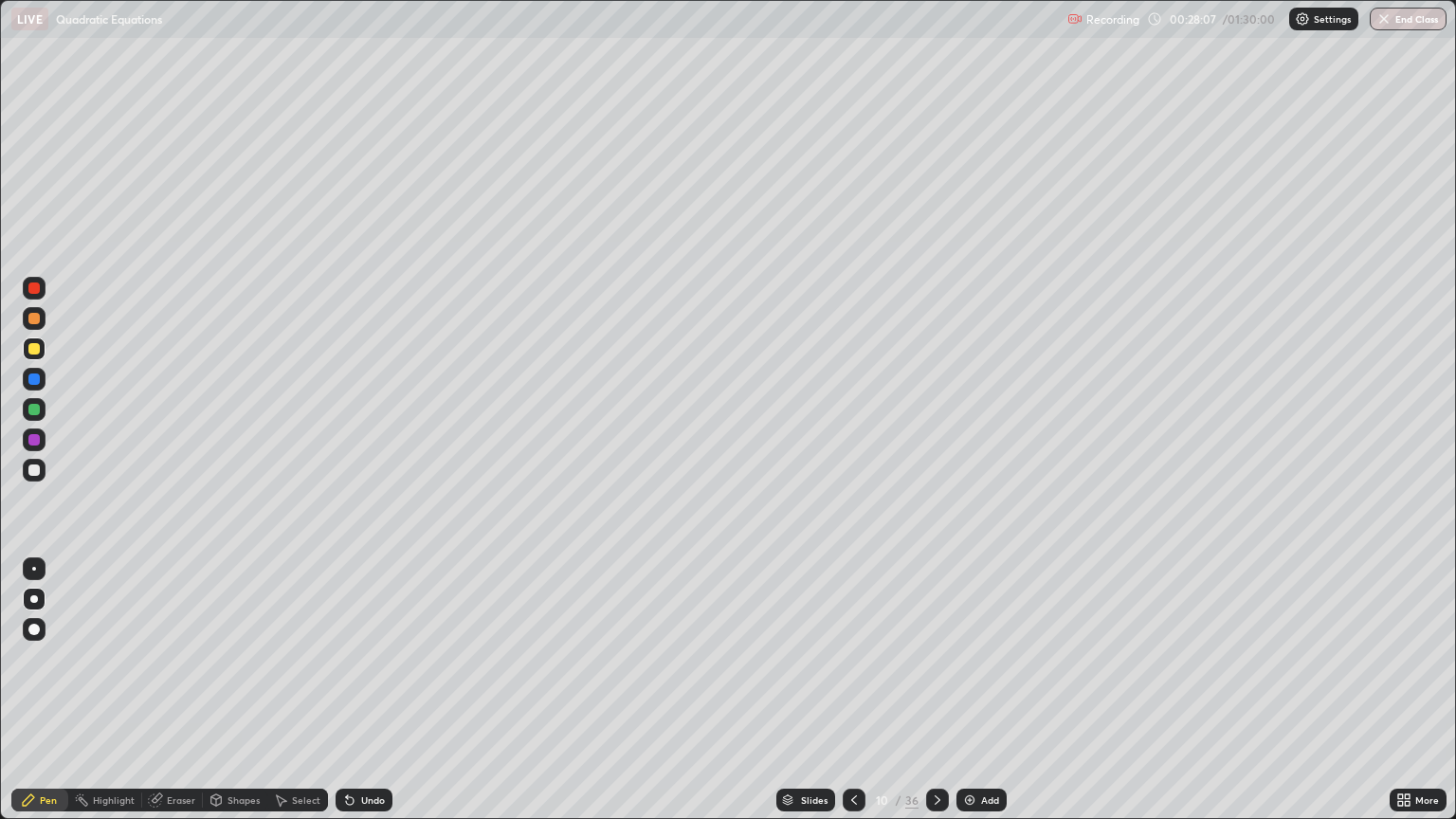 click 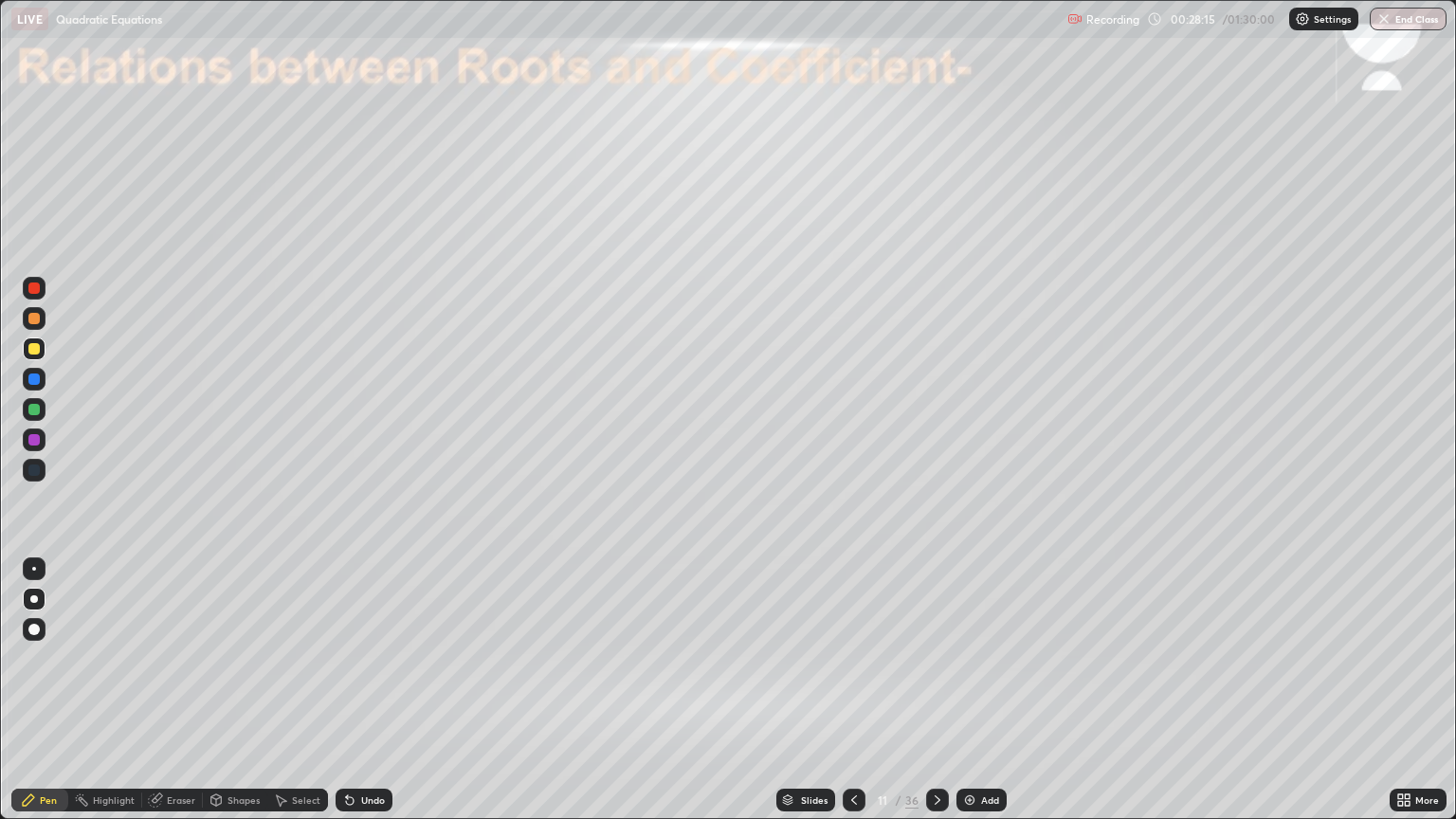 click at bounding box center (34, 349) 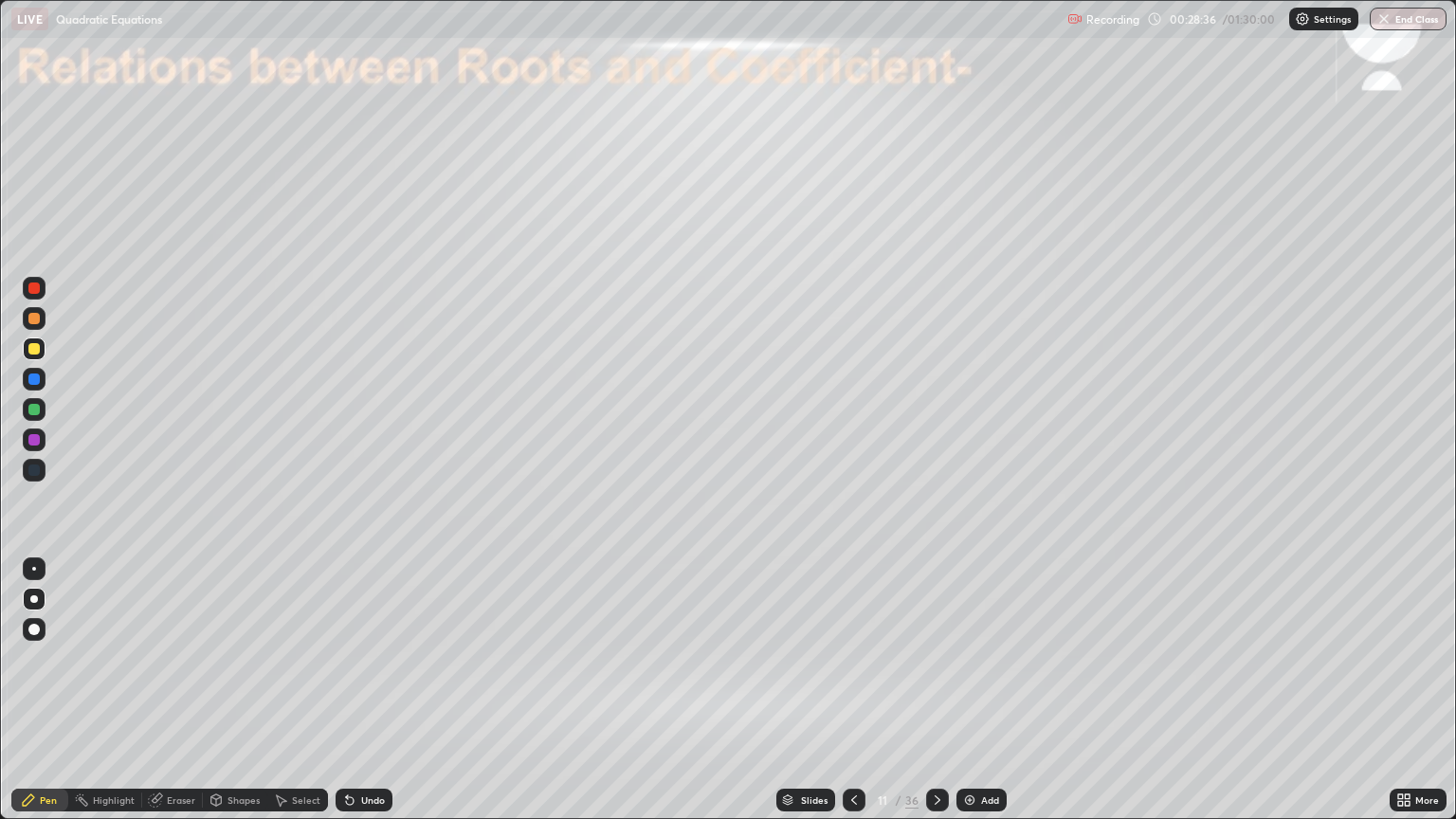 click 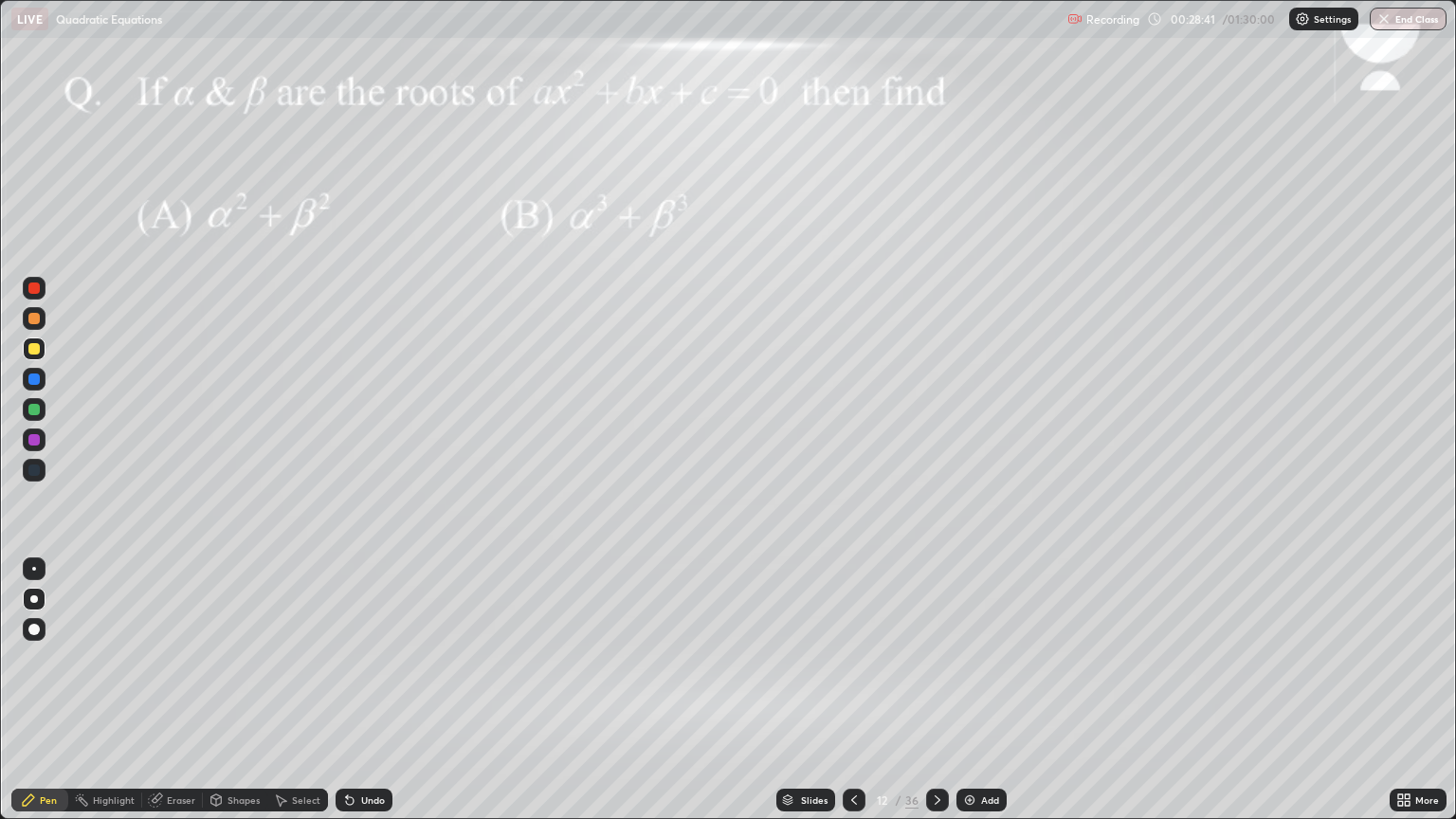 click at bounding box center [34, 318] 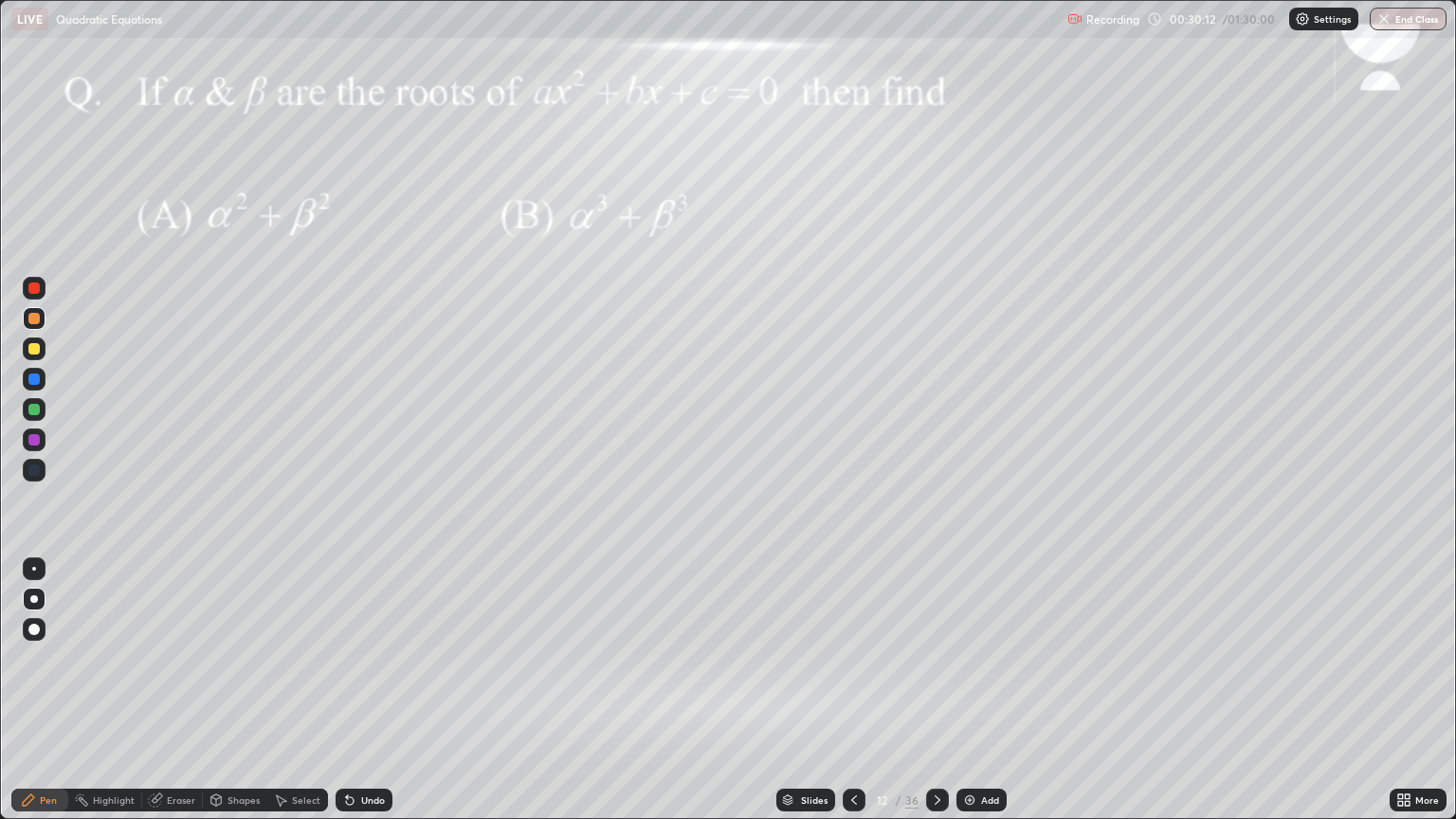 click at bounding box center (34, 379) 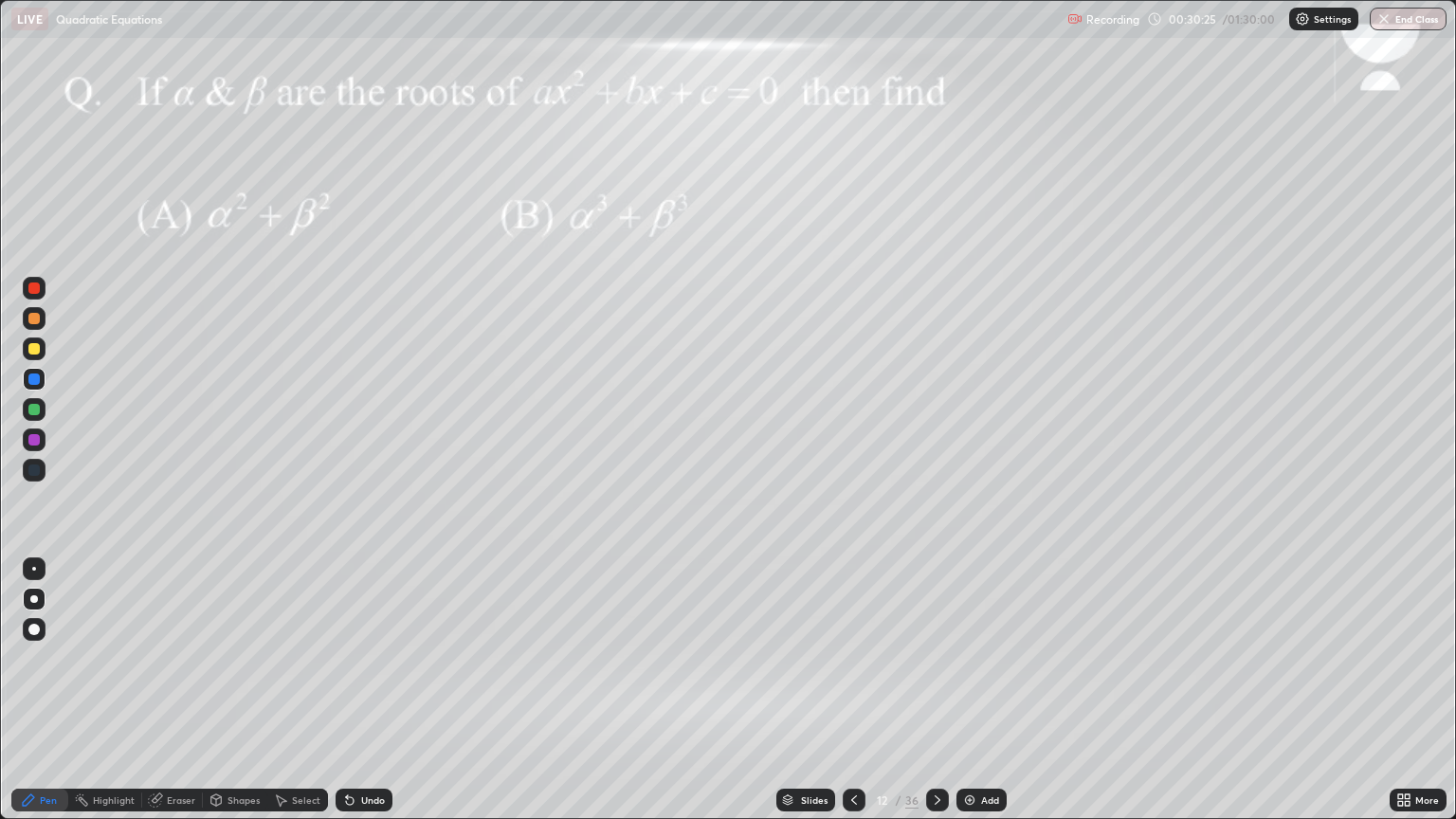 click at bounding box center (34, 410) 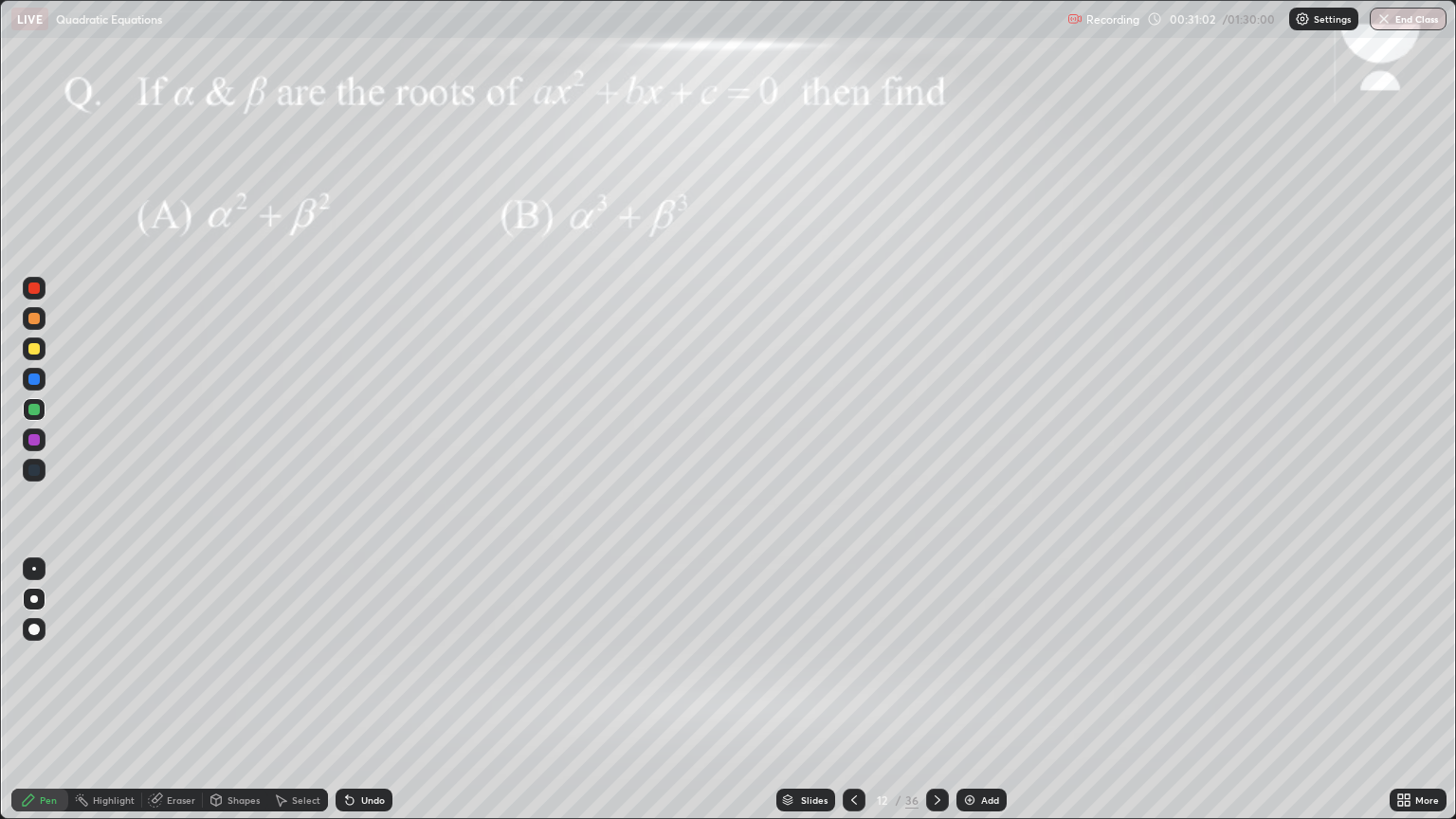 click at bounding box center [34, 349] 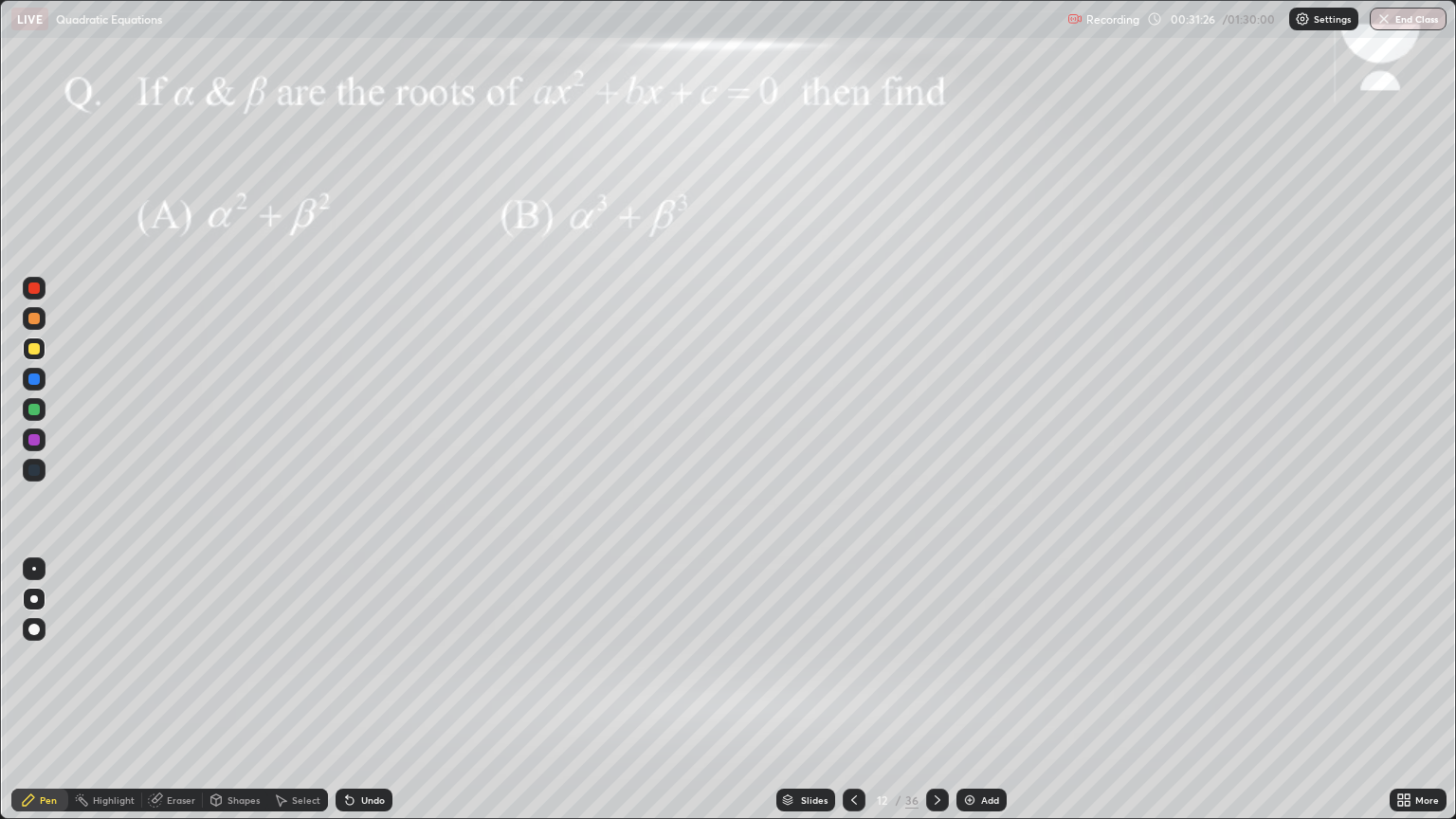 click 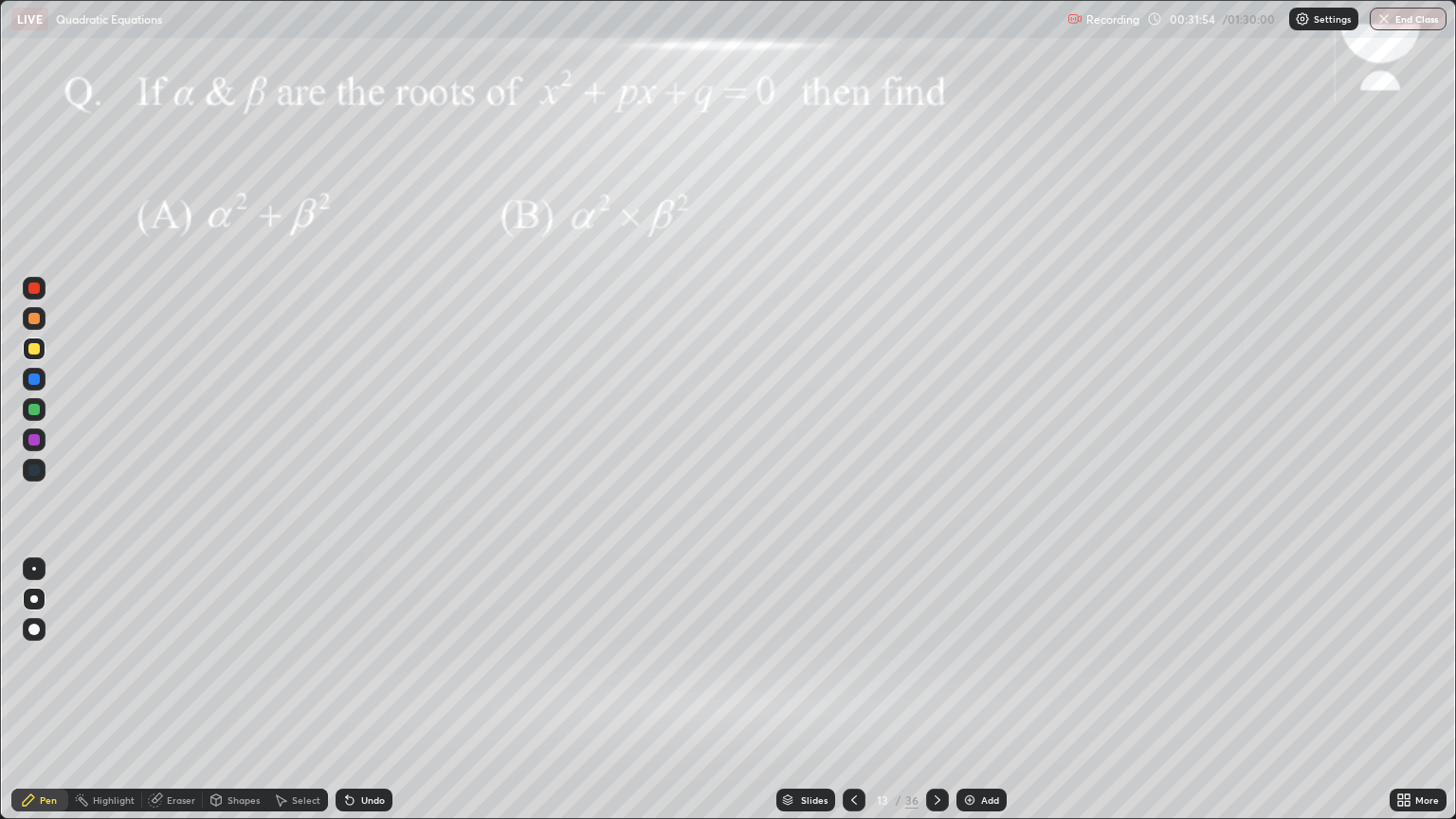 click 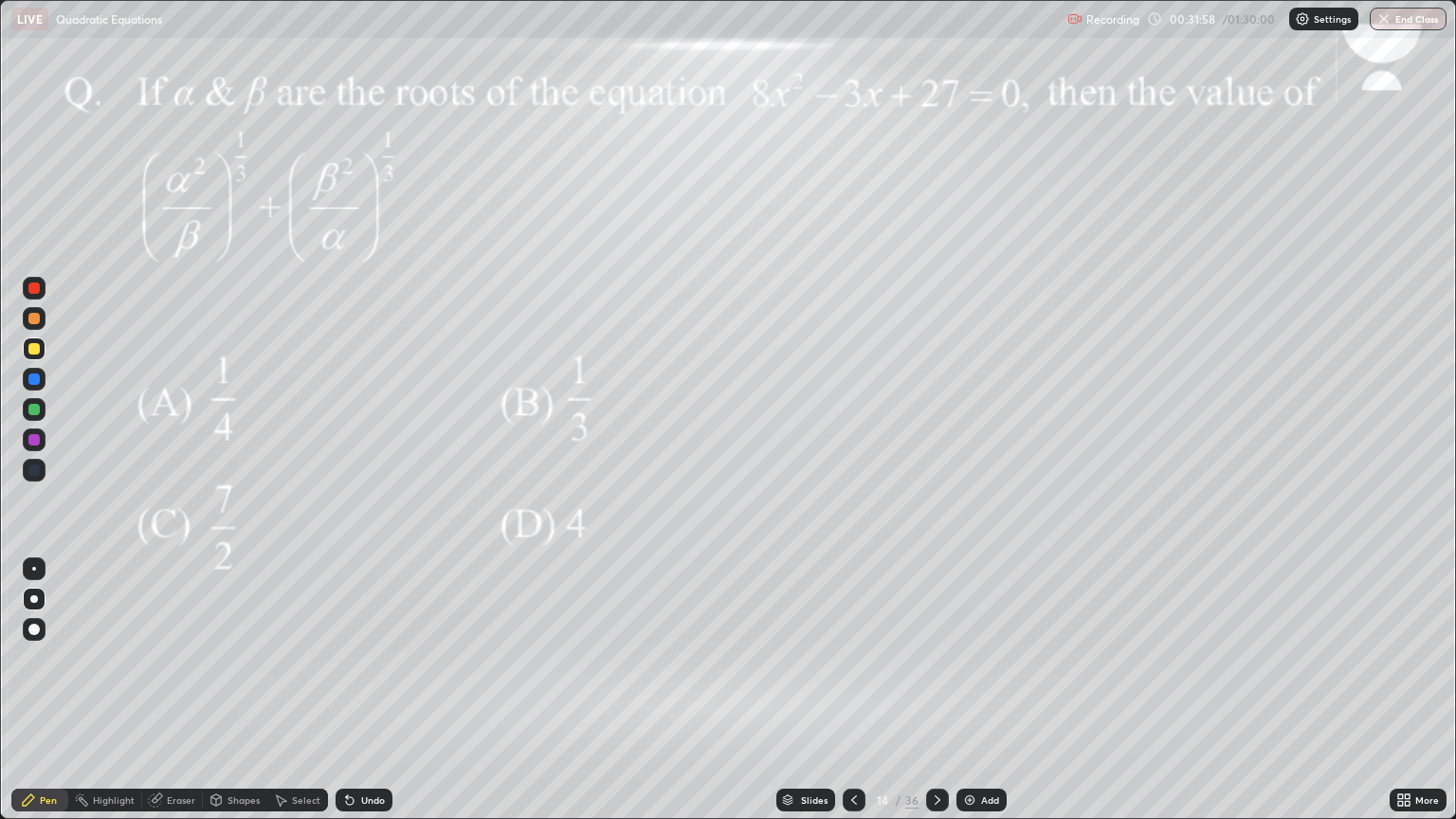 click at bounding box center [34, 288] 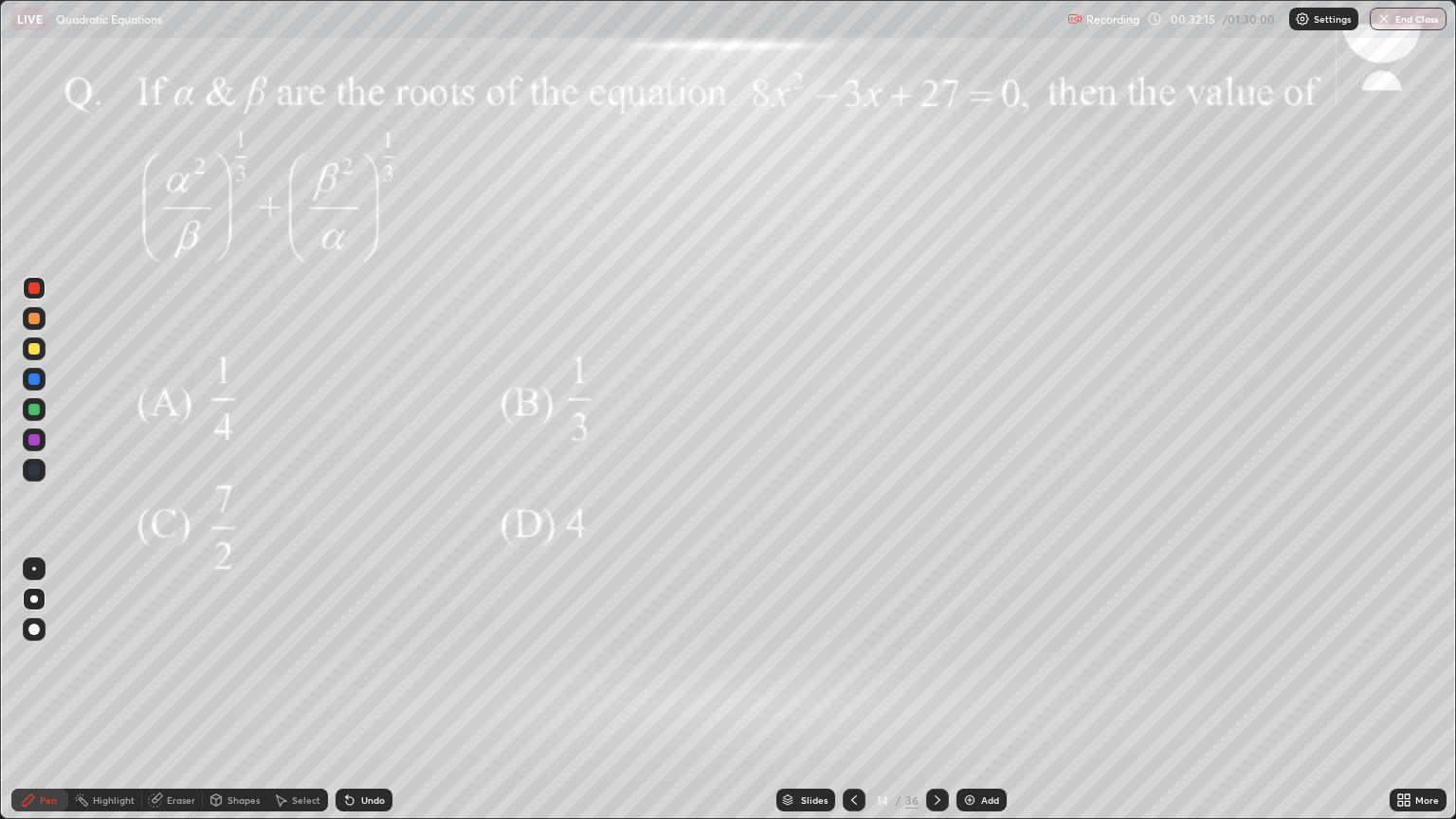 click on "Slides" at bounding box center [806, 800] 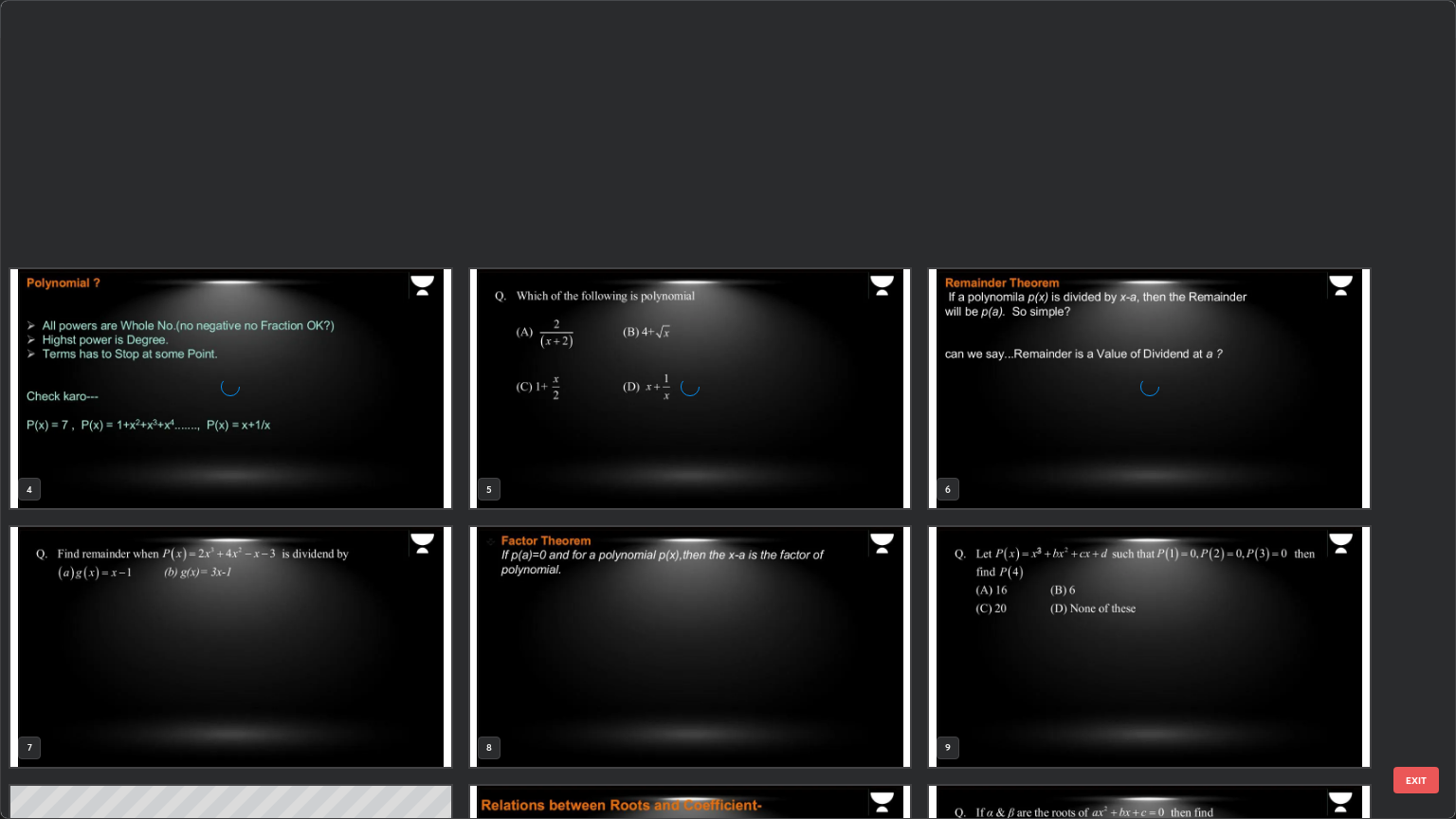 scroll, scrollTop: 475, scrollLeft: 0, axis: vertical 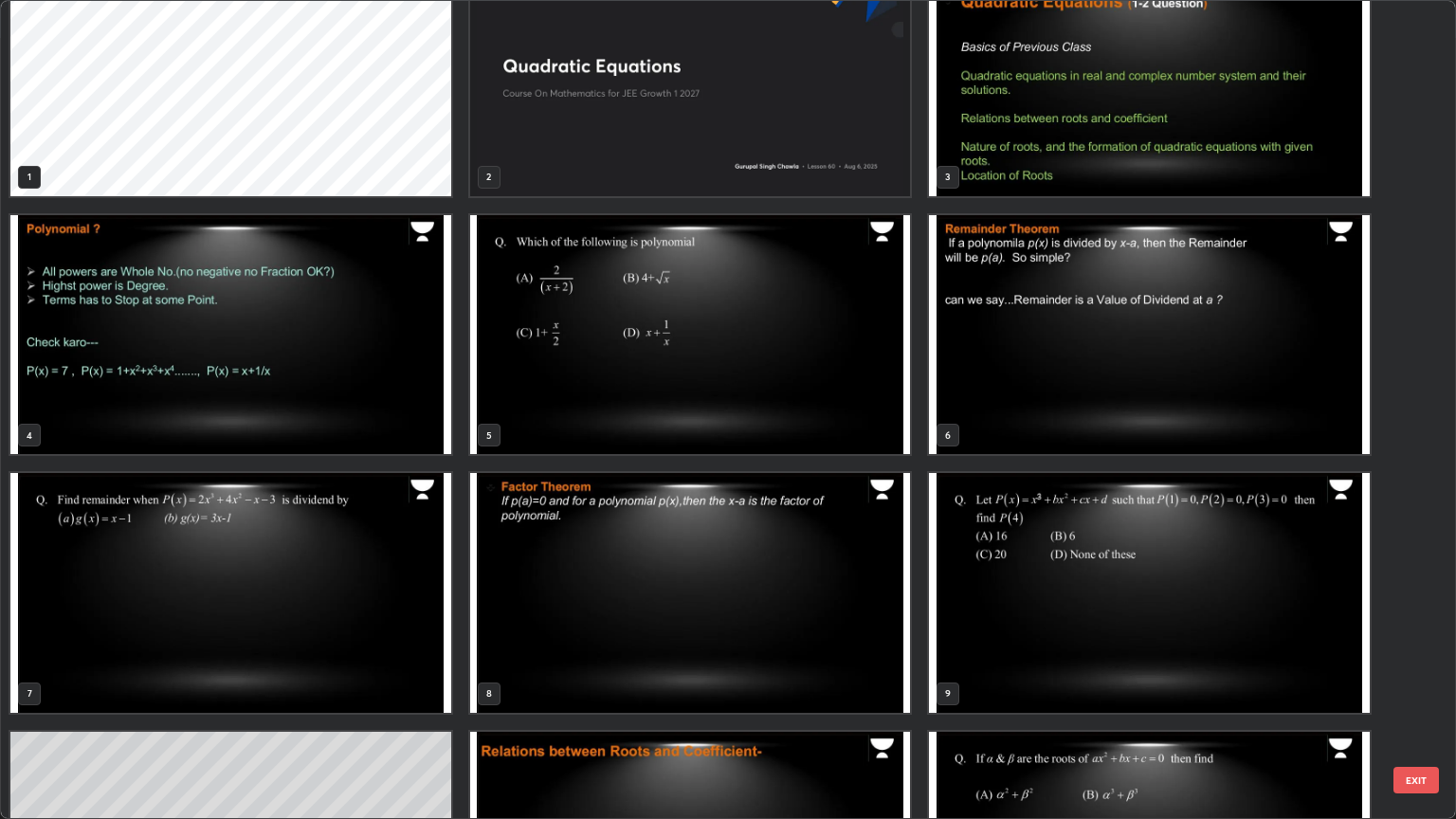 click at bounding box center [1149, 76] 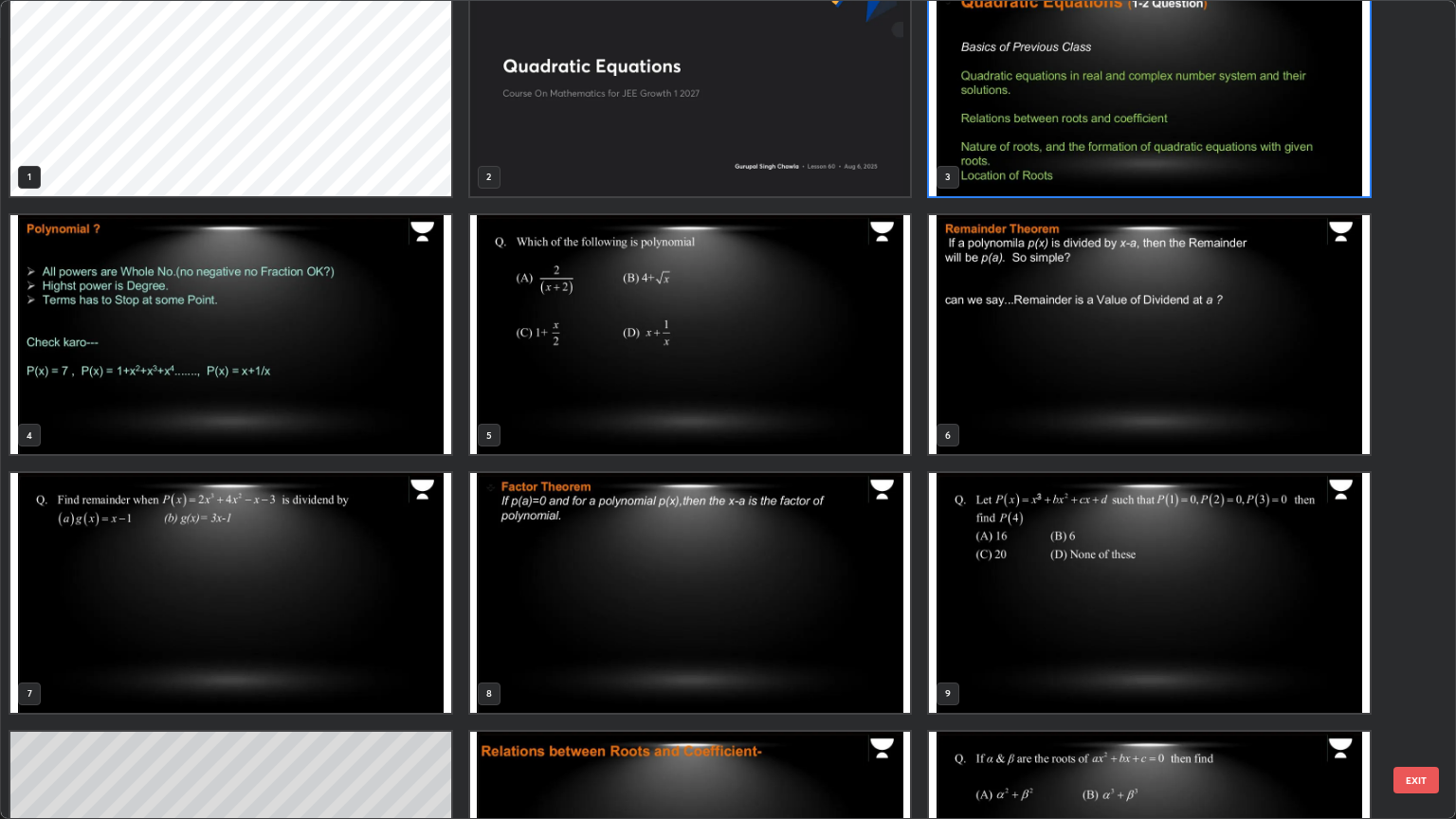 scroll, scrollTop: 0, scrollLeft: 0, axis: both 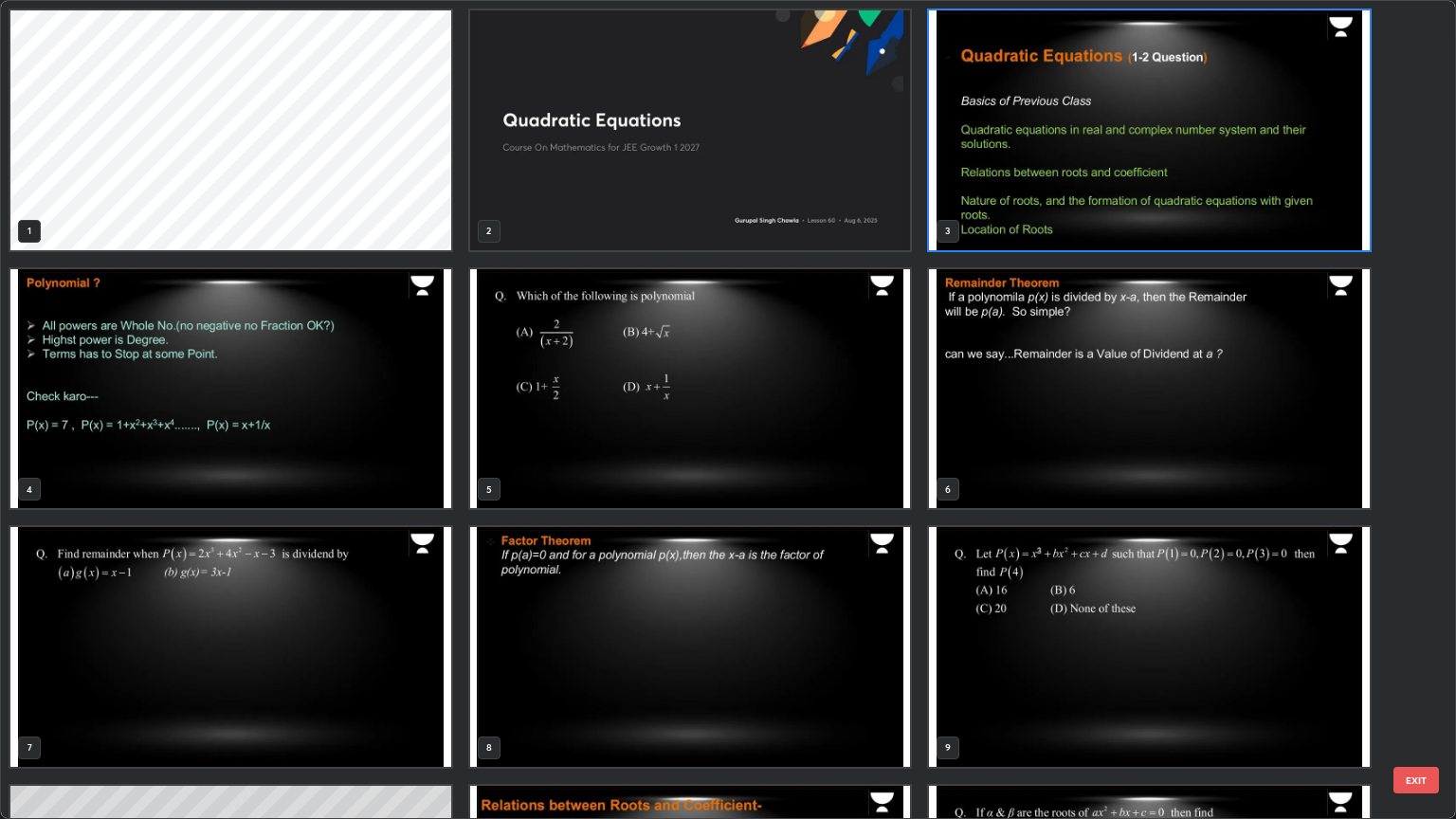 click at bounding box center [1149, 130] 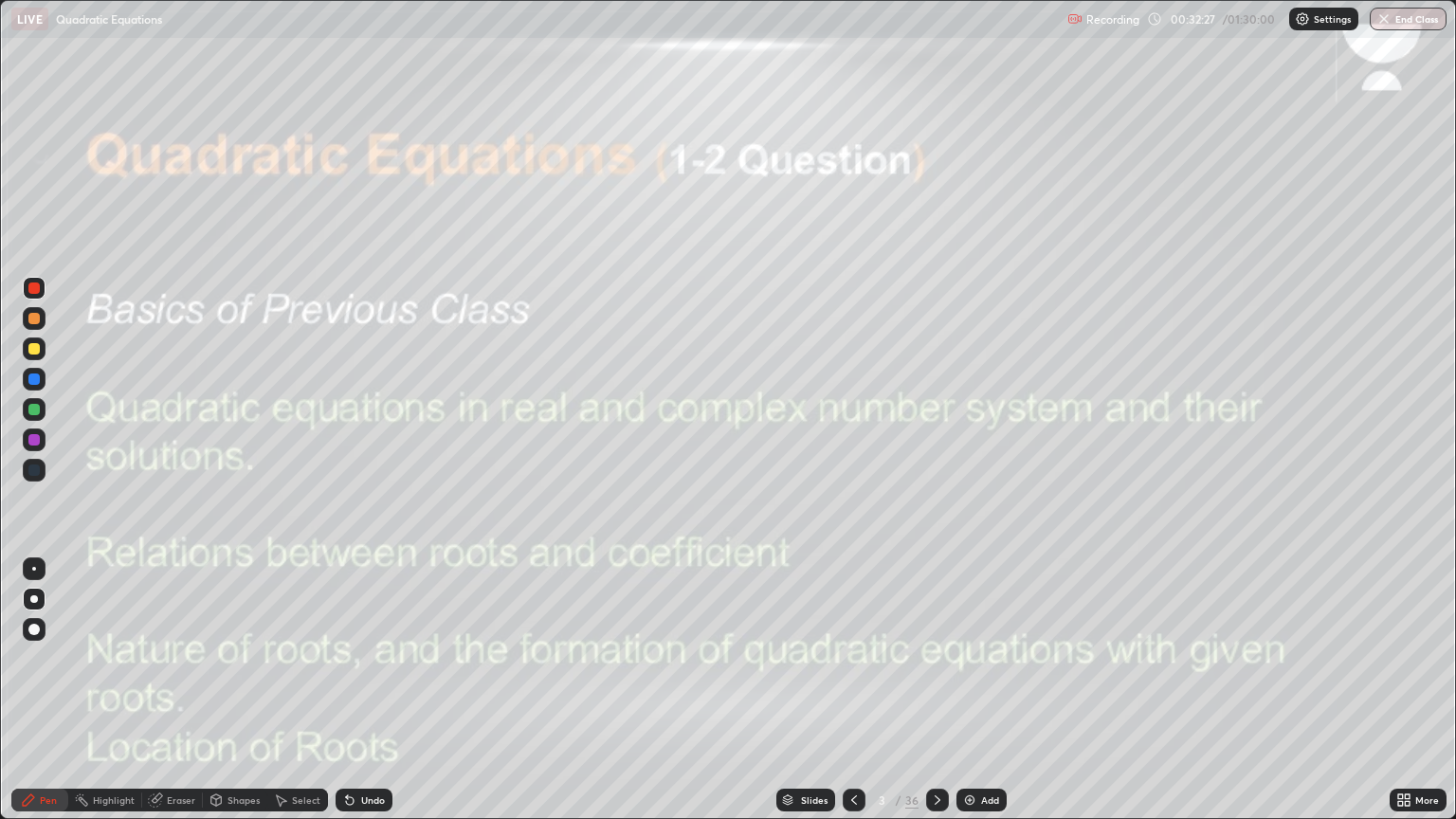 click on "Slides" at bounding box center (814, 800) 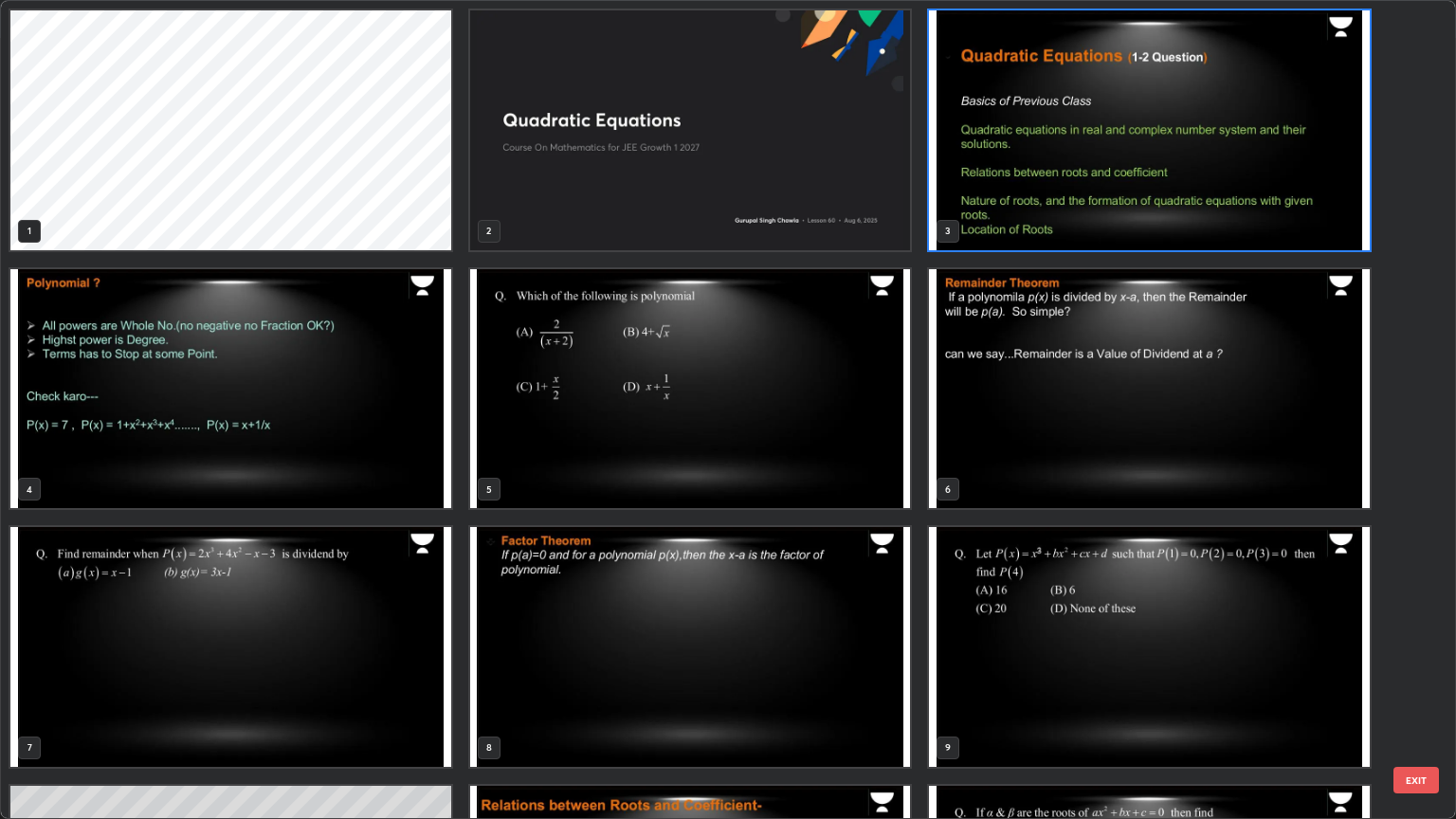 scroll, scrollTop: 6, scrollLeft: 9, axis: both 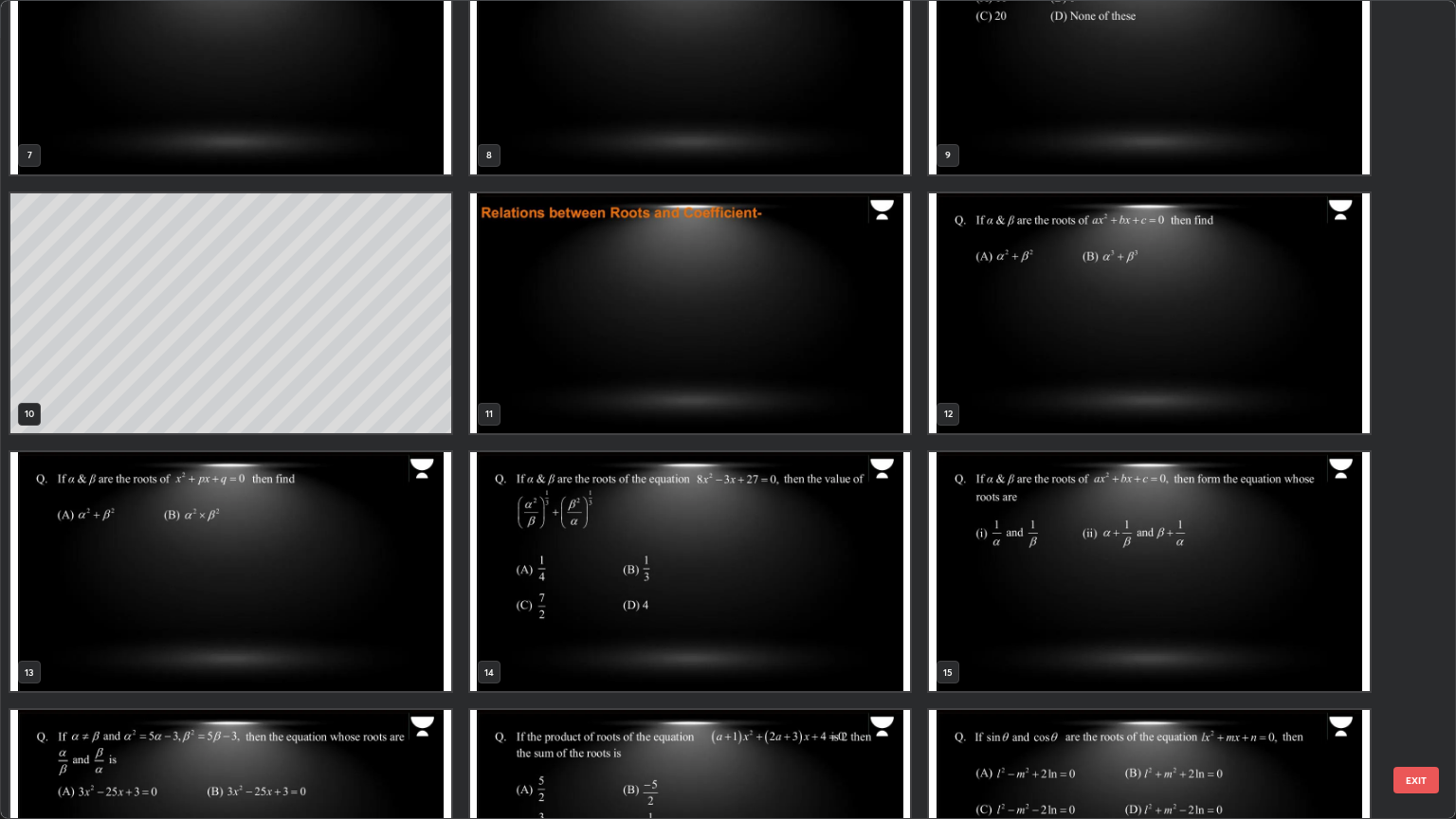 click at bounding box center [690, 572] 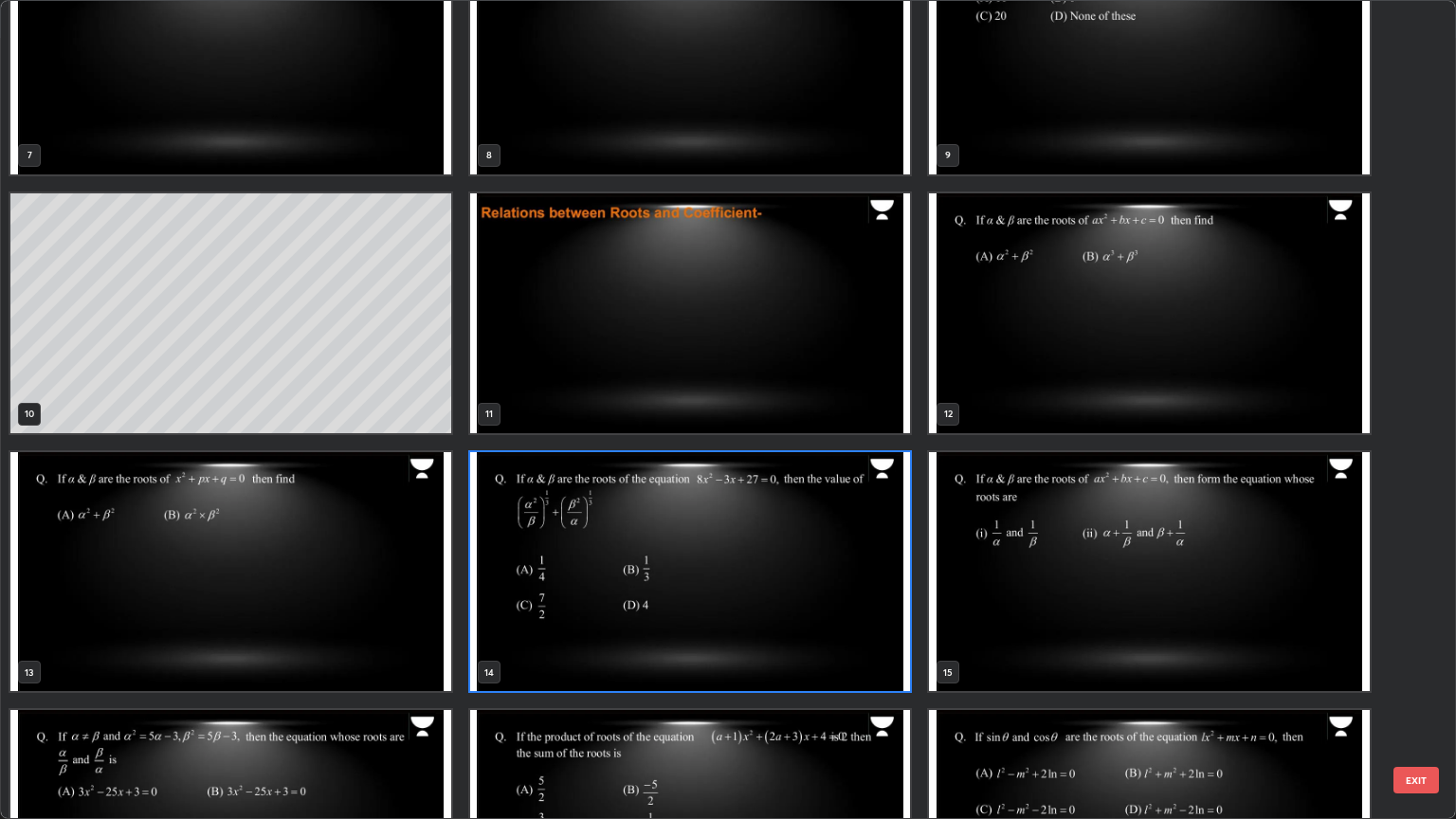 click at bounding box center [690, 572] 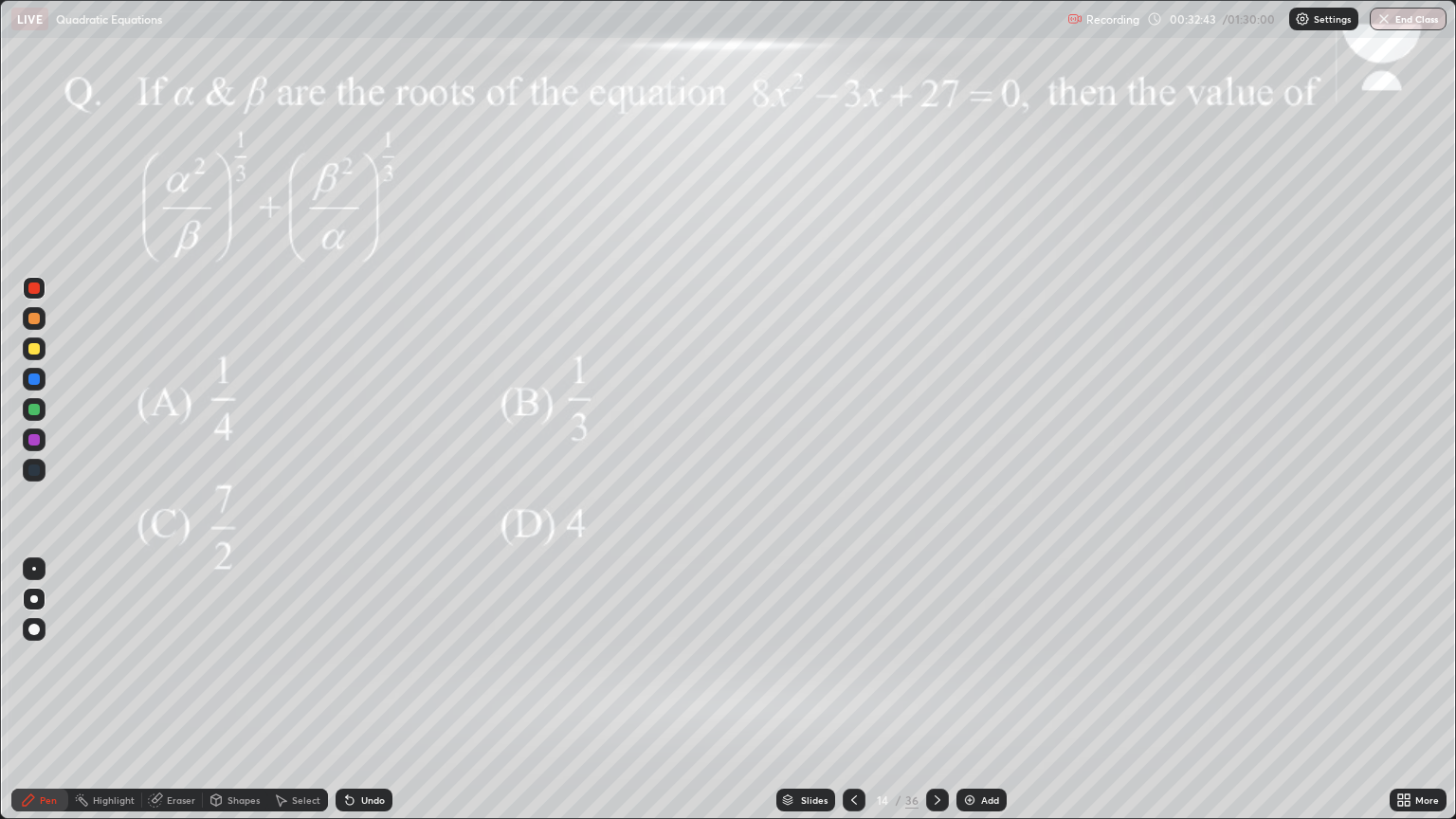 click at bounding box center (34, 410) 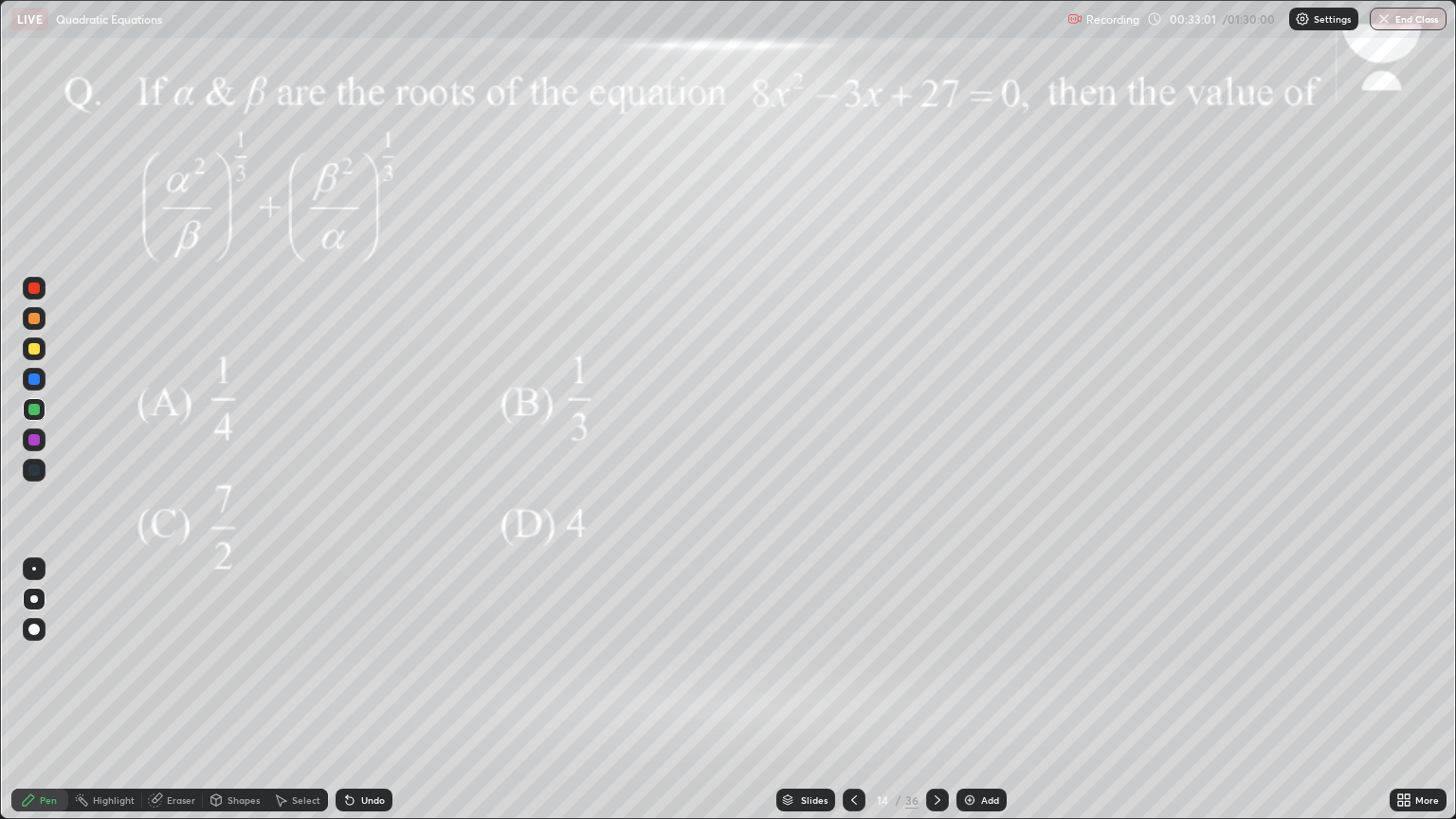 click at bounding box center [34, 349] 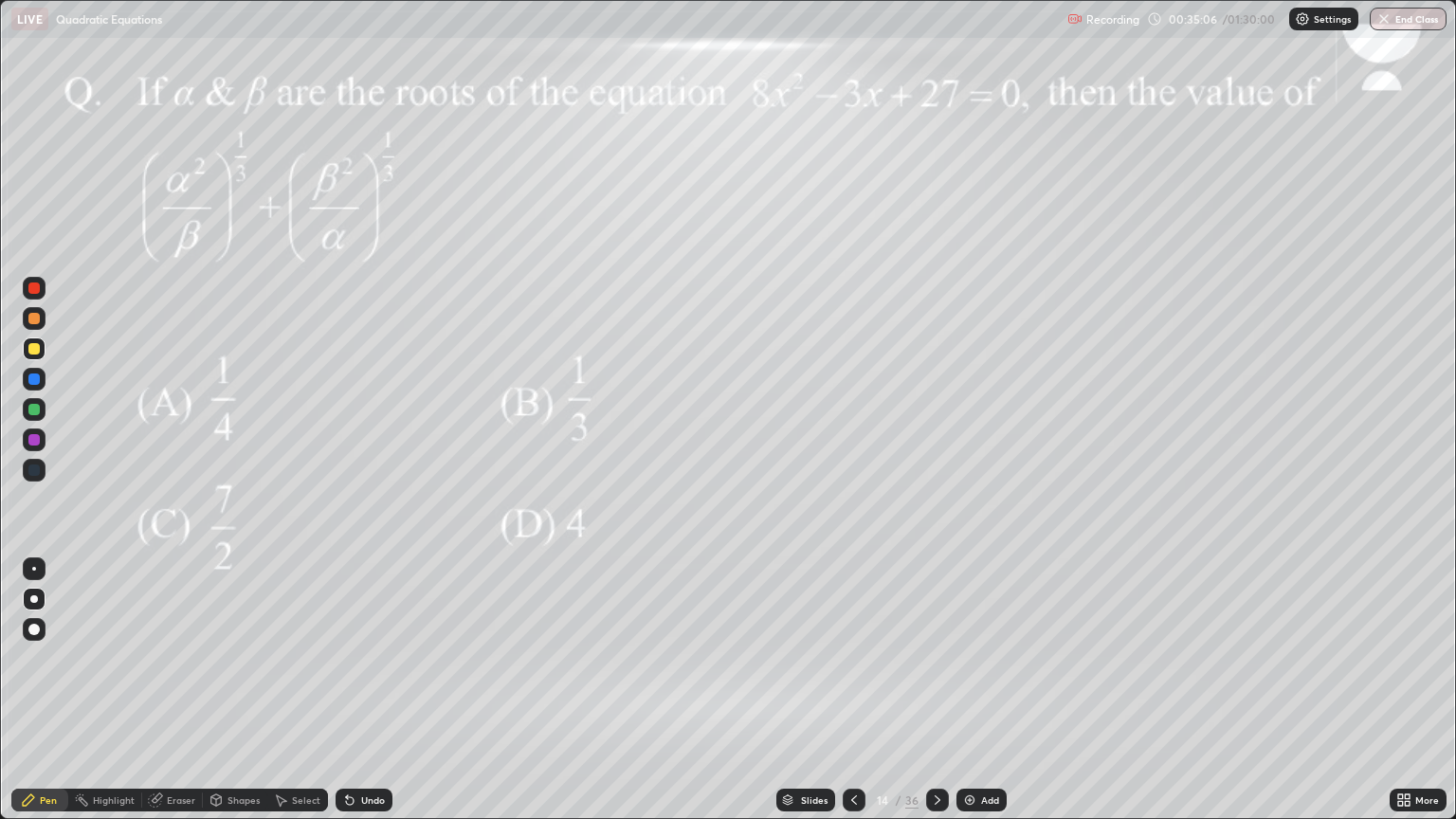 click at bounding box center (34, 349) 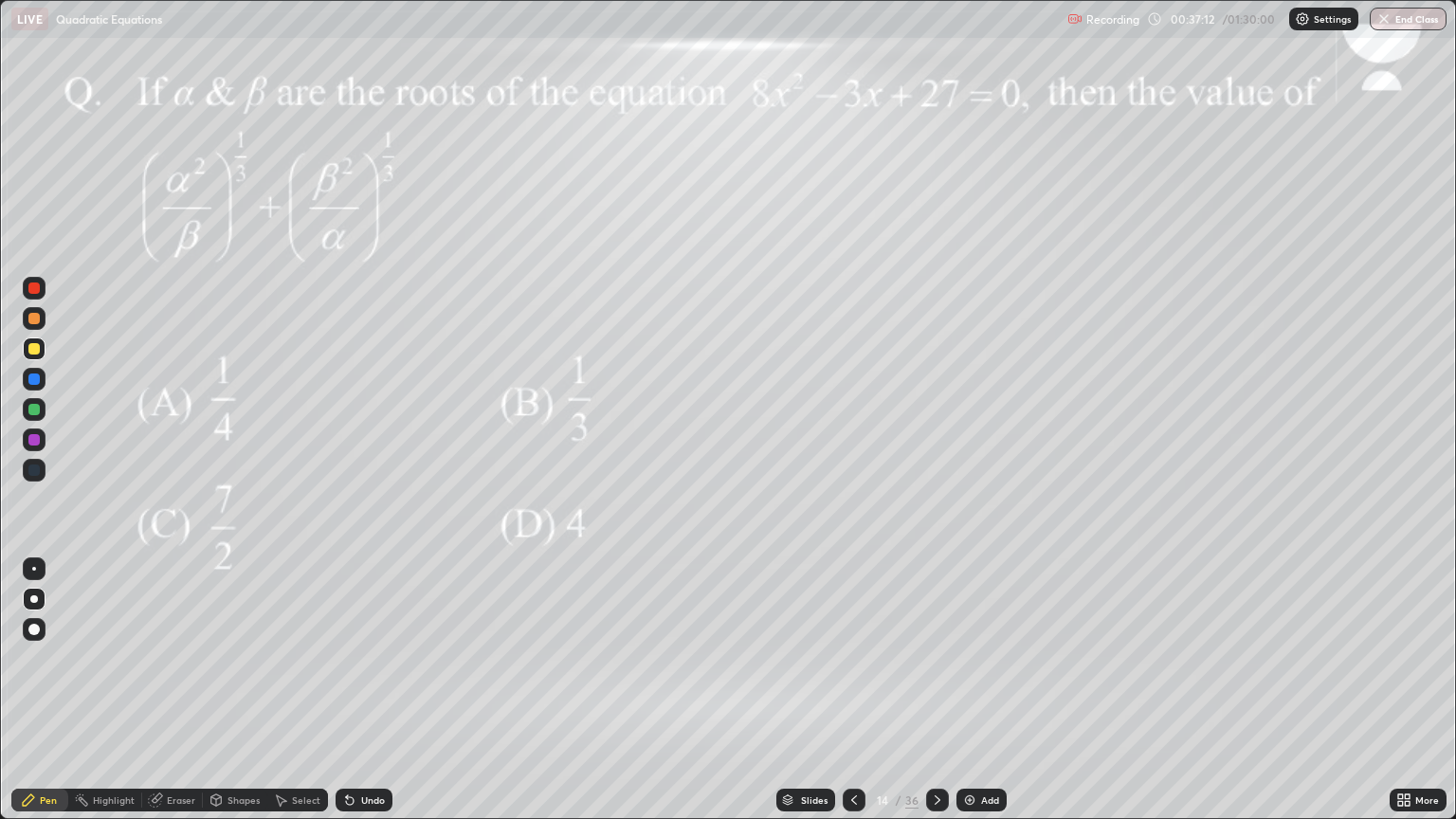 click at bounding box center [937, 800] 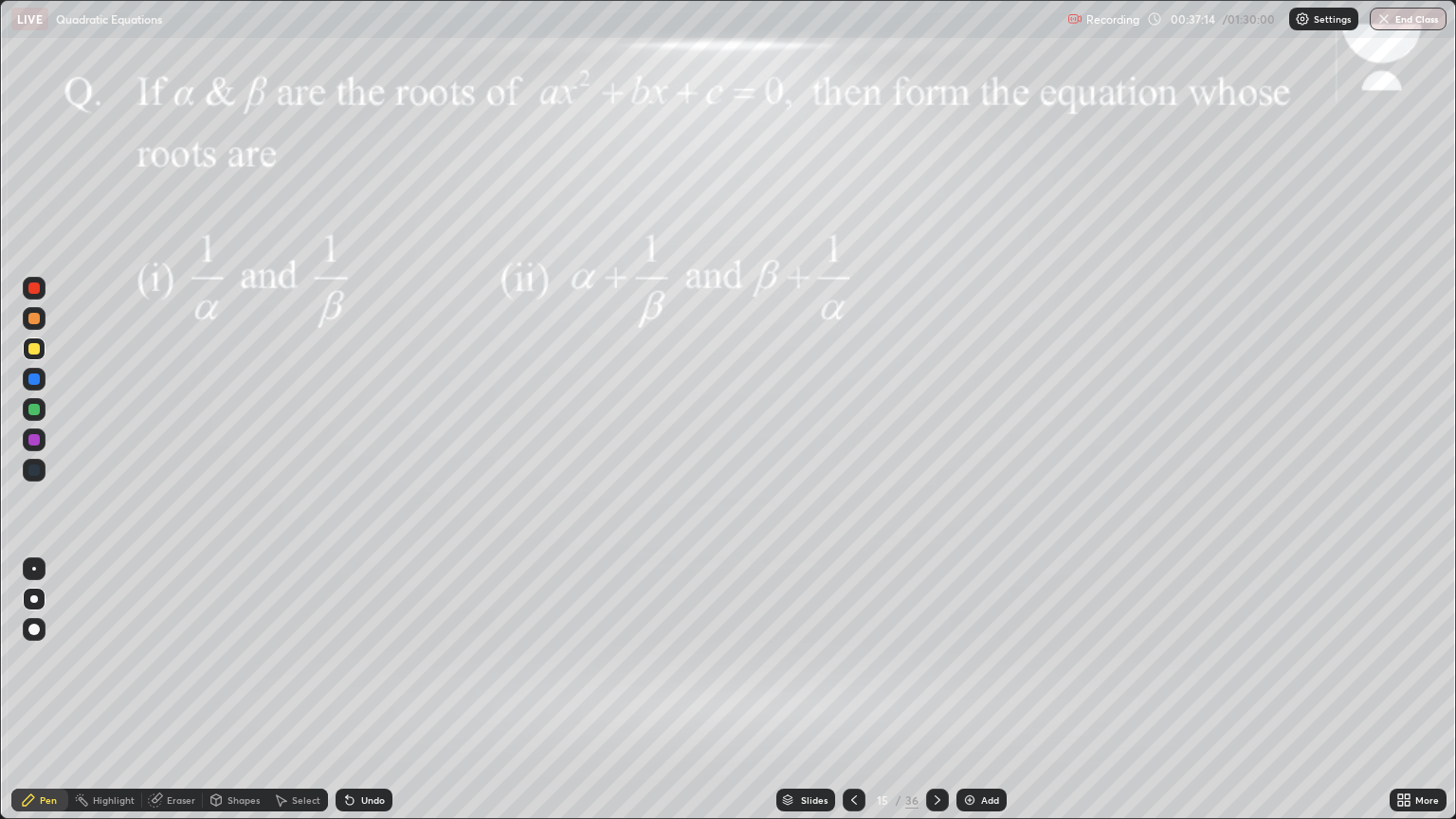 click at bounding box center [34, 288] 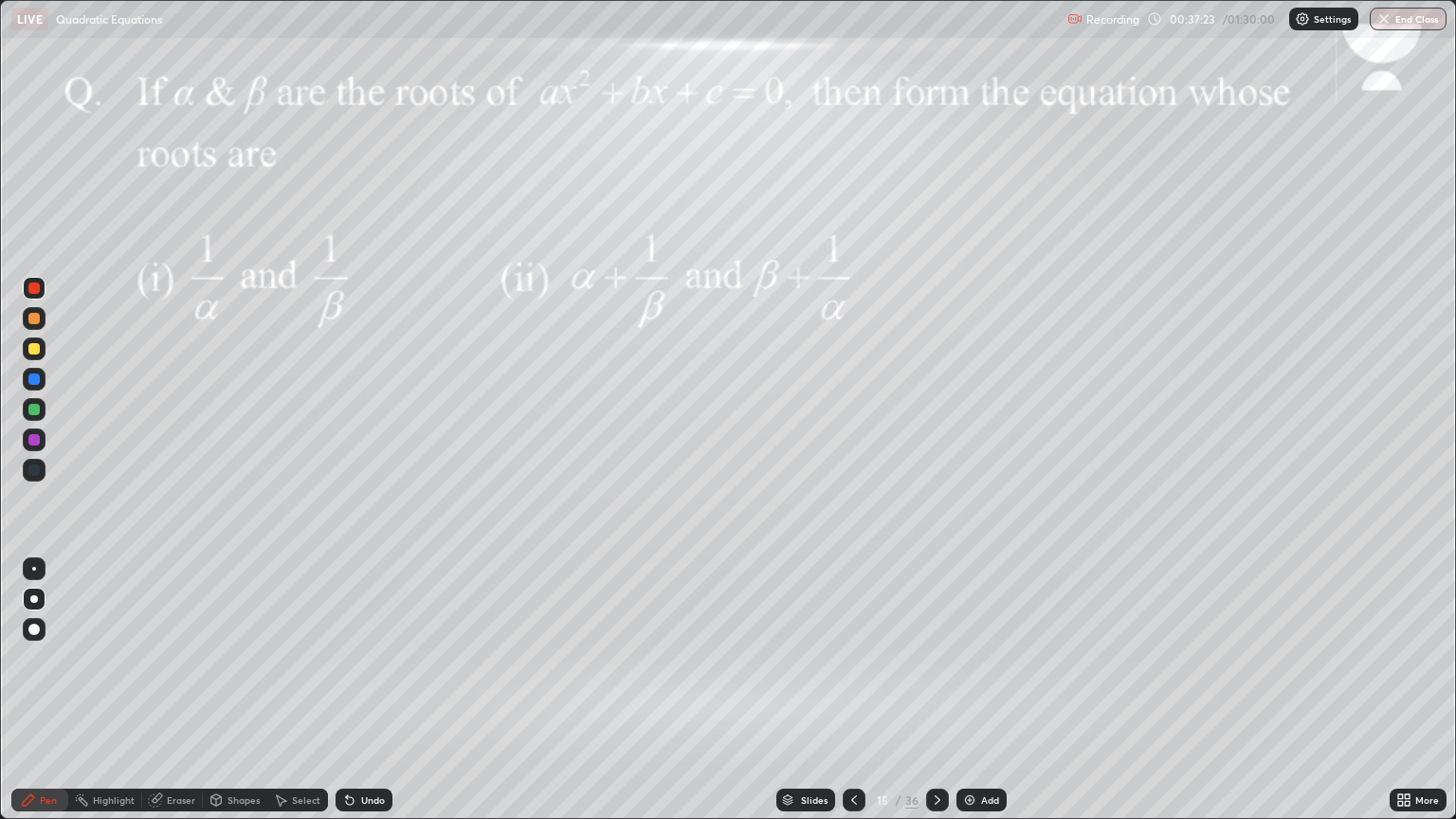 click at bounding box center [34, 288] 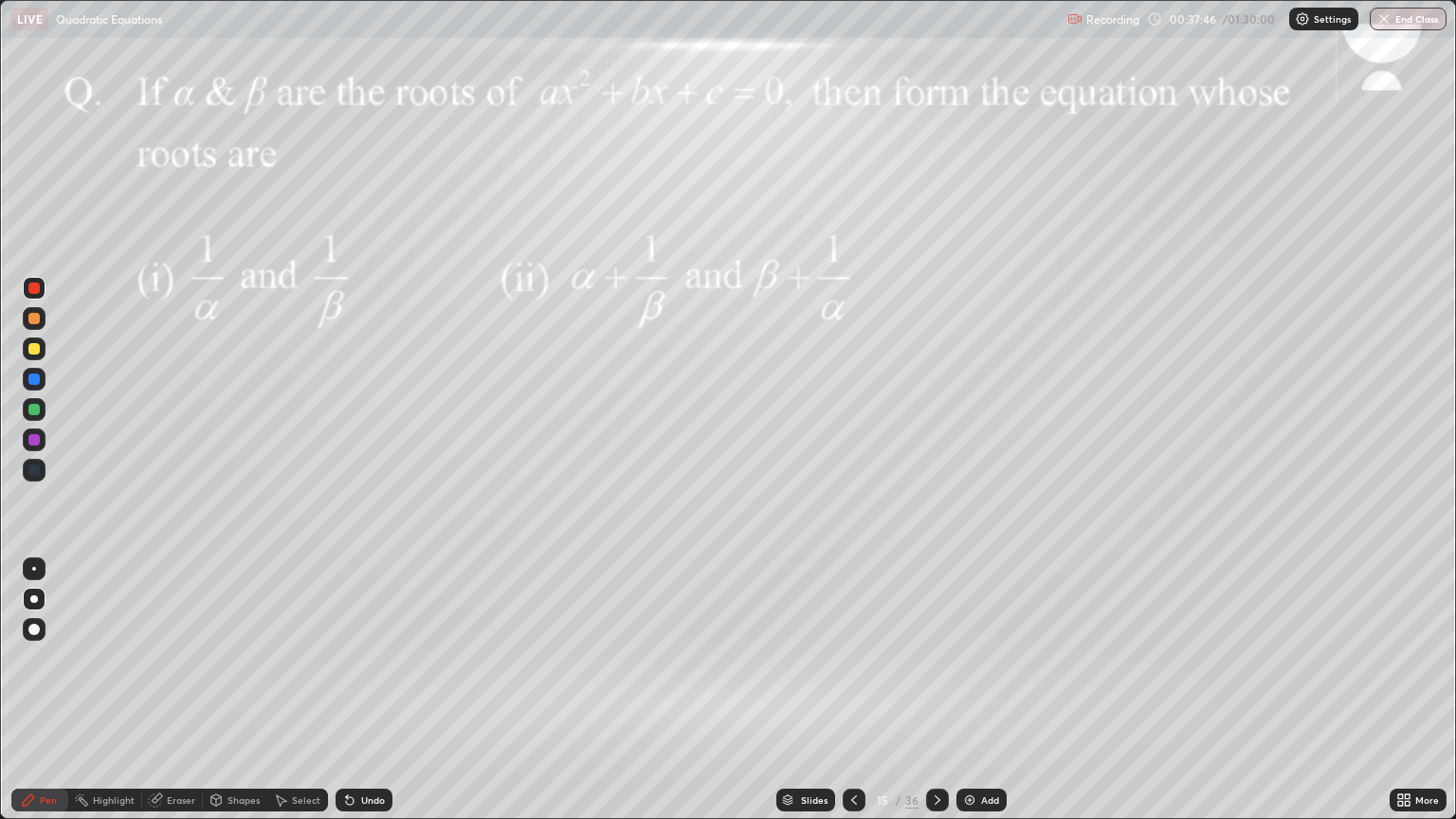 click at bounding box center (34, 349) 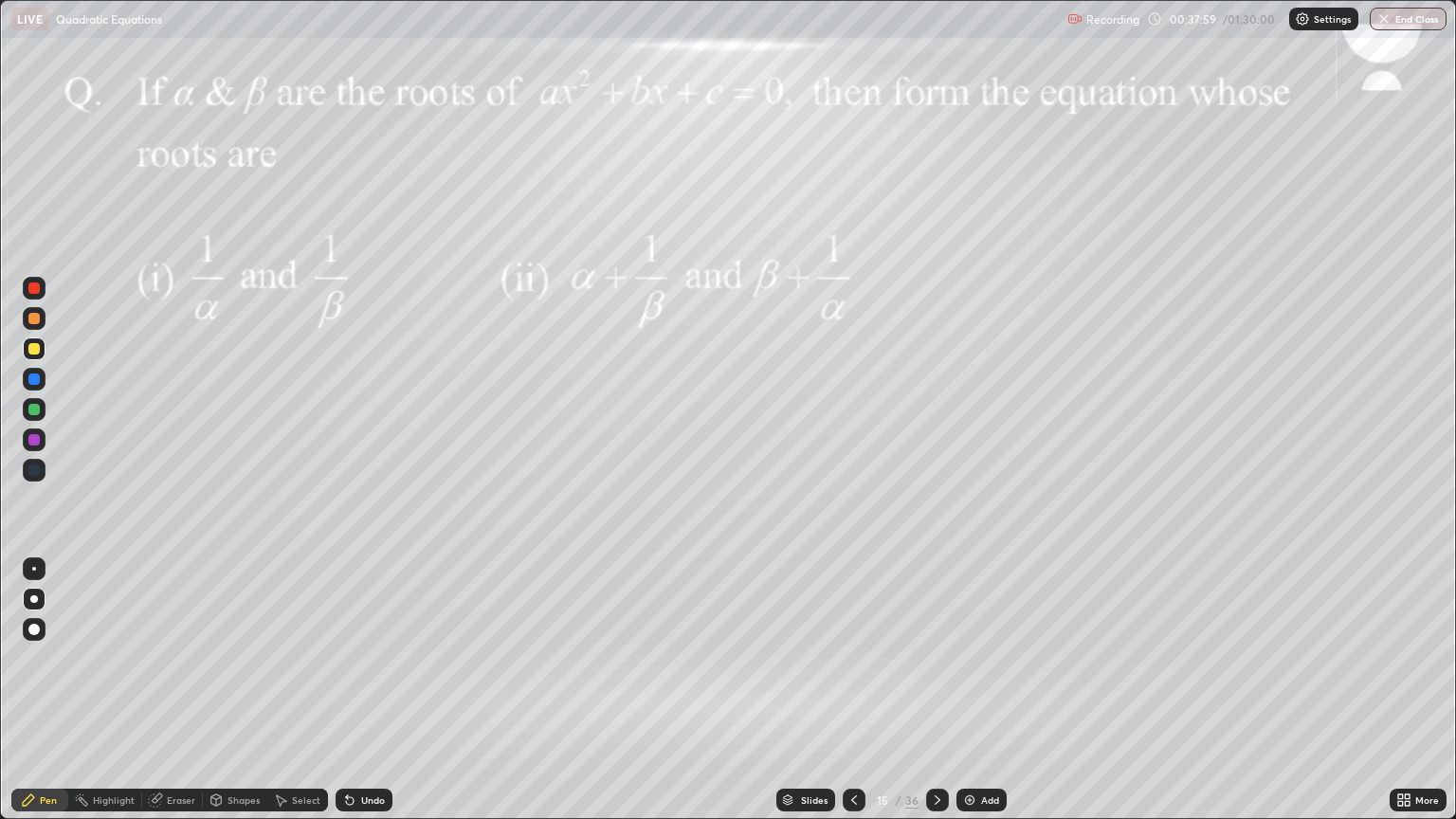 click on "Shapes" at bounding box center [244, 800] 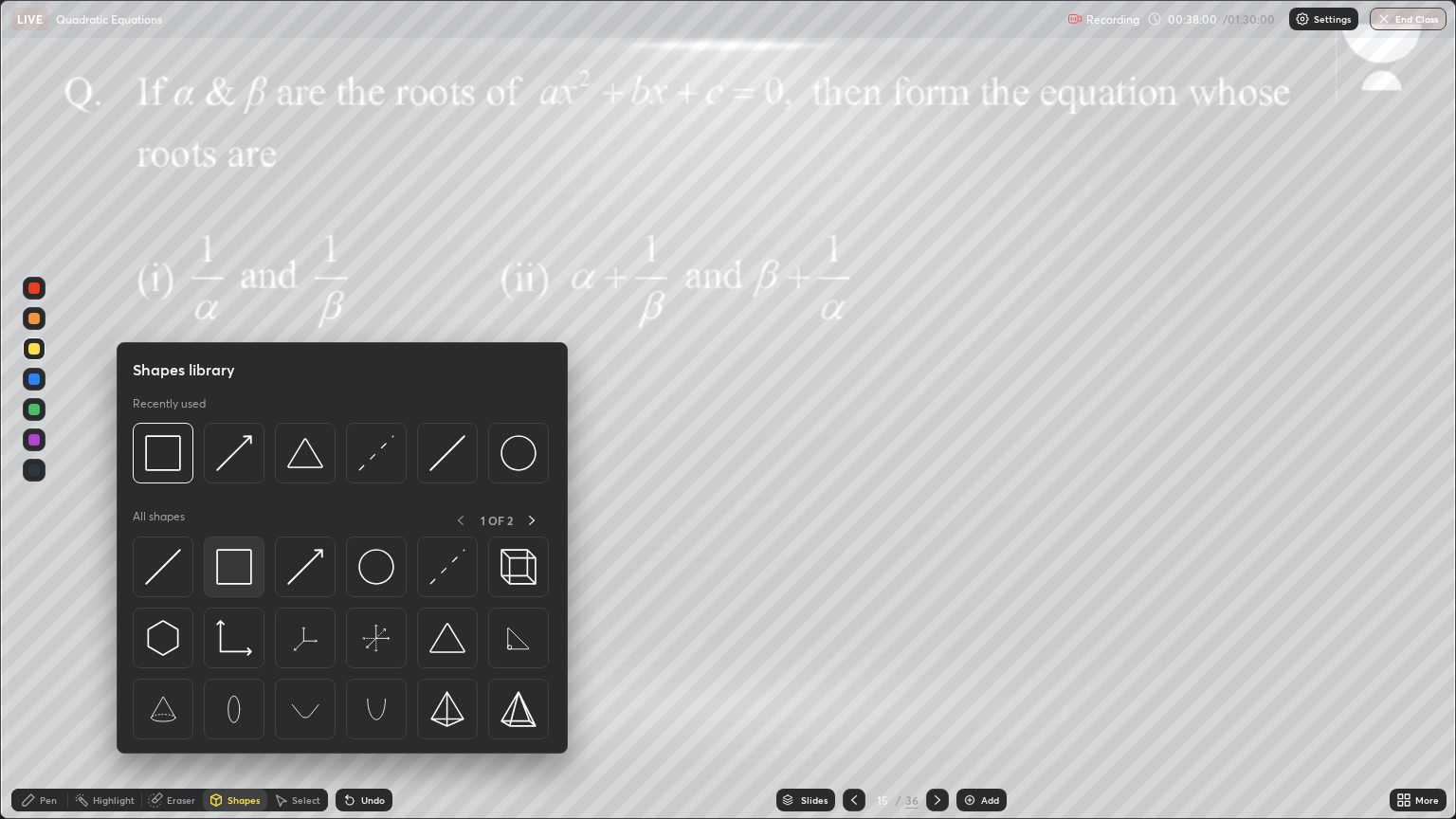 click at bounding box center [234, 567] 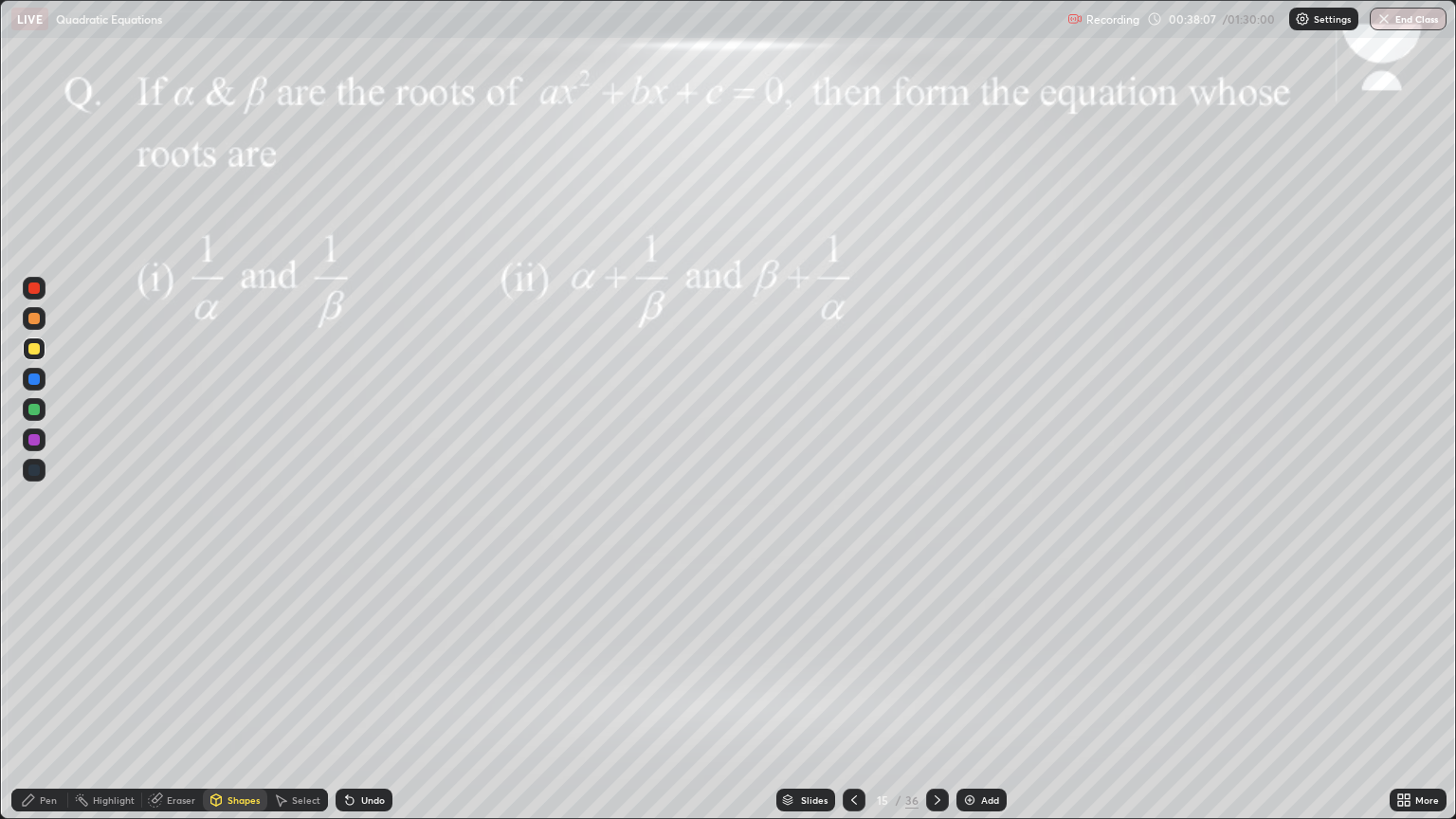 click 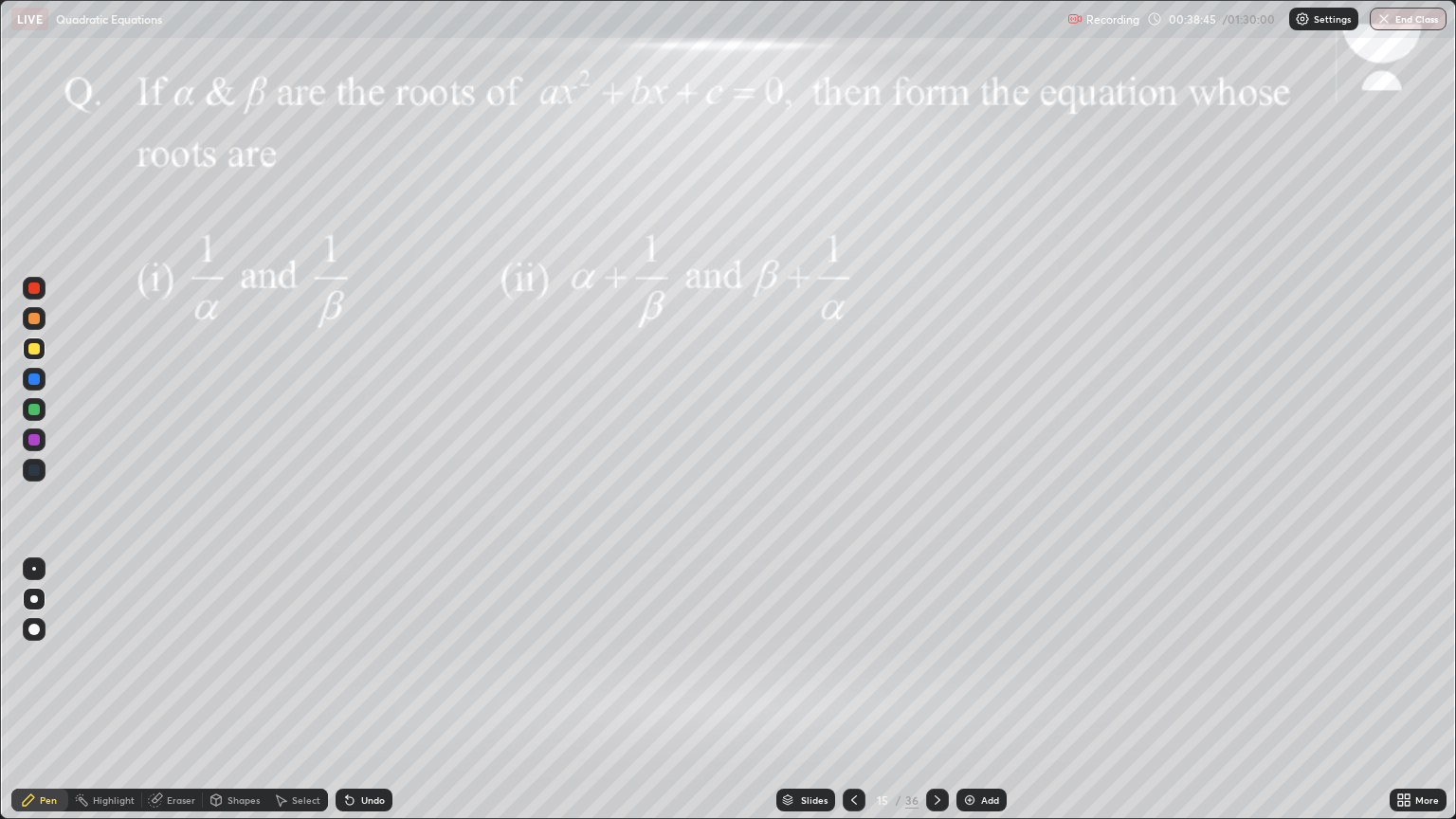 click at bounding box center [34, 410] 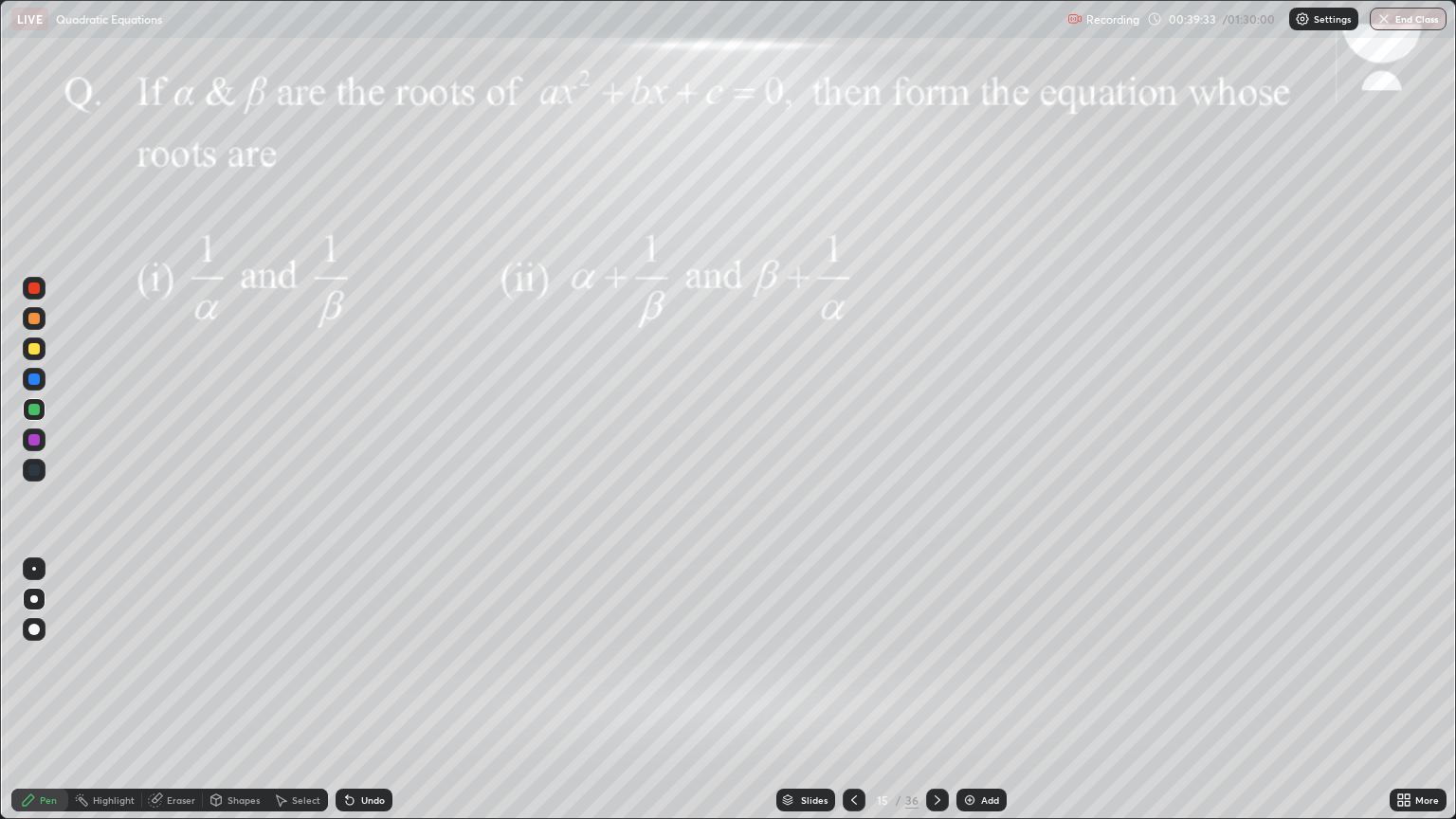 click at bounding box center [34, 349] 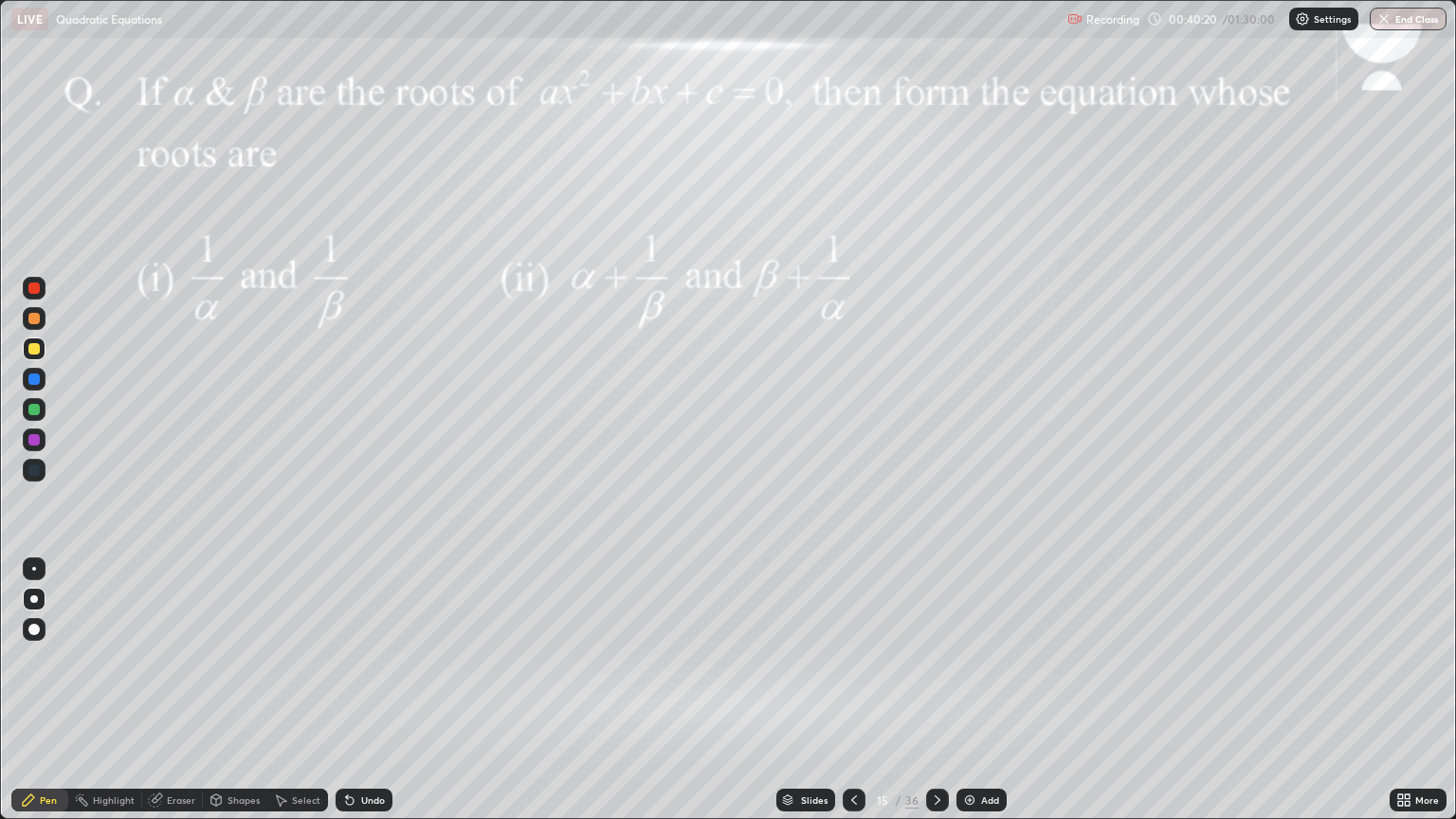 click at bounding box center [34, 288] 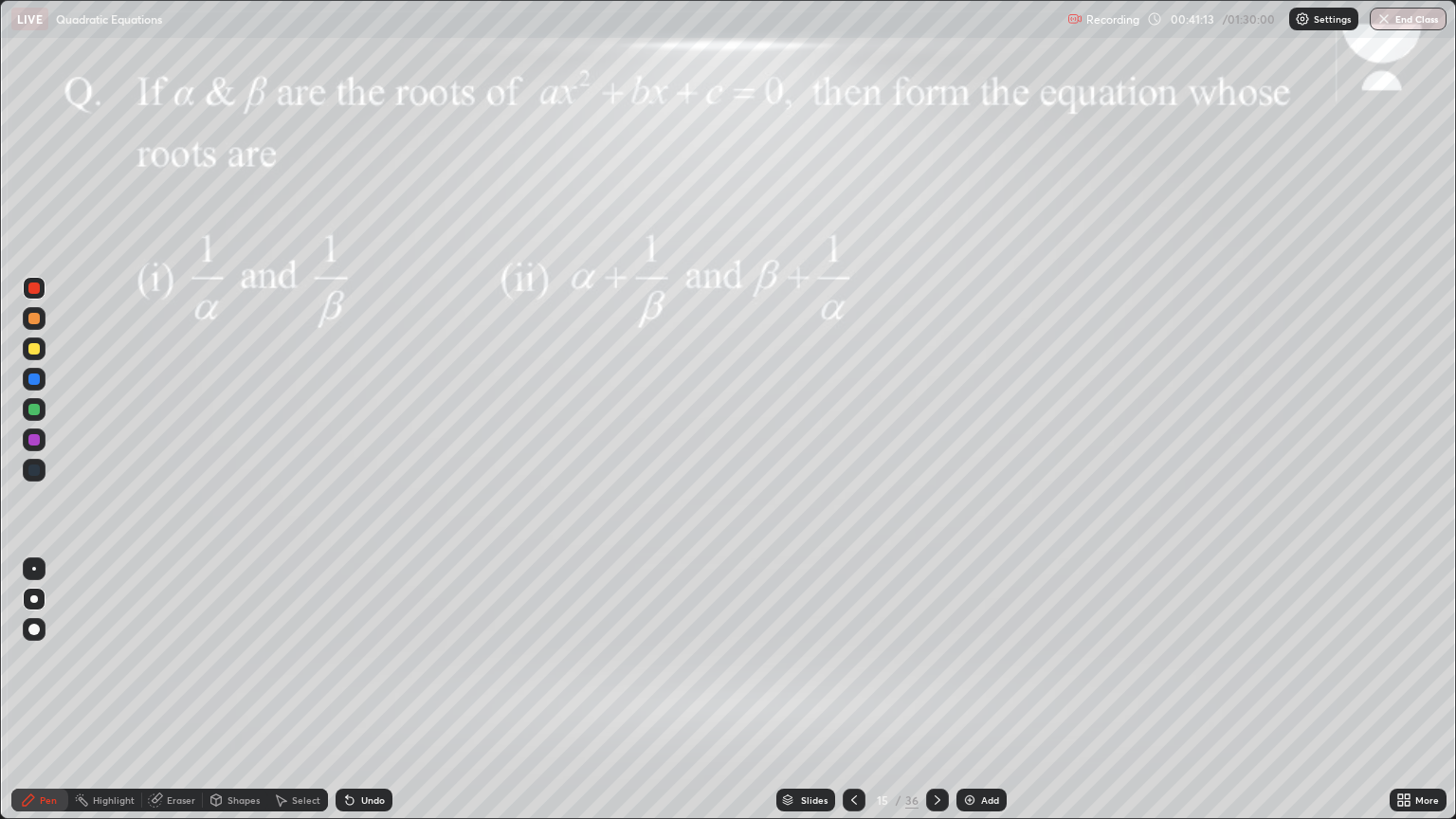 click on "Undo" at bounding box center [373, 800] 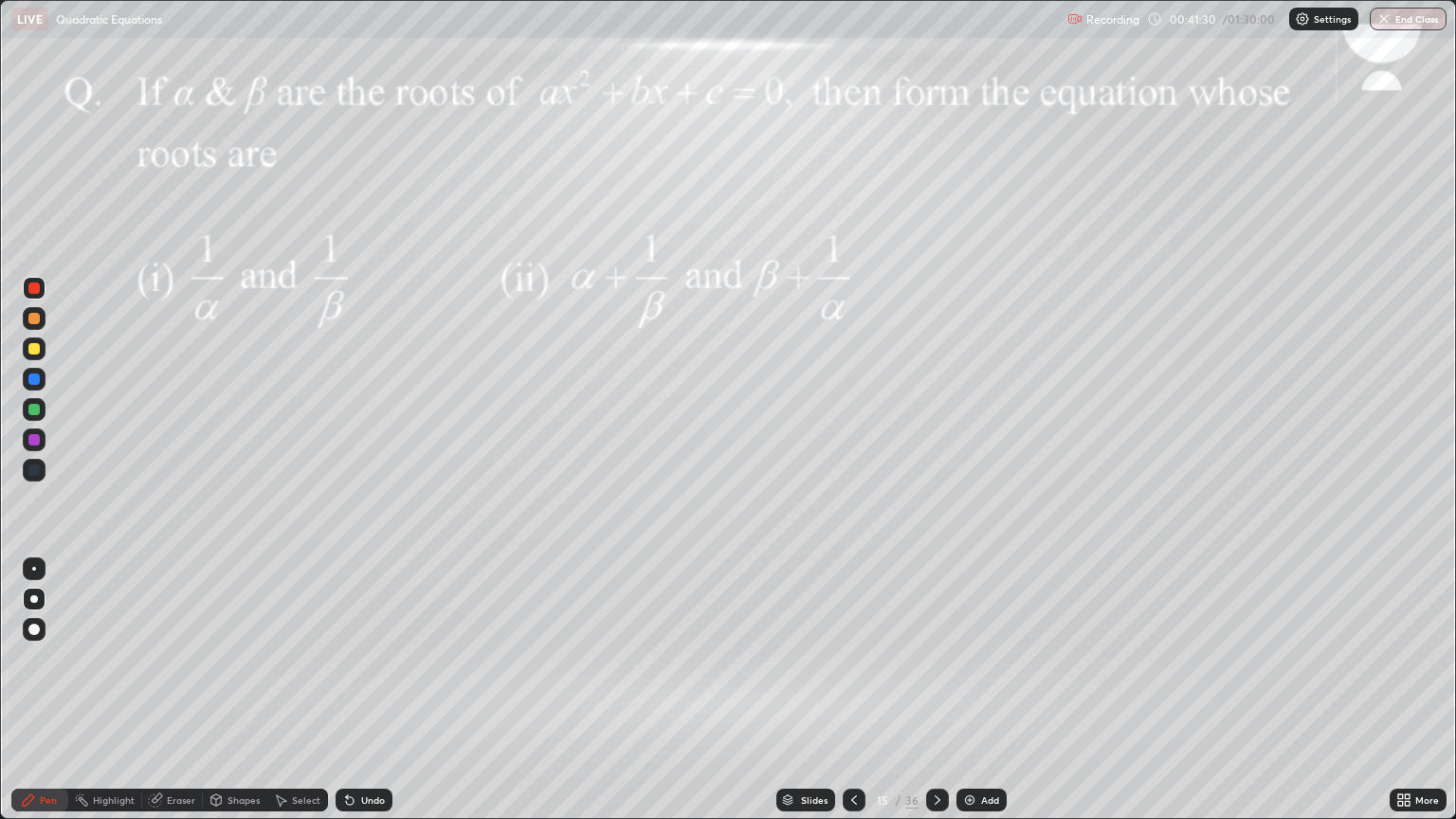 click at bounding box center (34, 349) 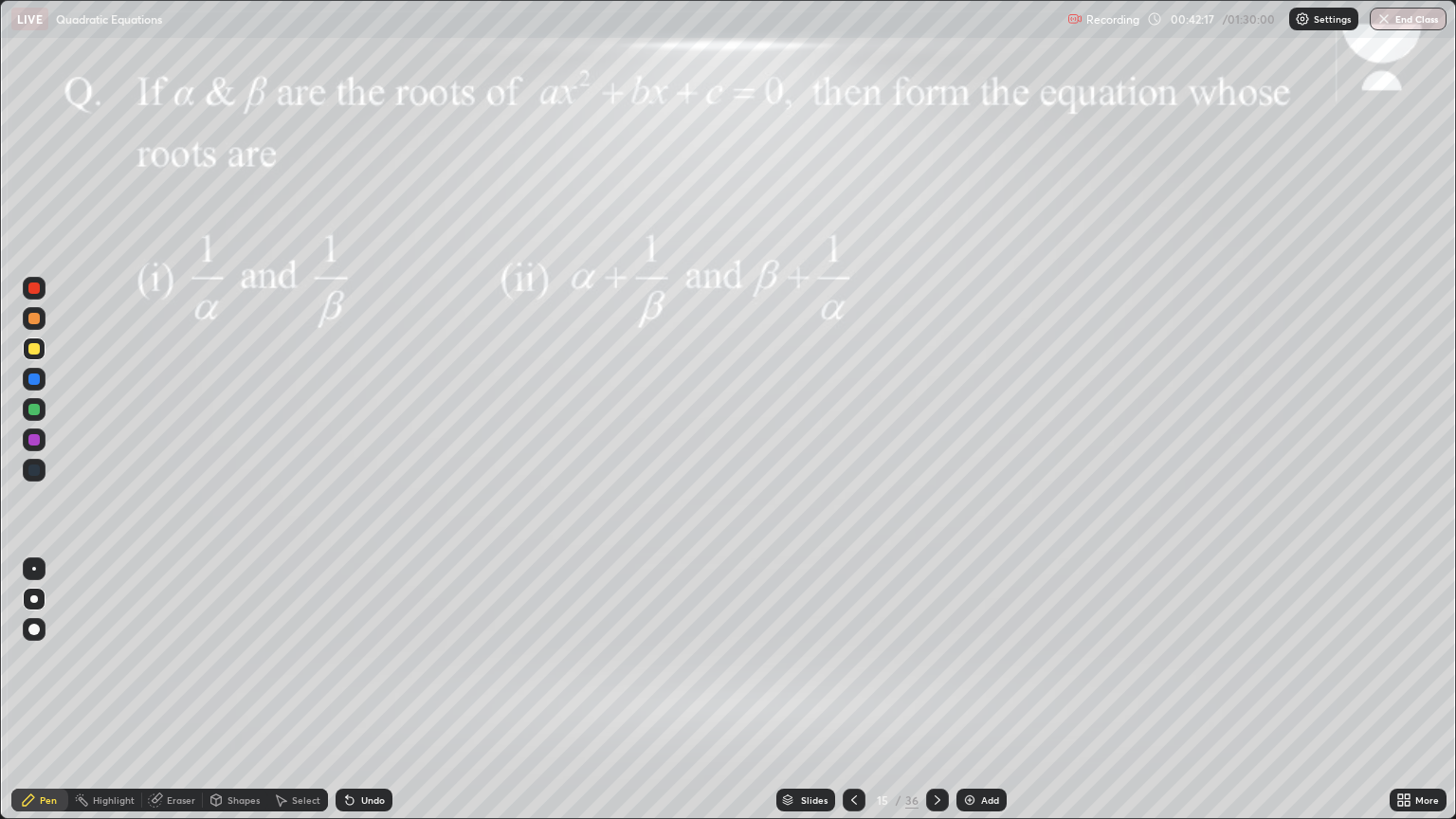 click at bounding box center [34, 410] 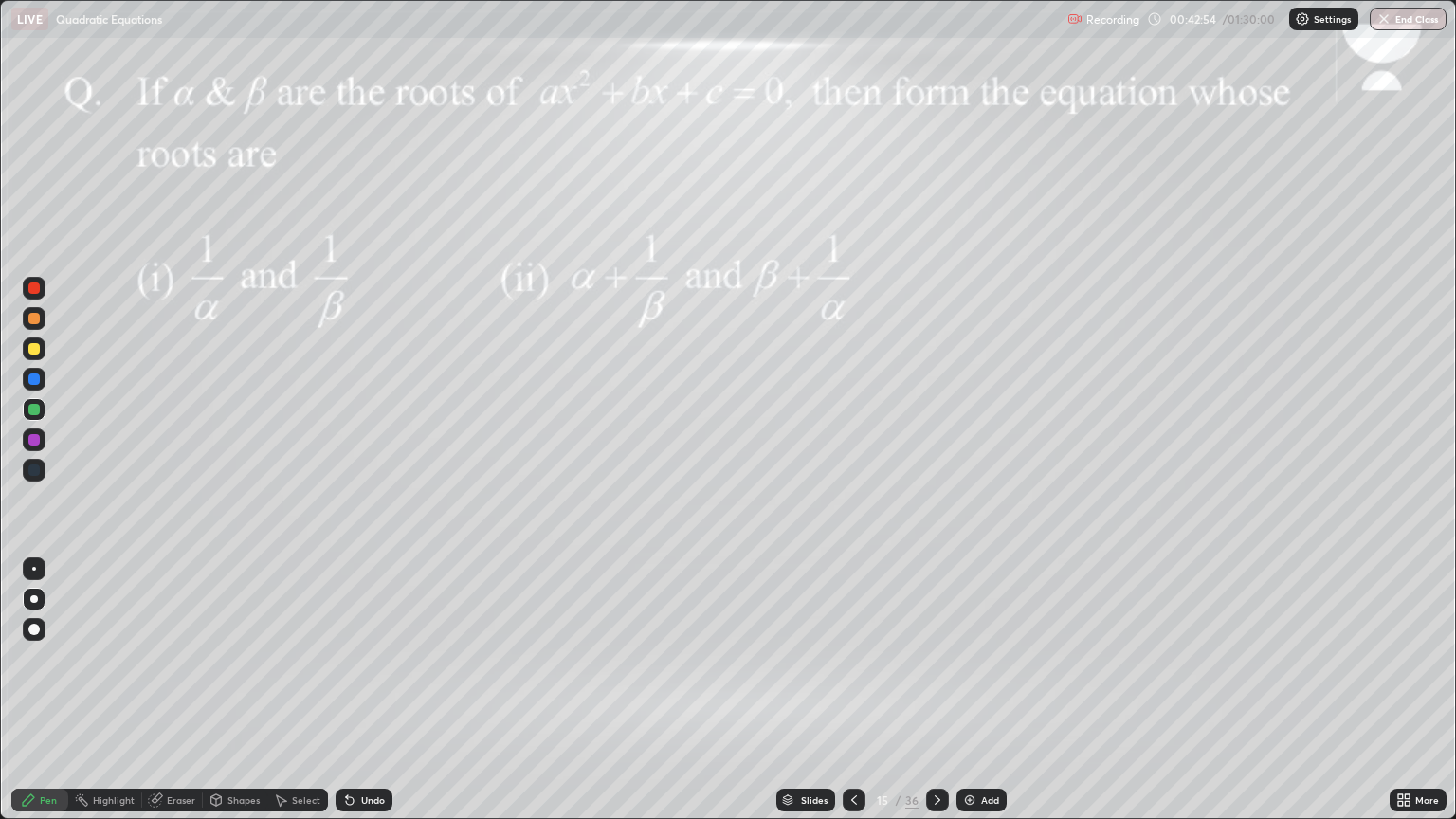 click on "Undo" at bounding box center (364, 800) 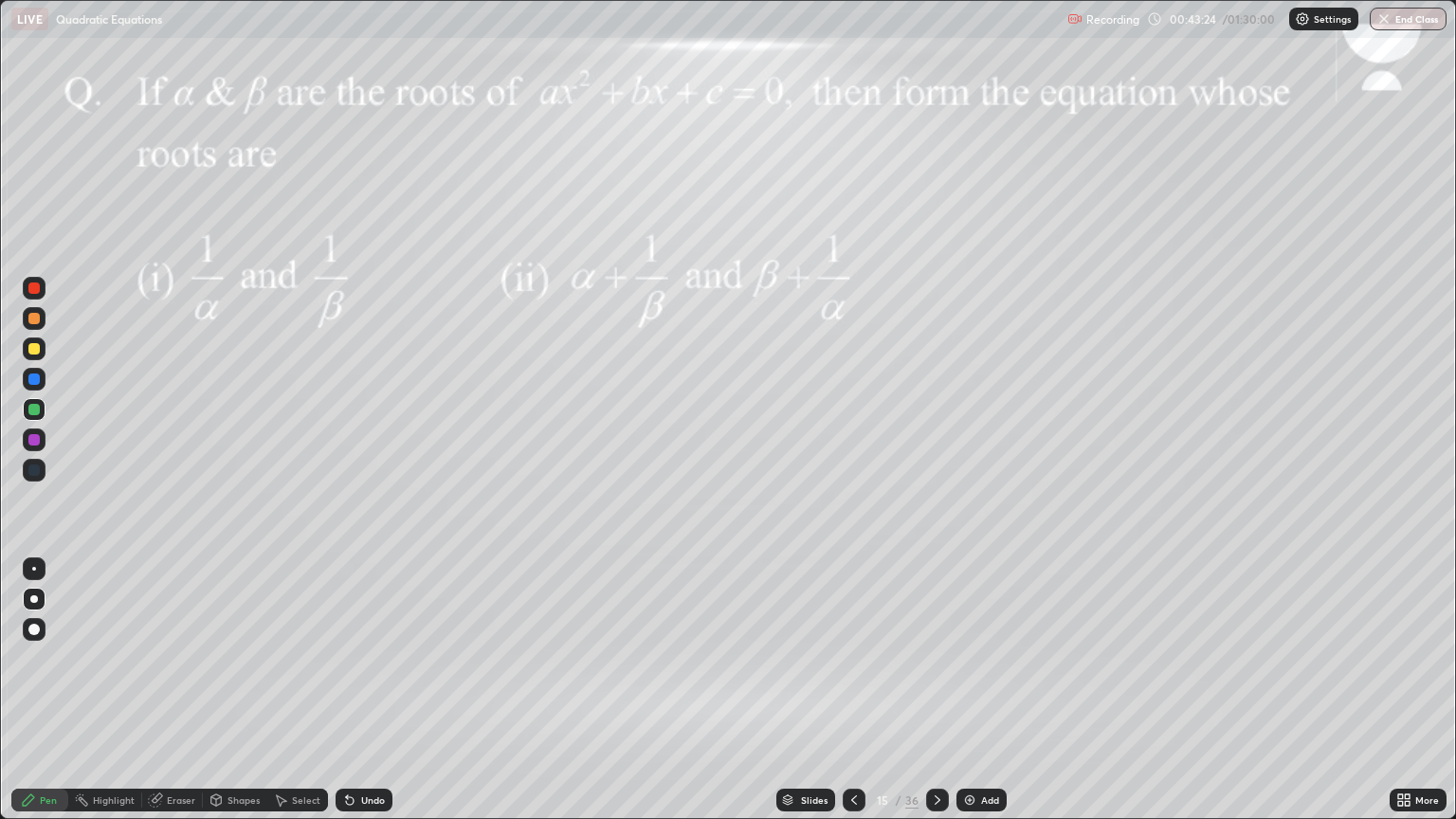 click at bounding box center (34, 288) 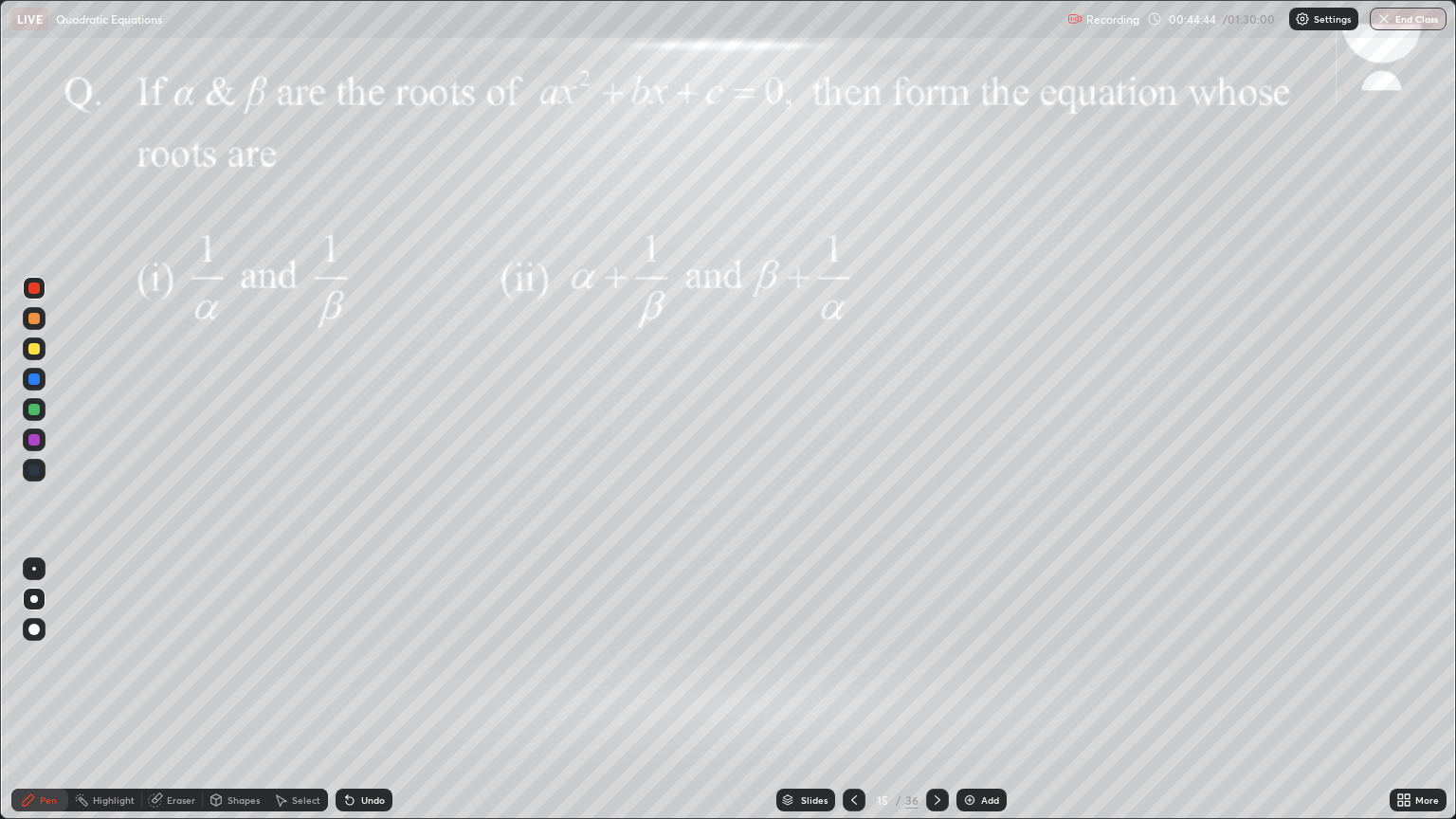 click 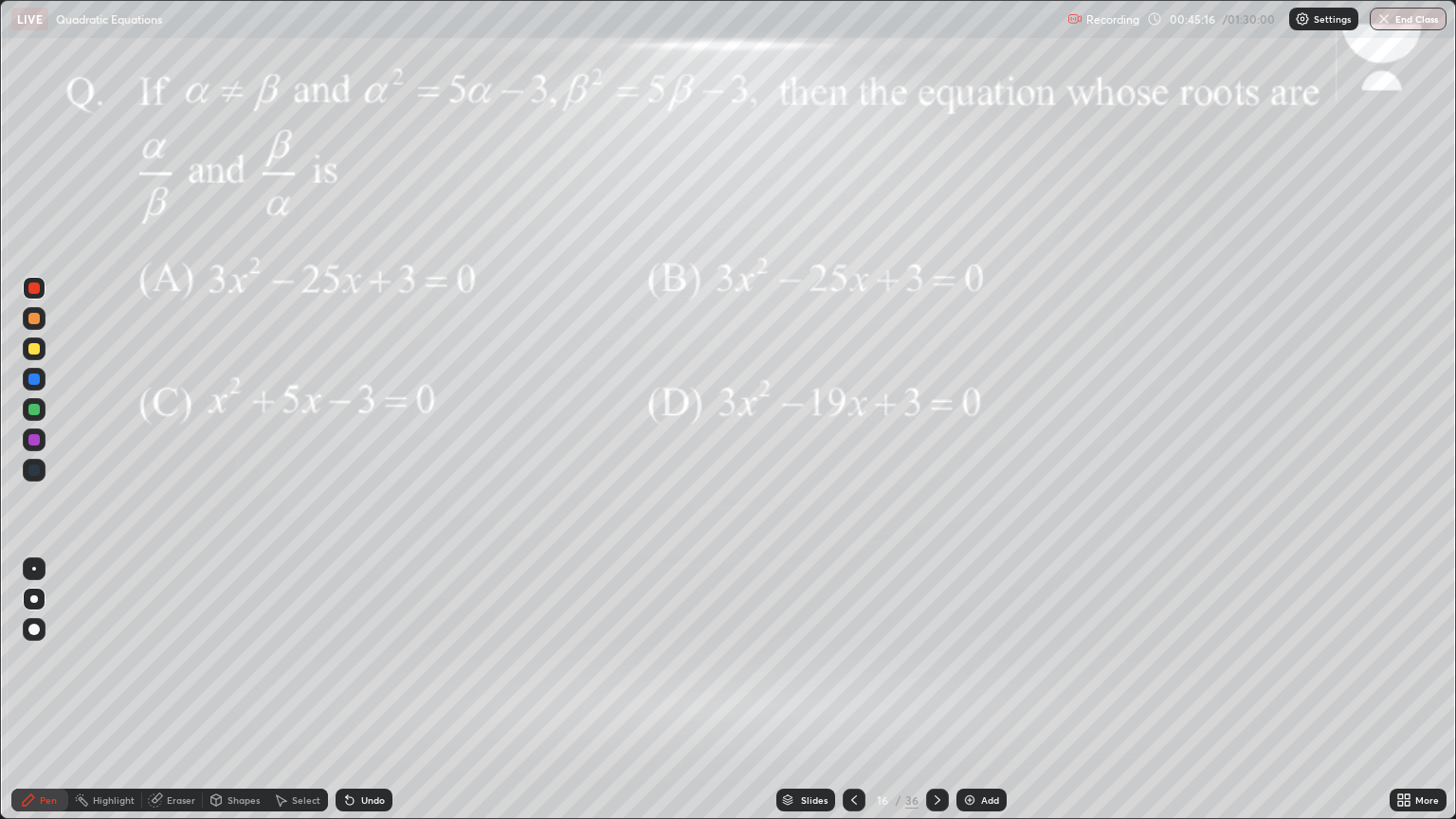 click at bounding box center (34, 349) 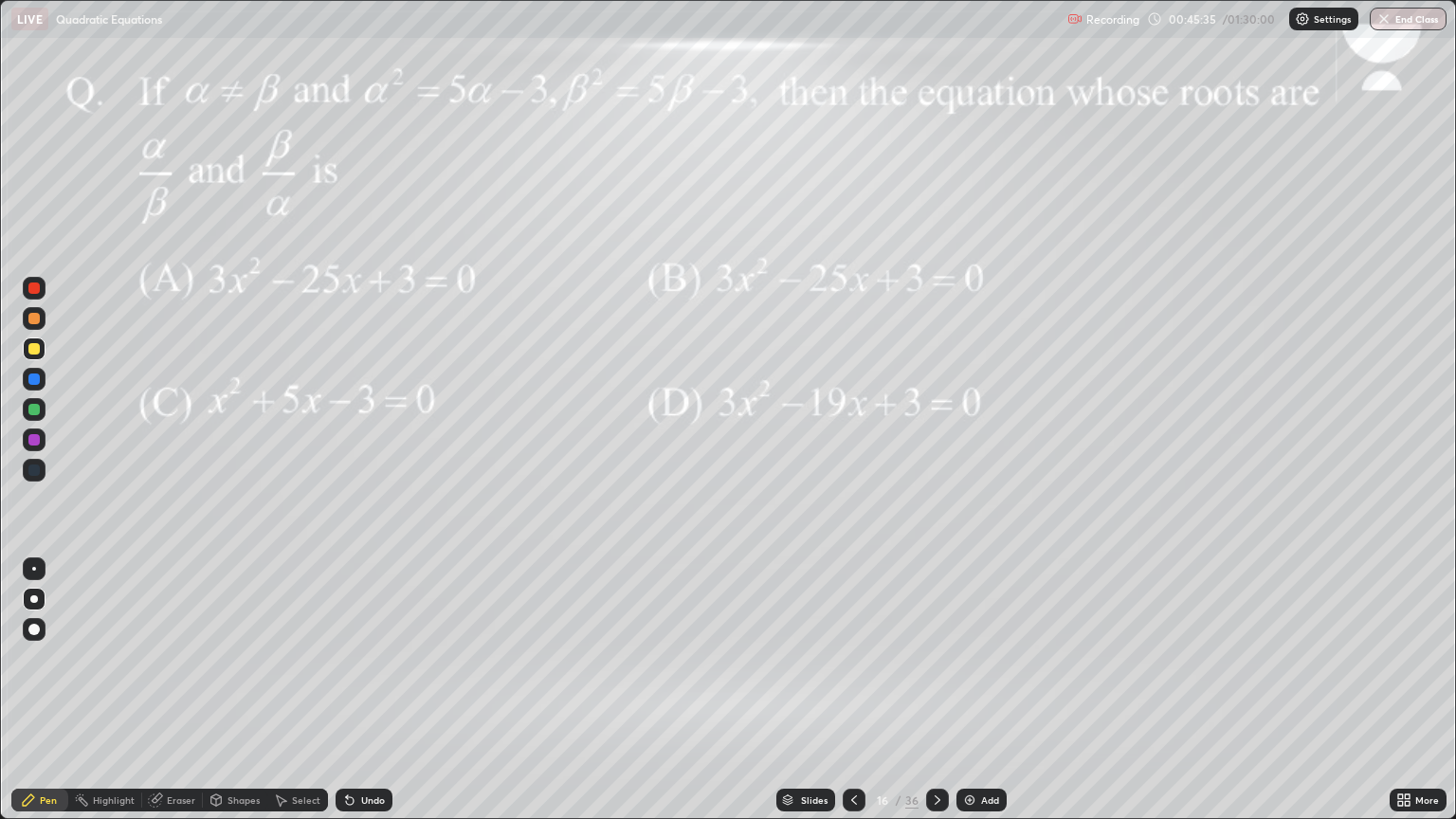 click on "Undo" at bounding box center [373, 800] 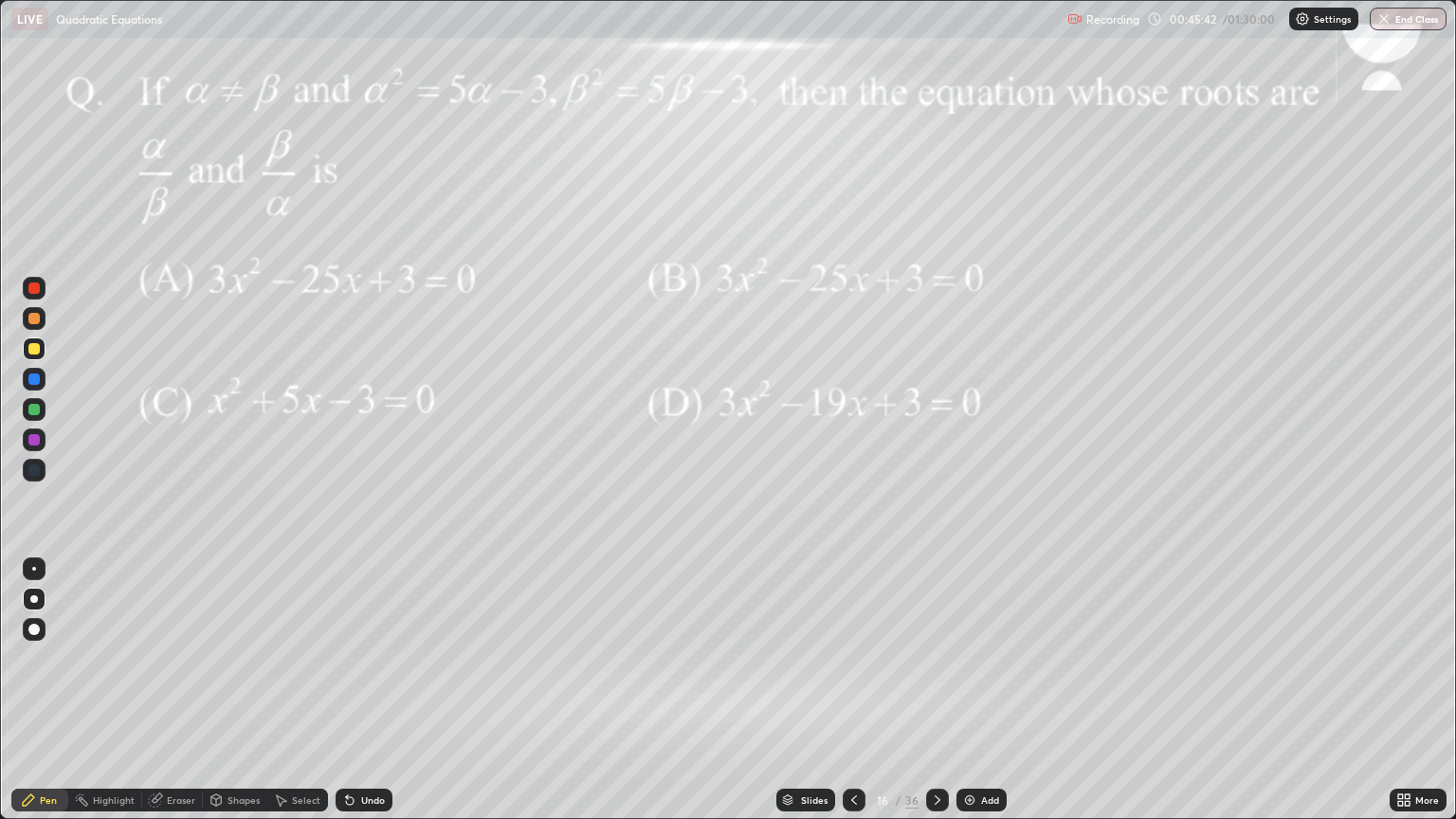 click on "Undo" at bounding box center [364, 800] 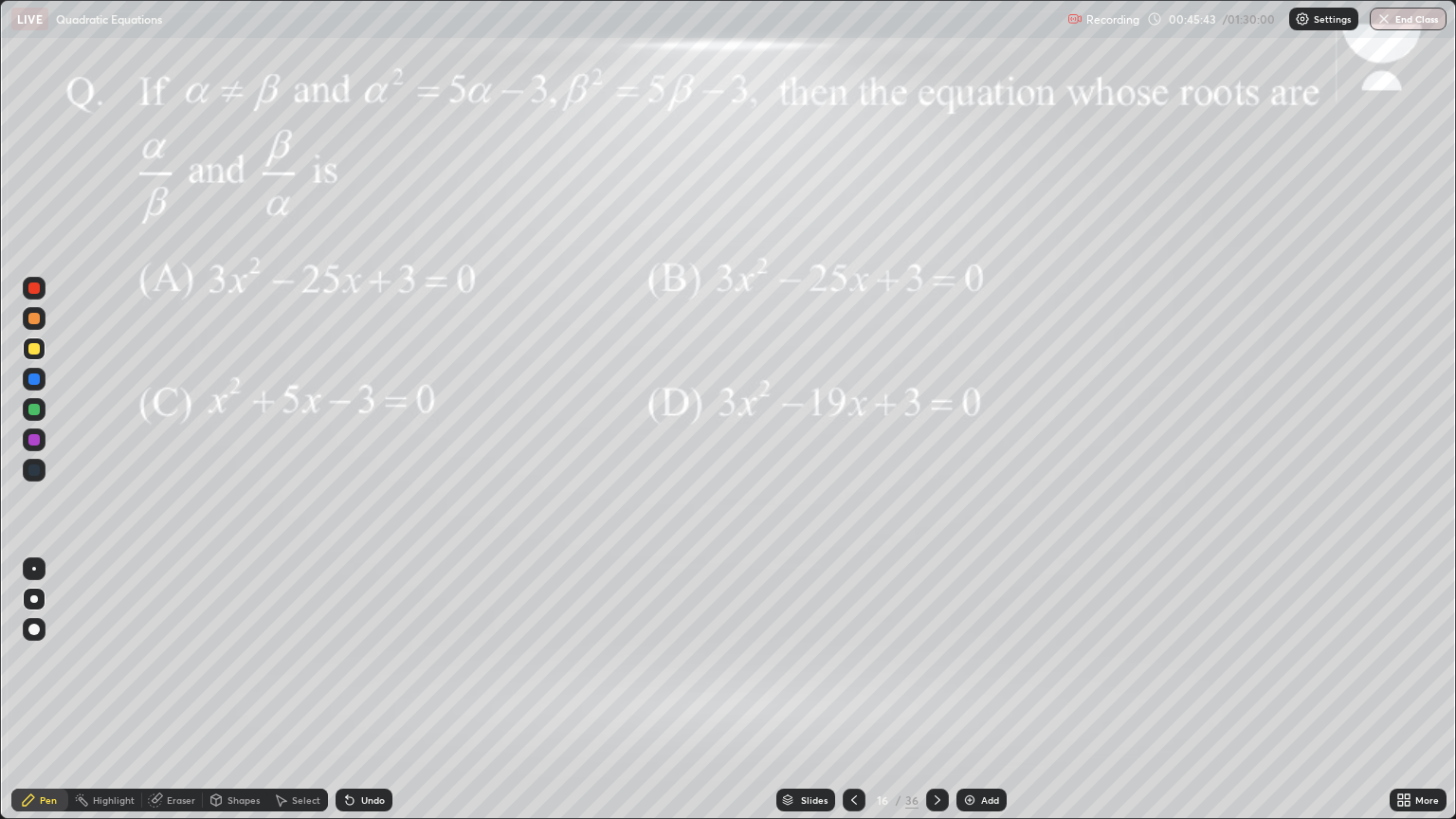 click on "Undo" at bounding box center [373, 800] 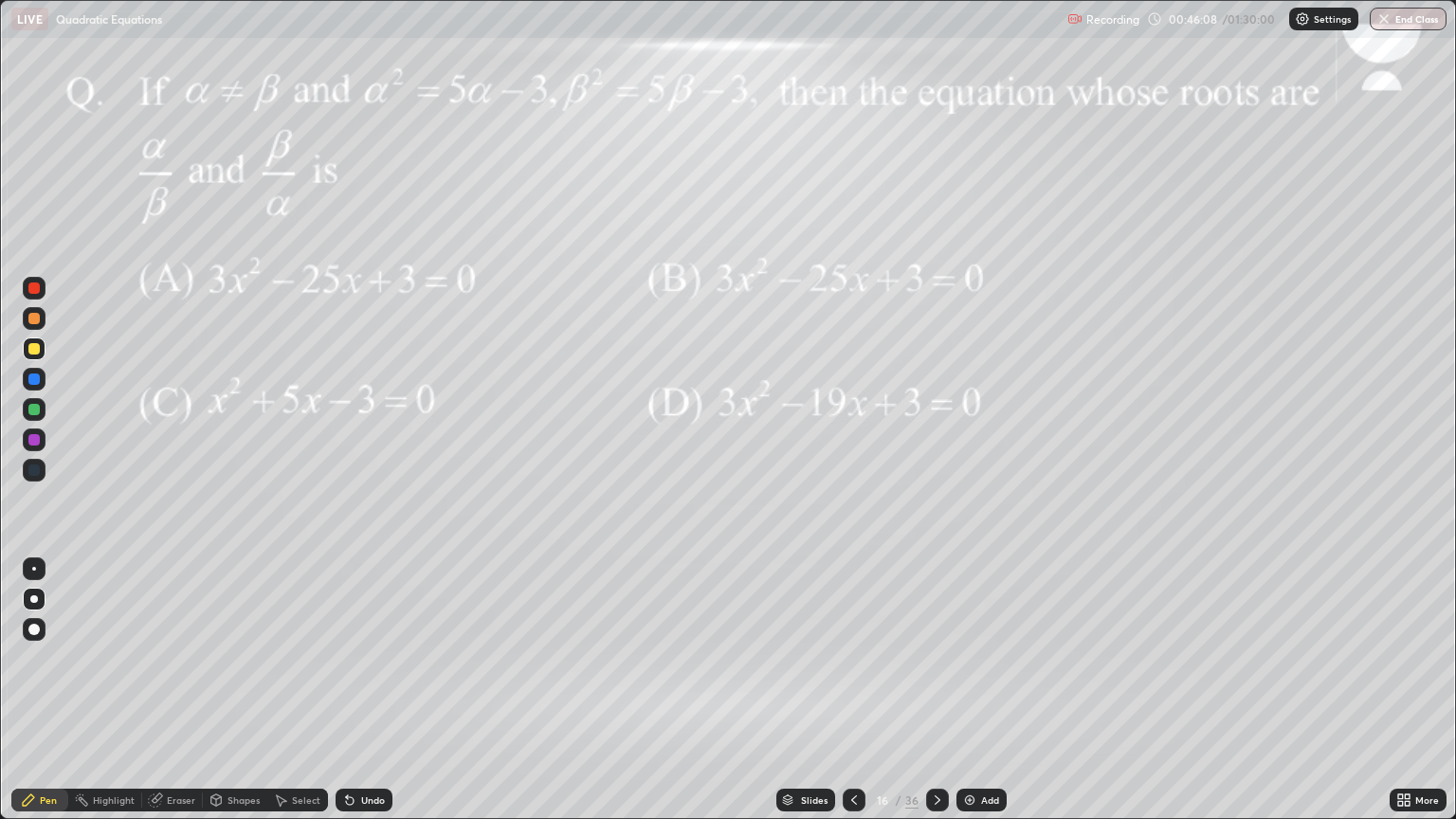 click on "Undo" at bounding box center [364, 800] 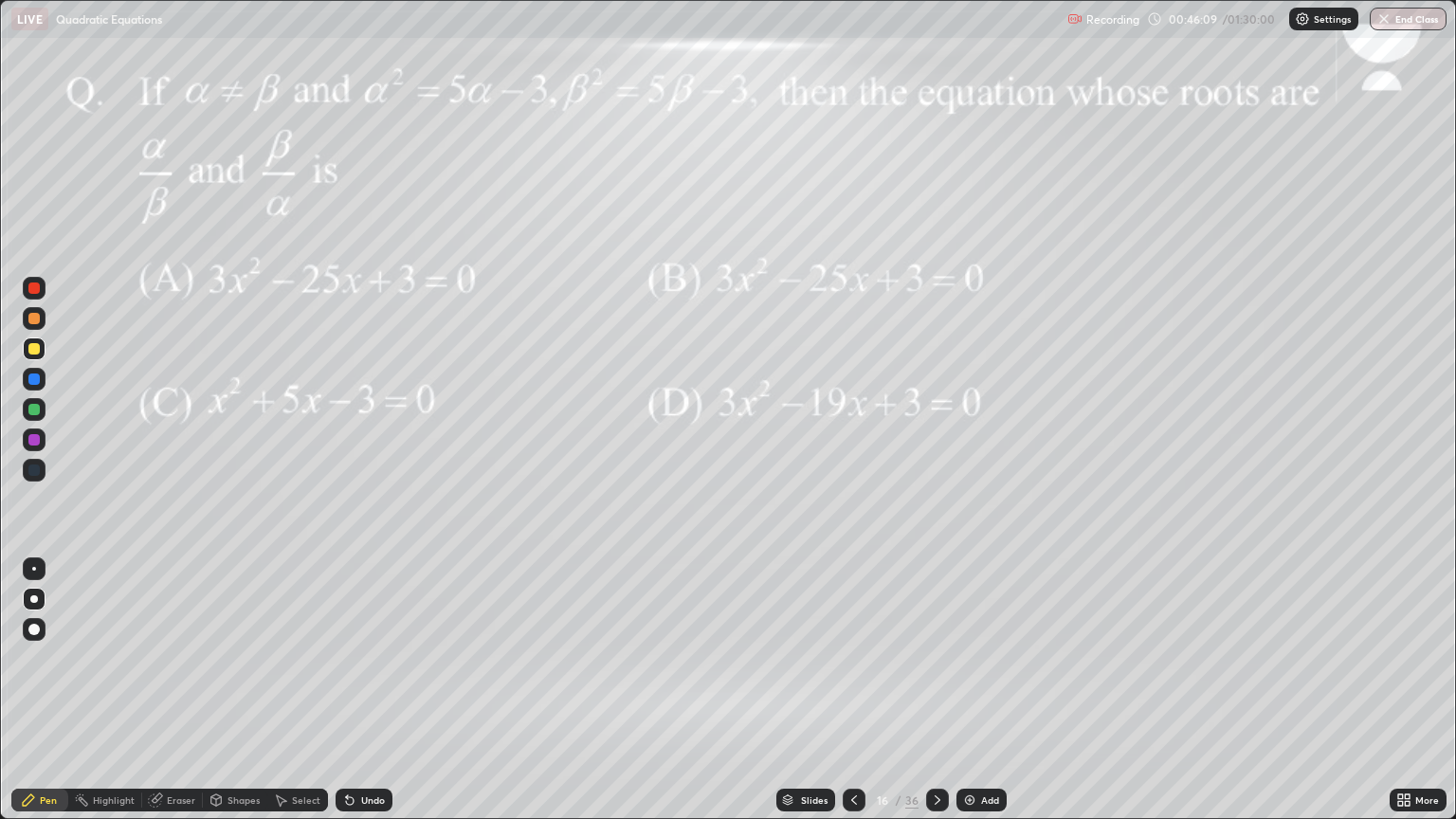 click at bounding box center (34, 440) 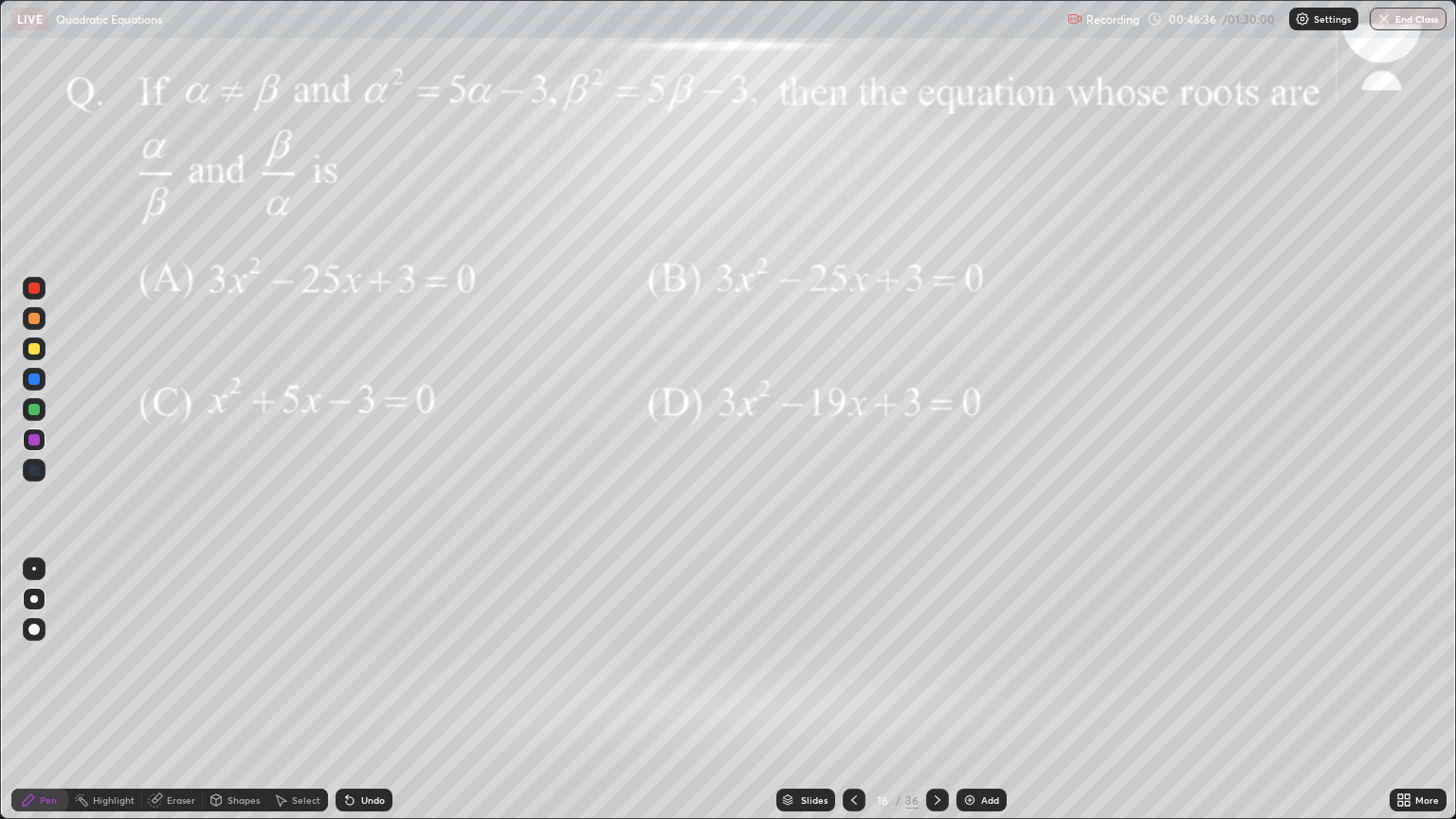 click at bounding box center (34, 288) 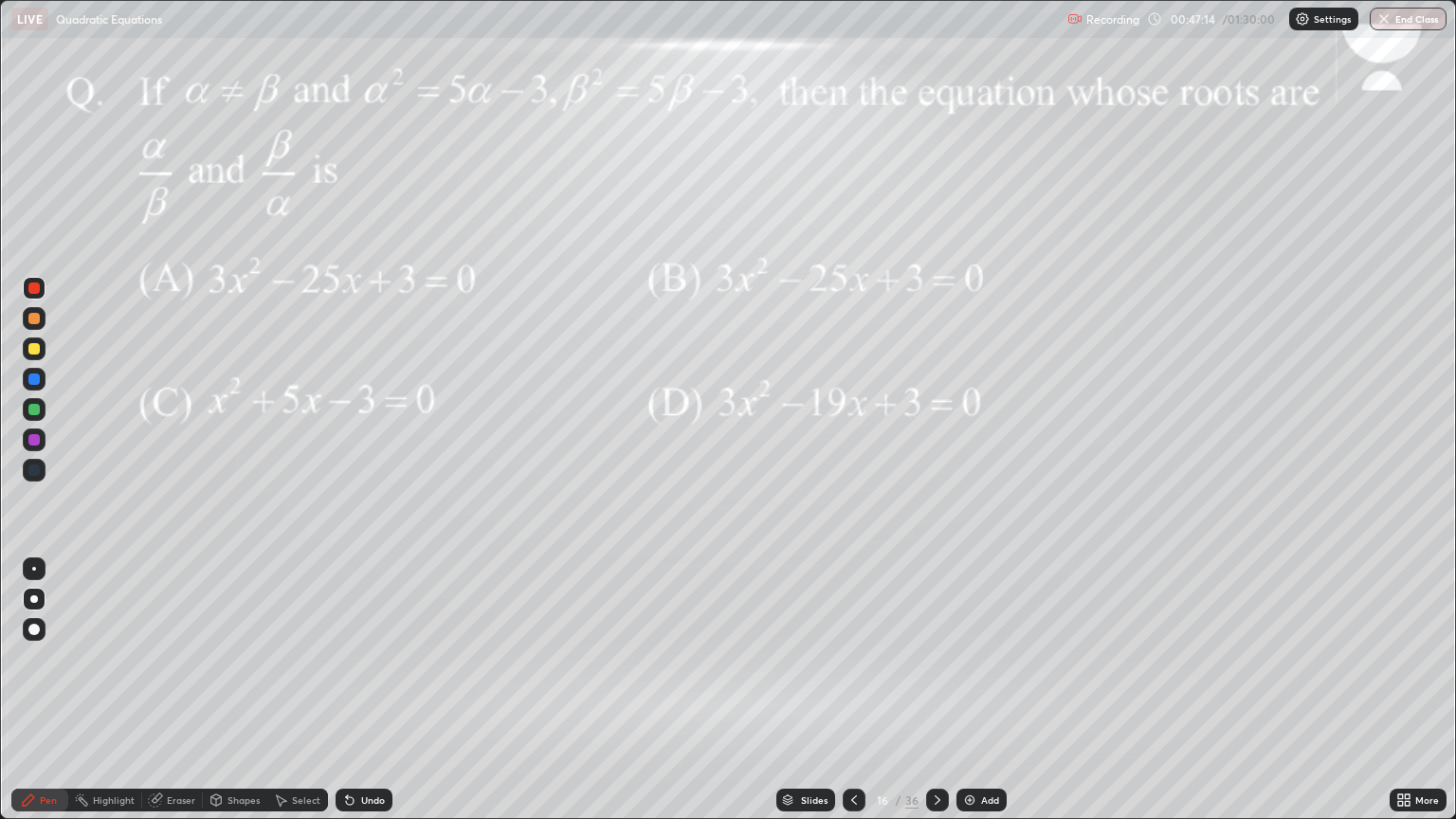 click at bounding box center (34, 288) 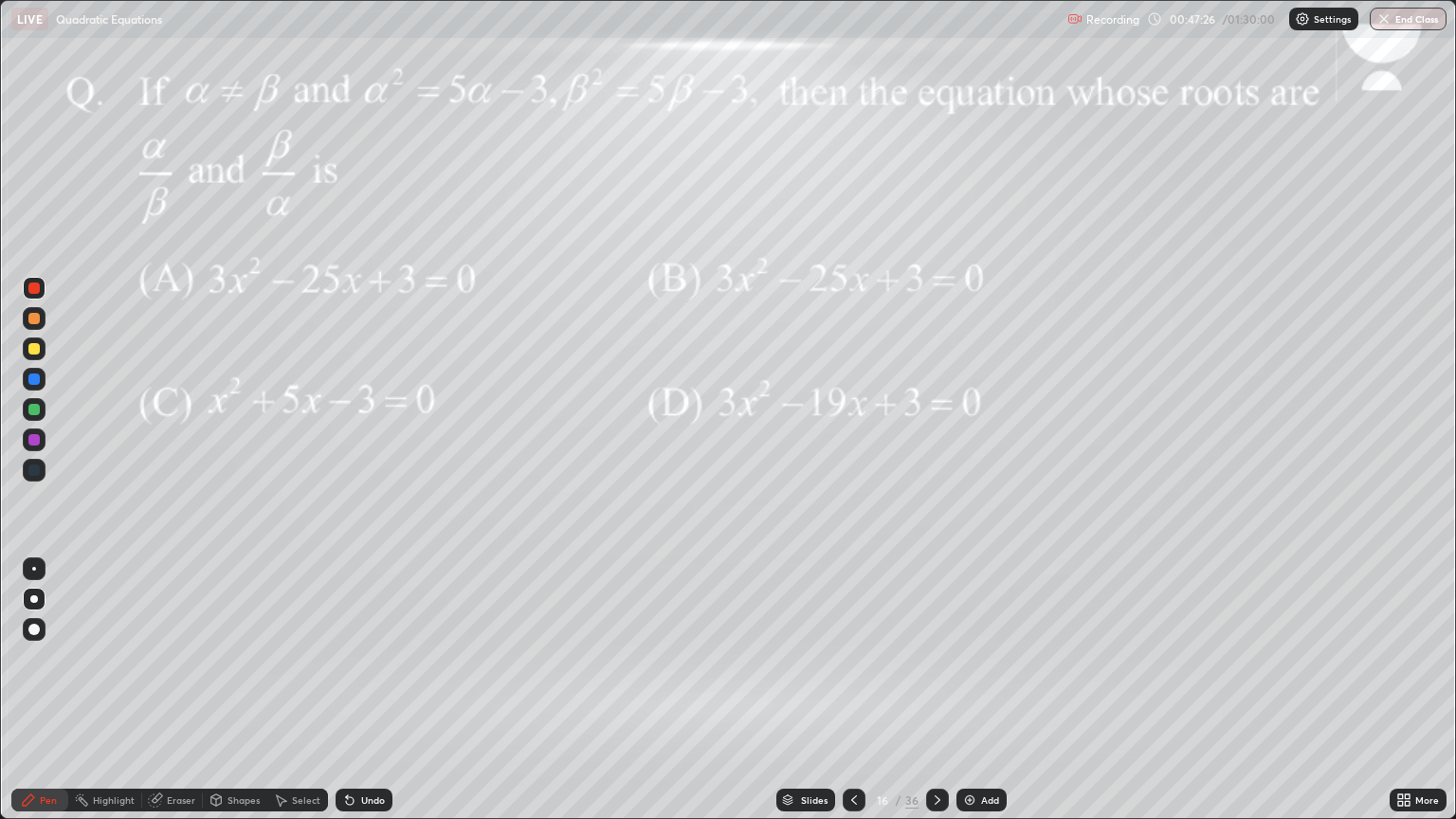 click at bounding box center [34, 288] 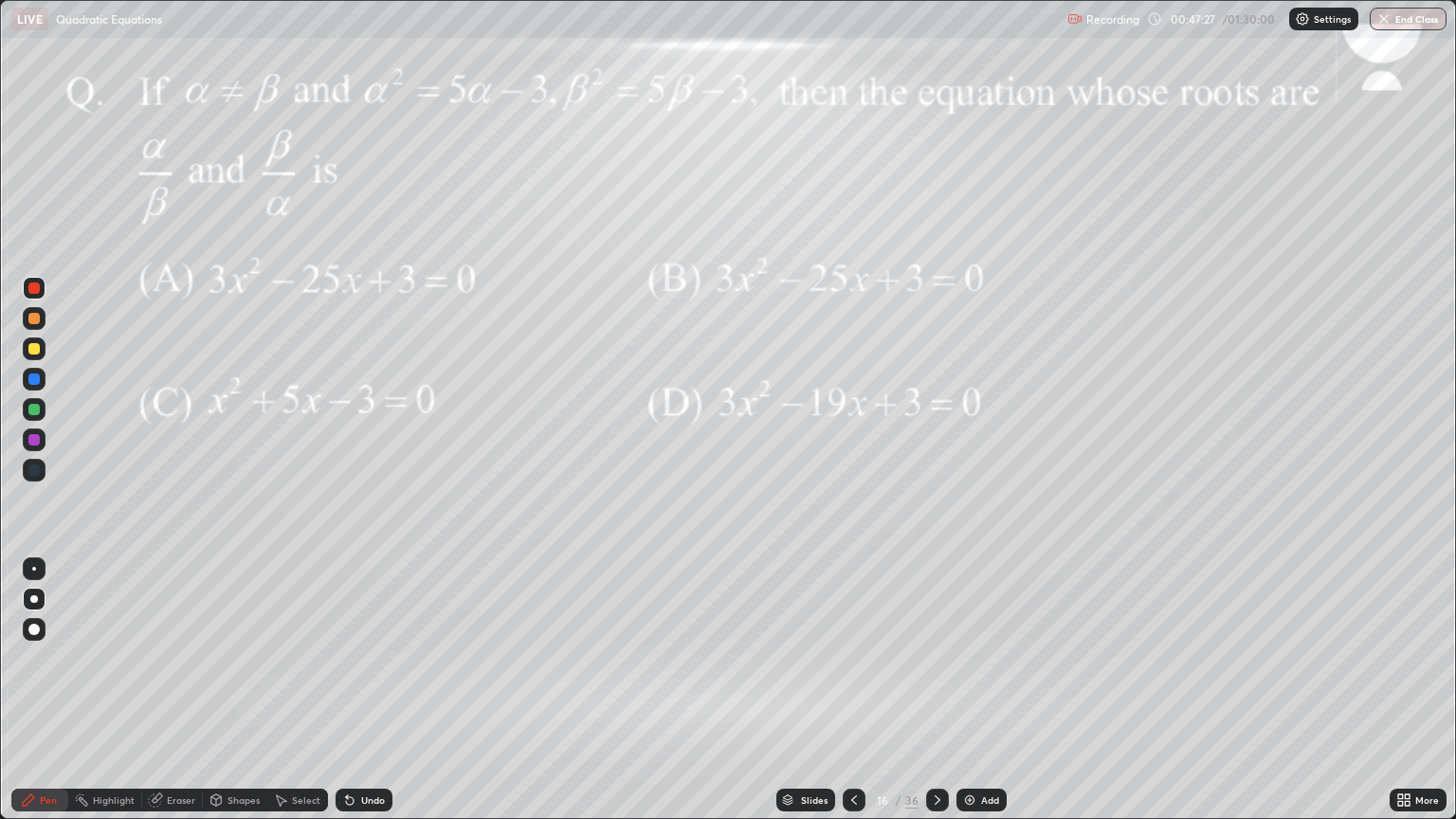 click at bounding box center (34, 318) 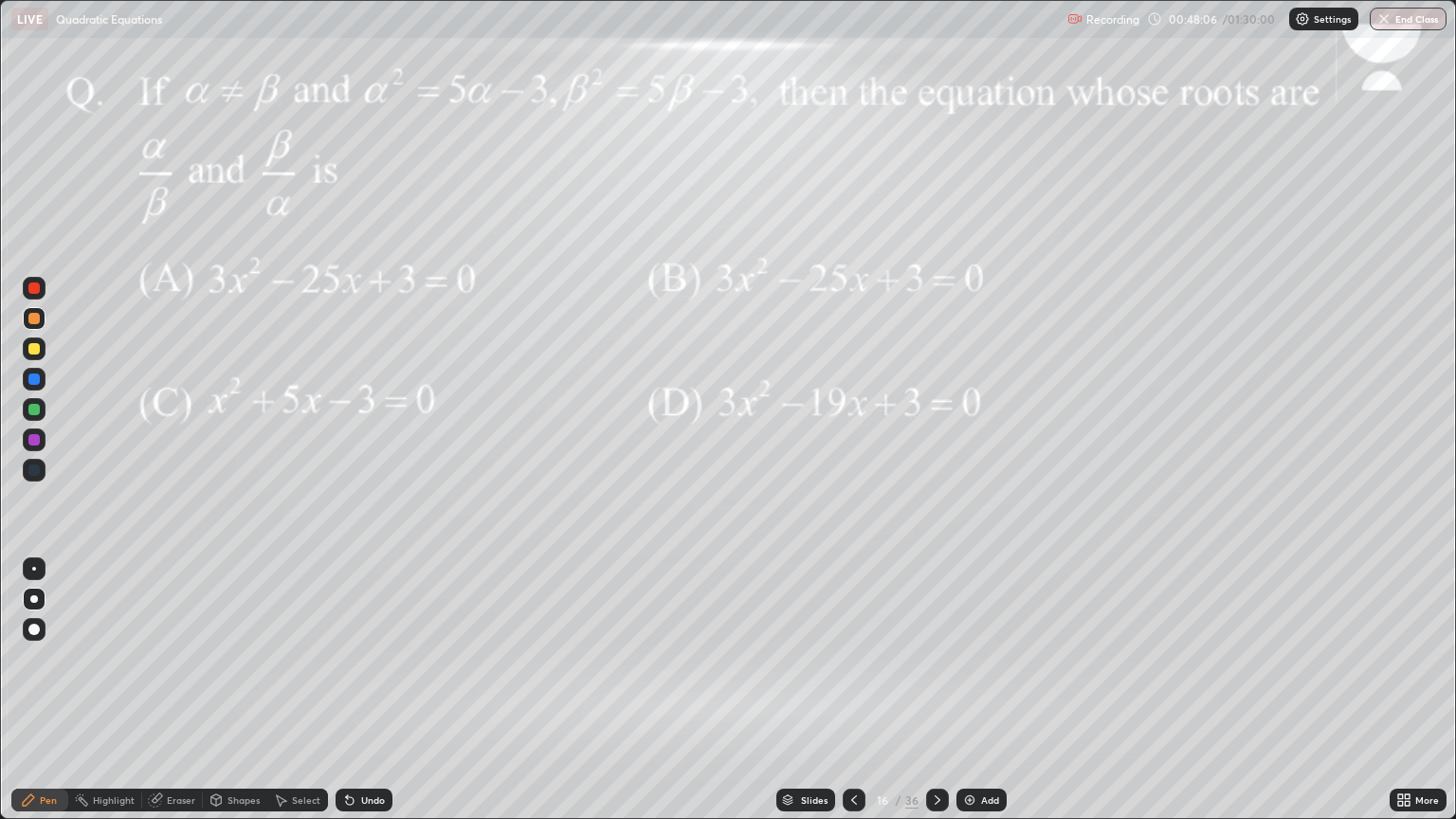 click at bounding box center [34, 318] 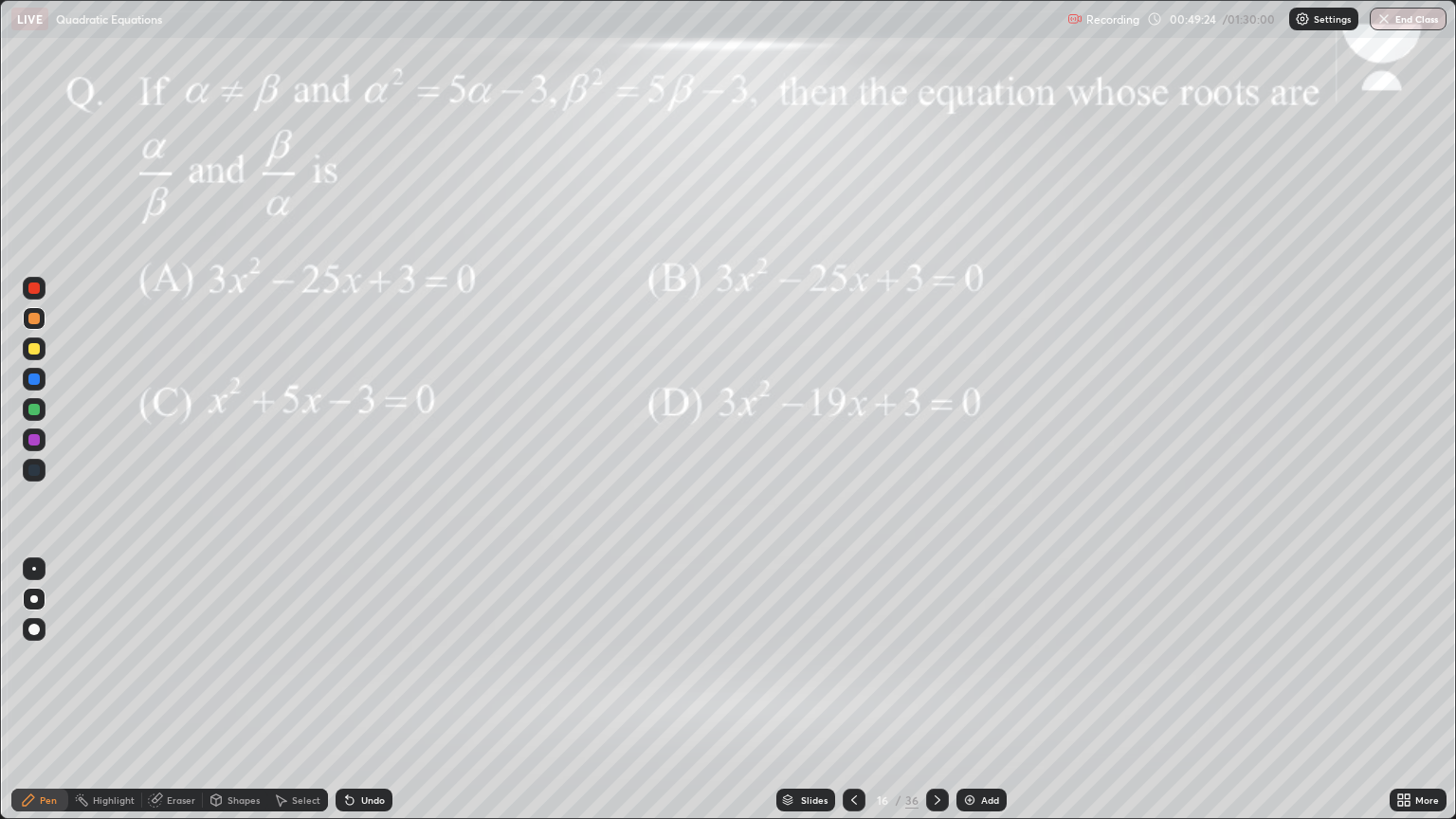 click at bounding box center [34, 410] 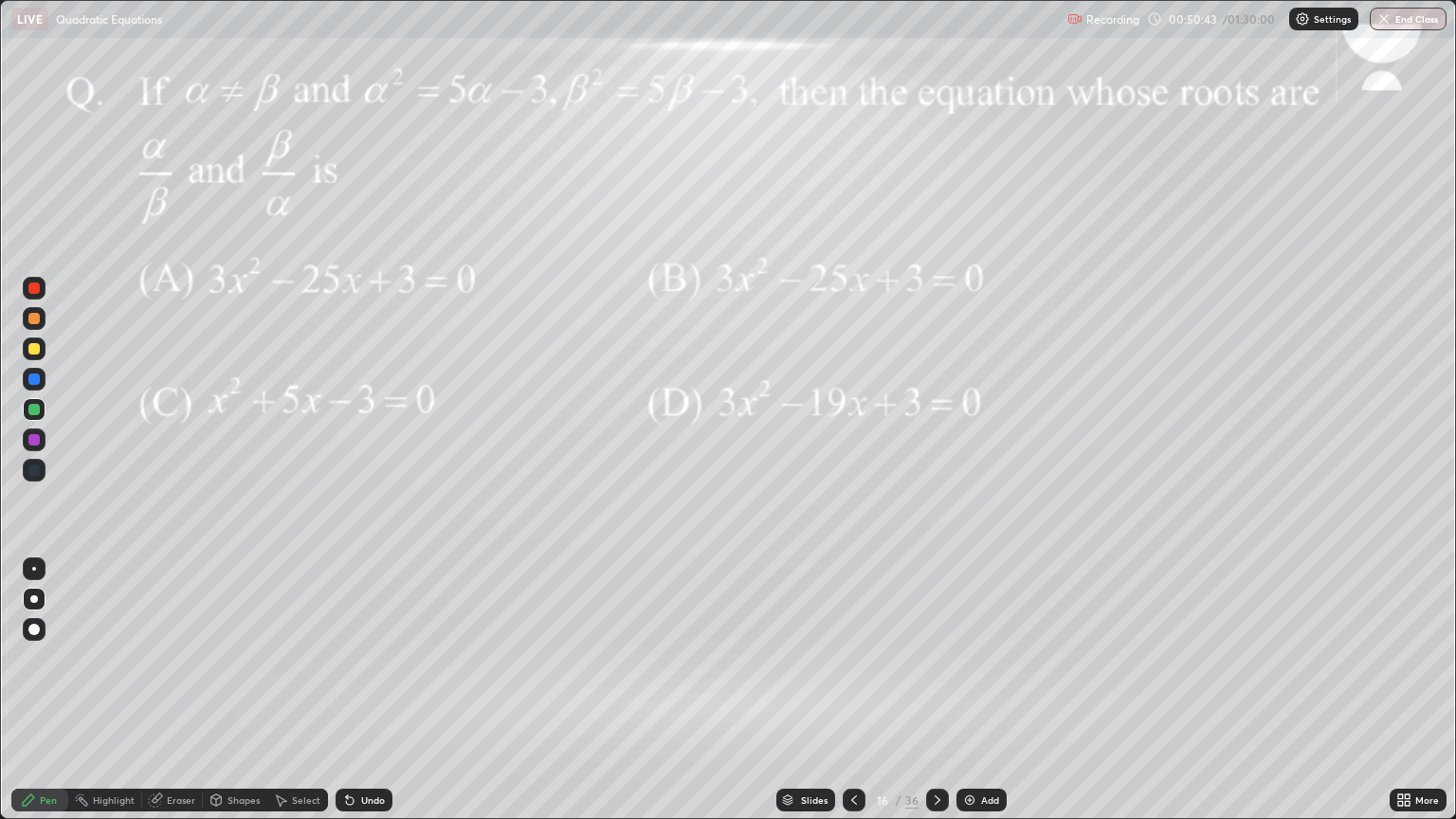 click at bounding box center [34, 288] 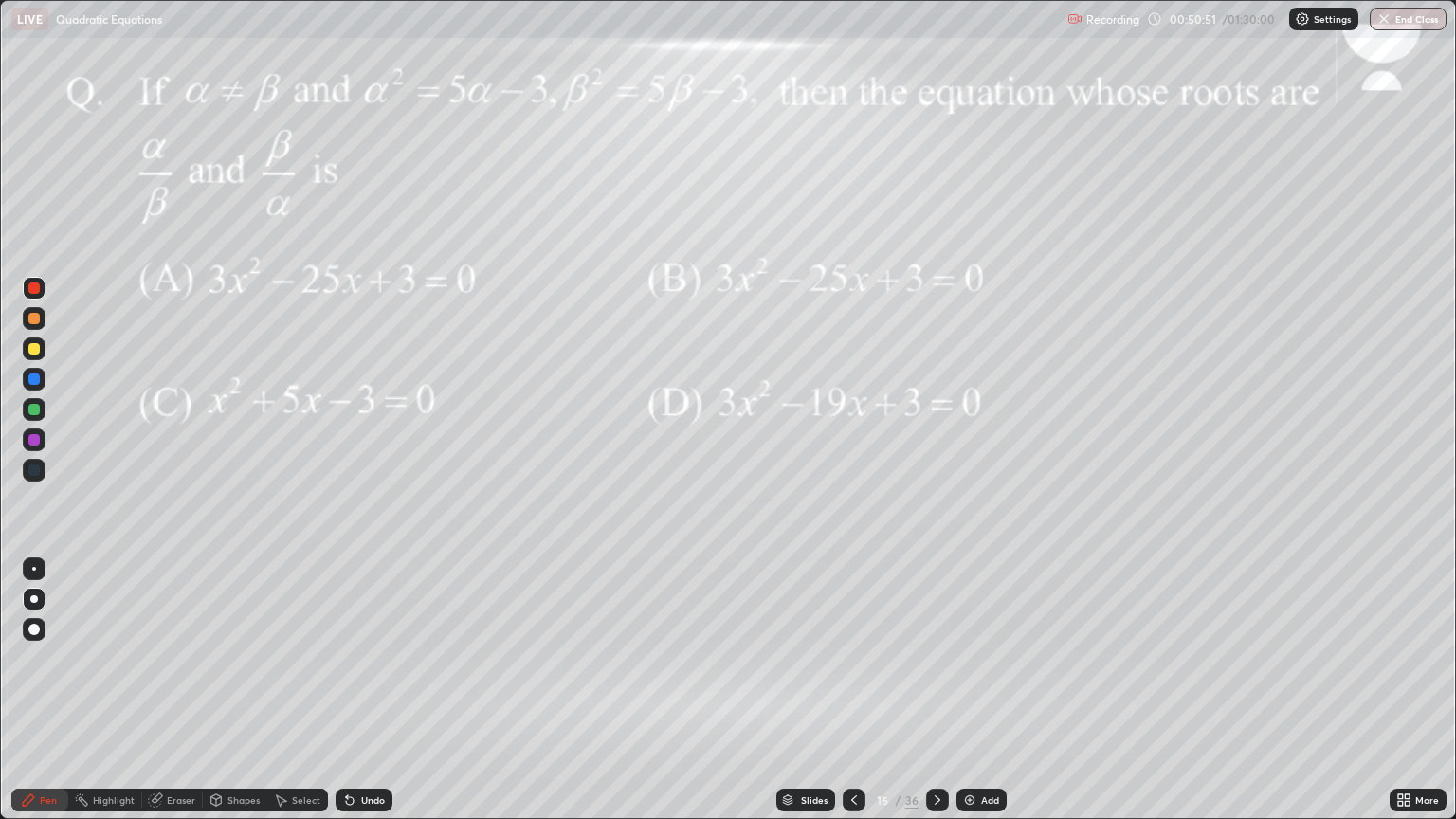 click at bounding box center (34, 318) 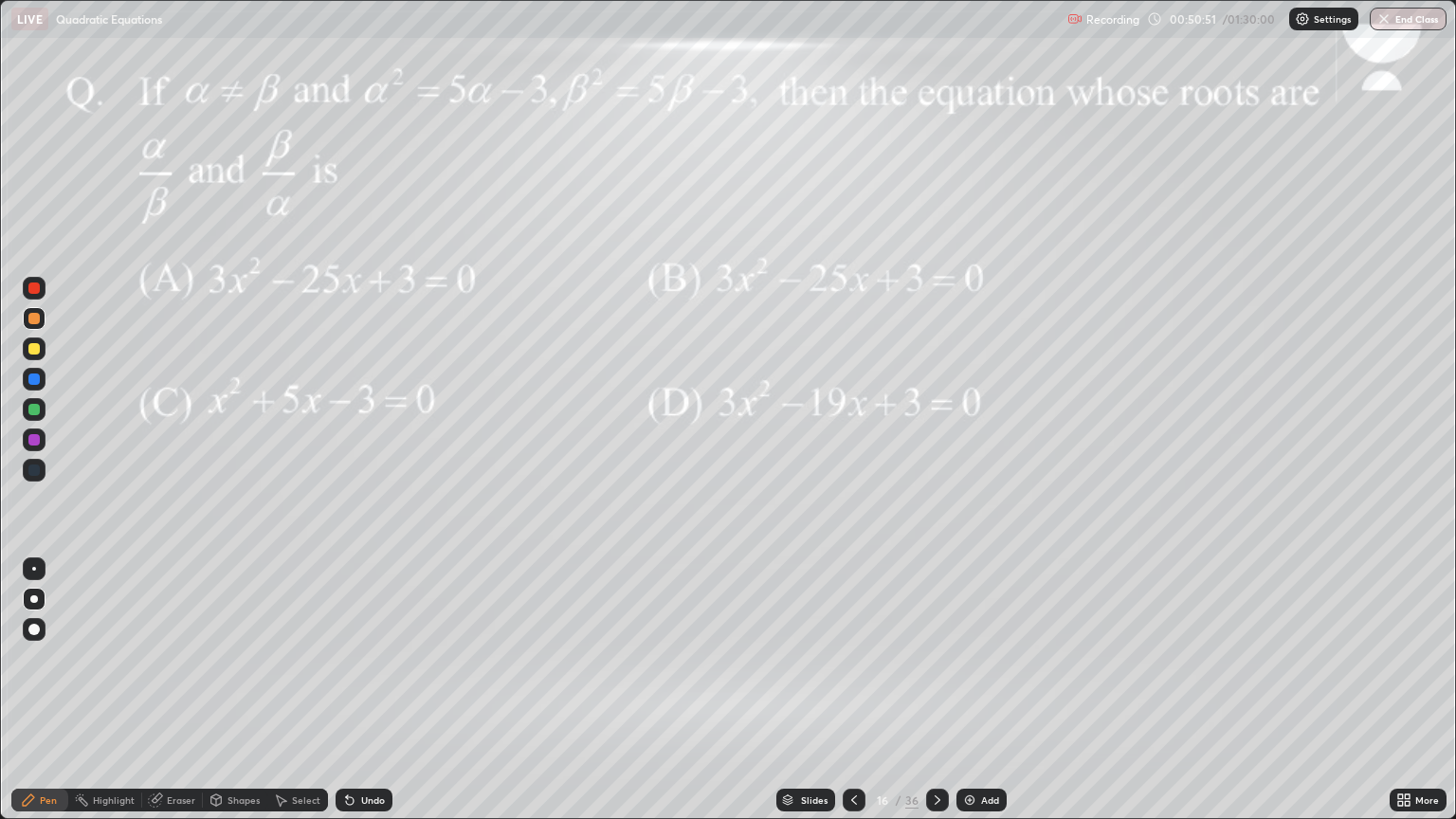 click at bounding box center (34, 349) 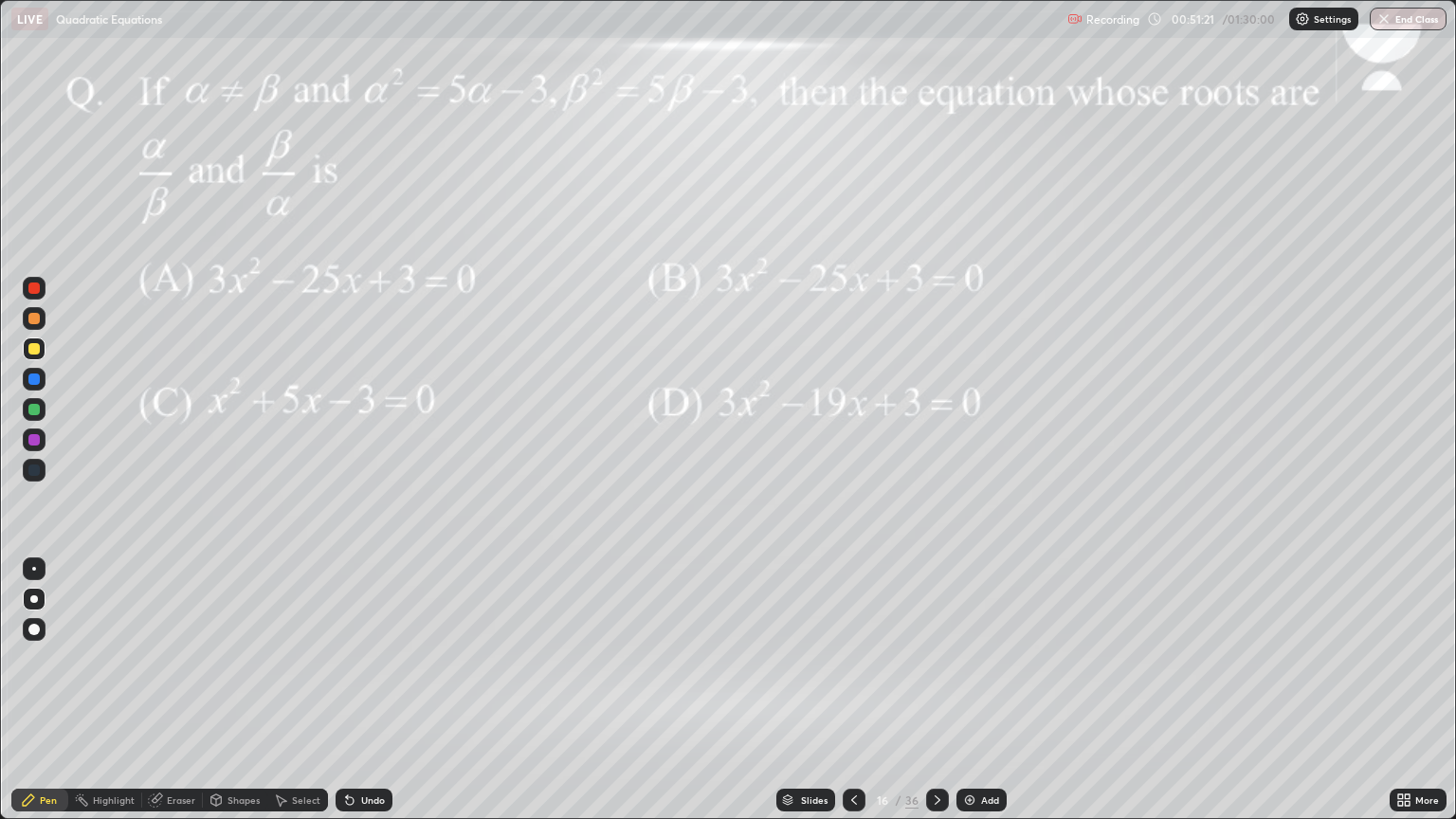 click at bounding box center (34, 349) 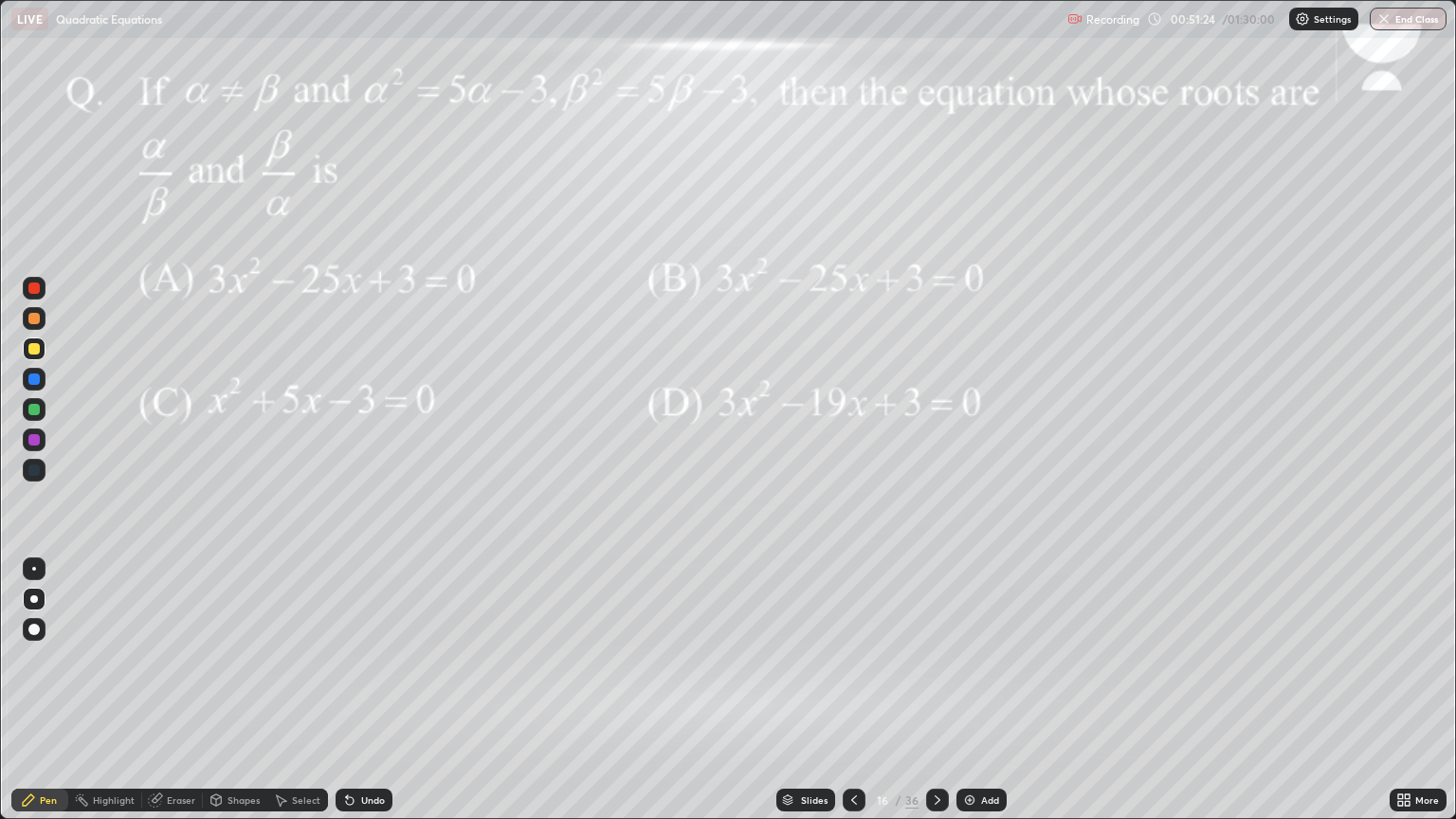 click 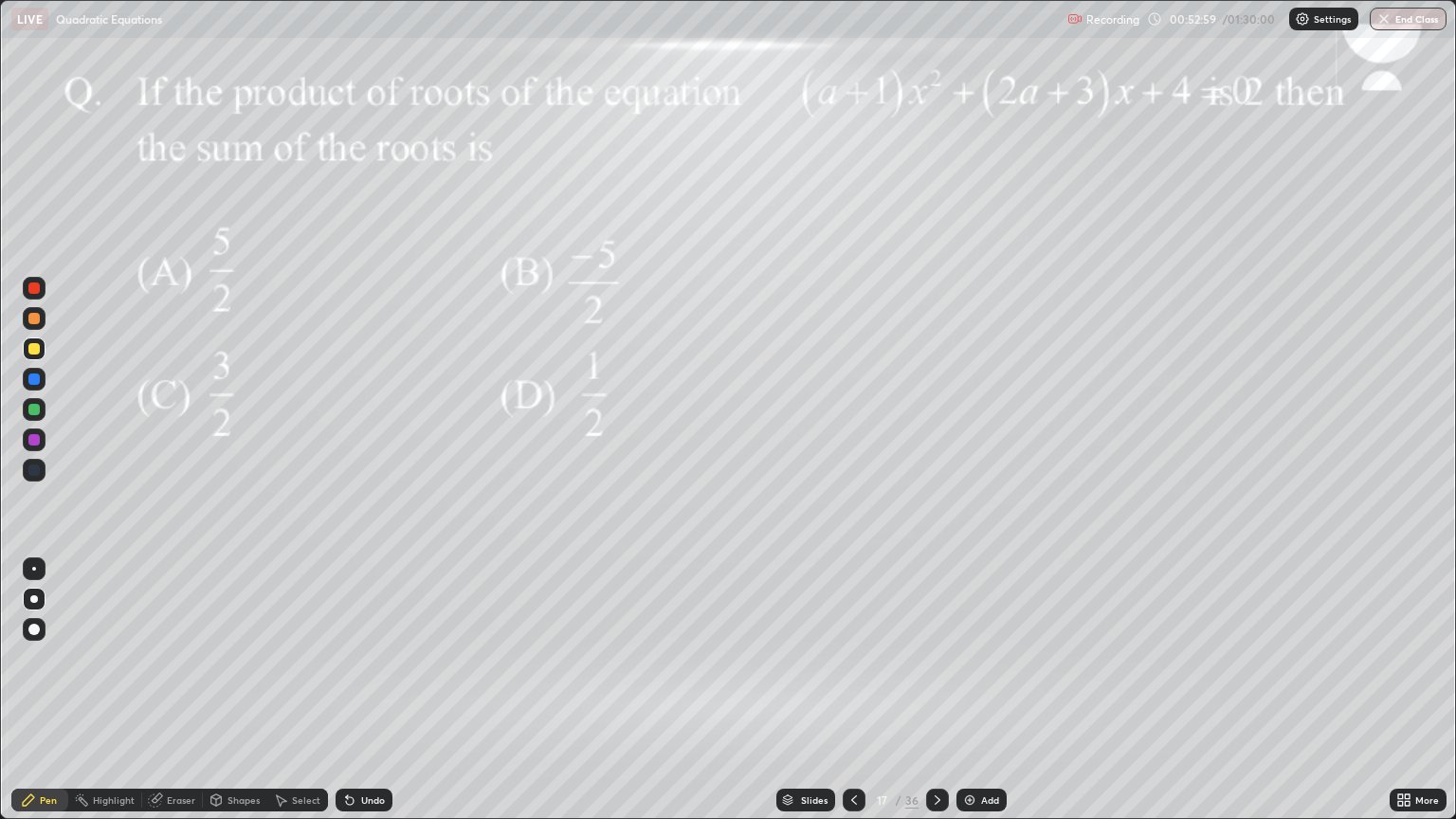 click 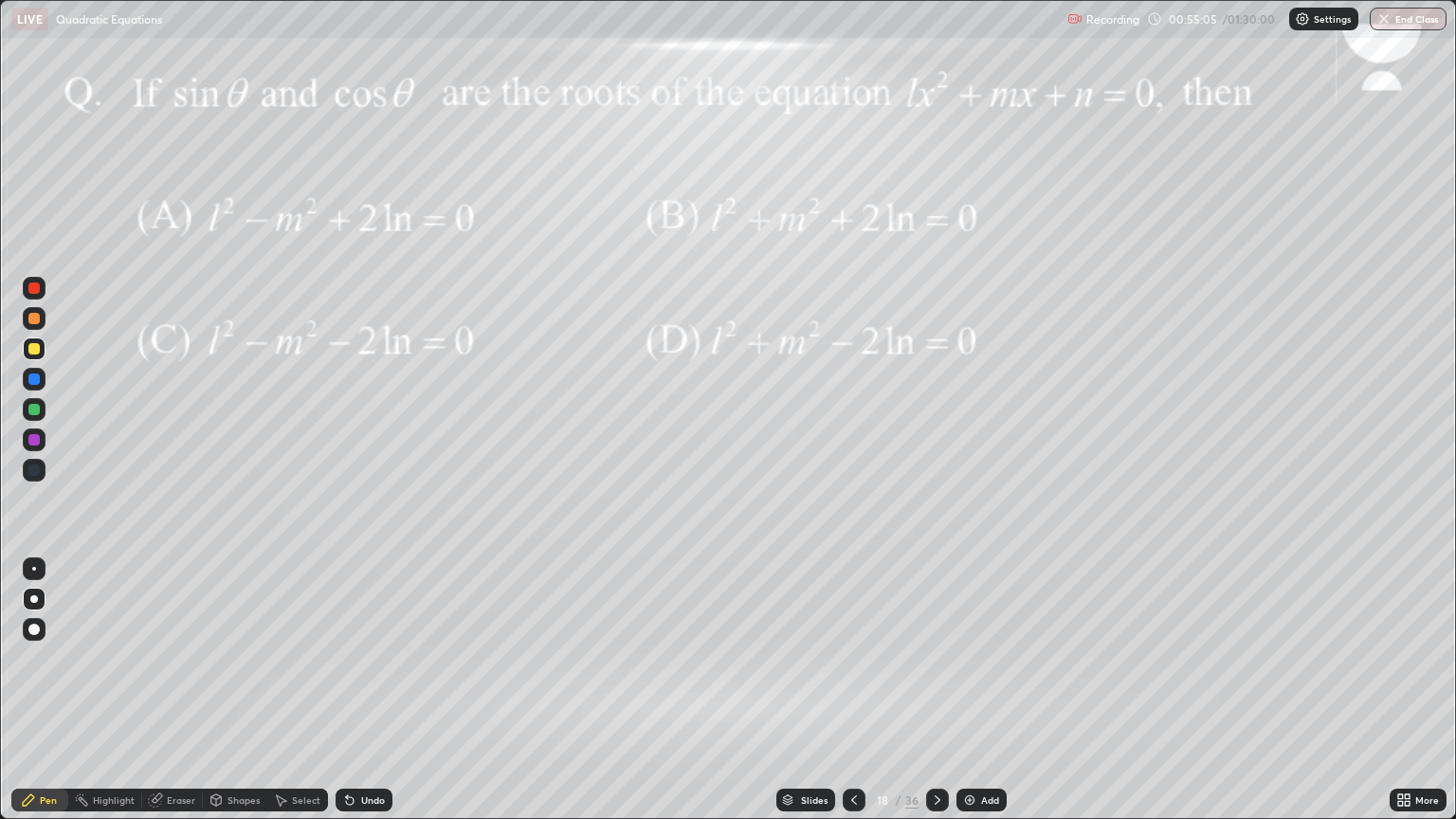 click on "Undo" at bounding box center (373, 800) 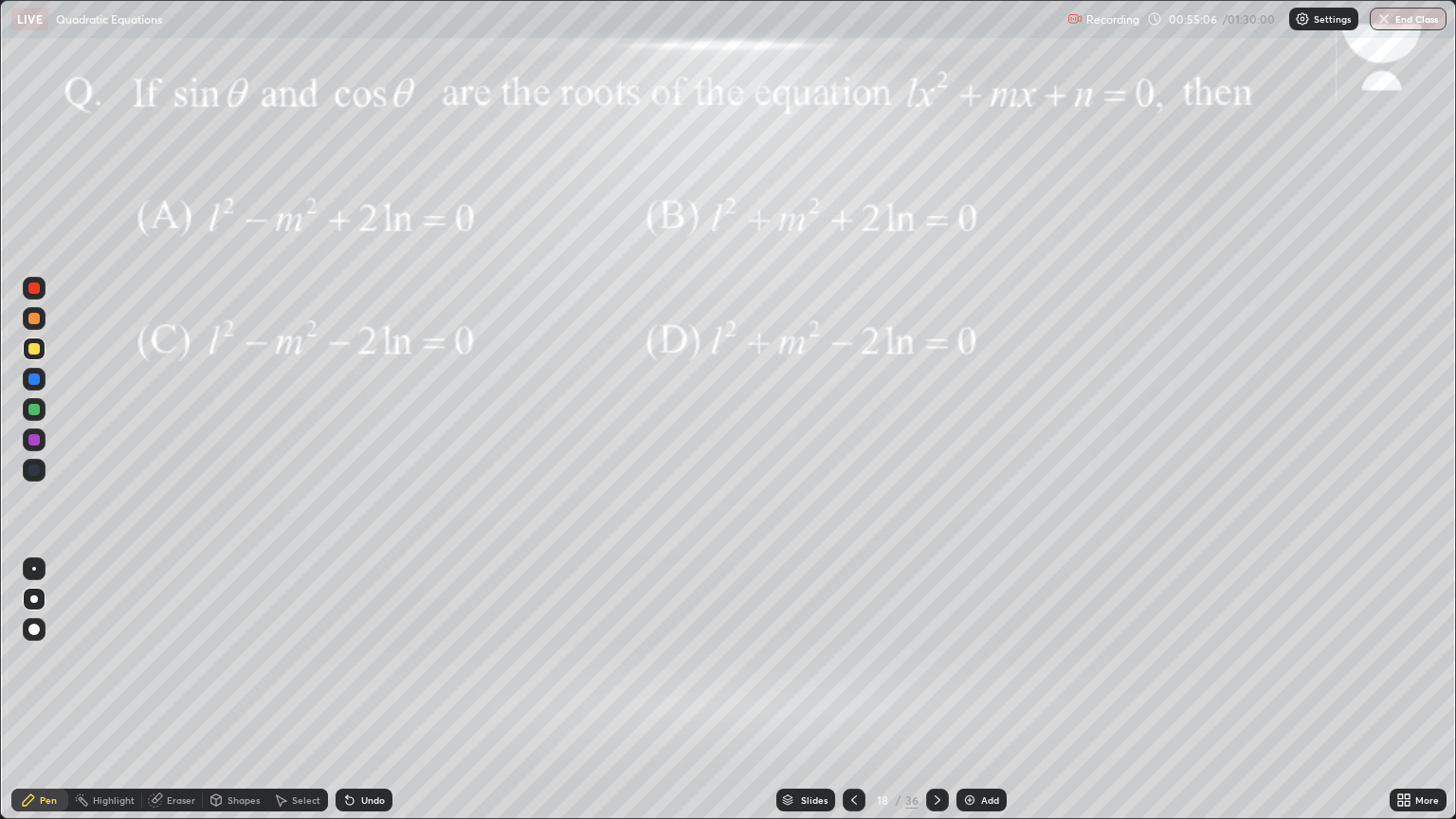 click on "Undo" at bounding box center [364, 800] 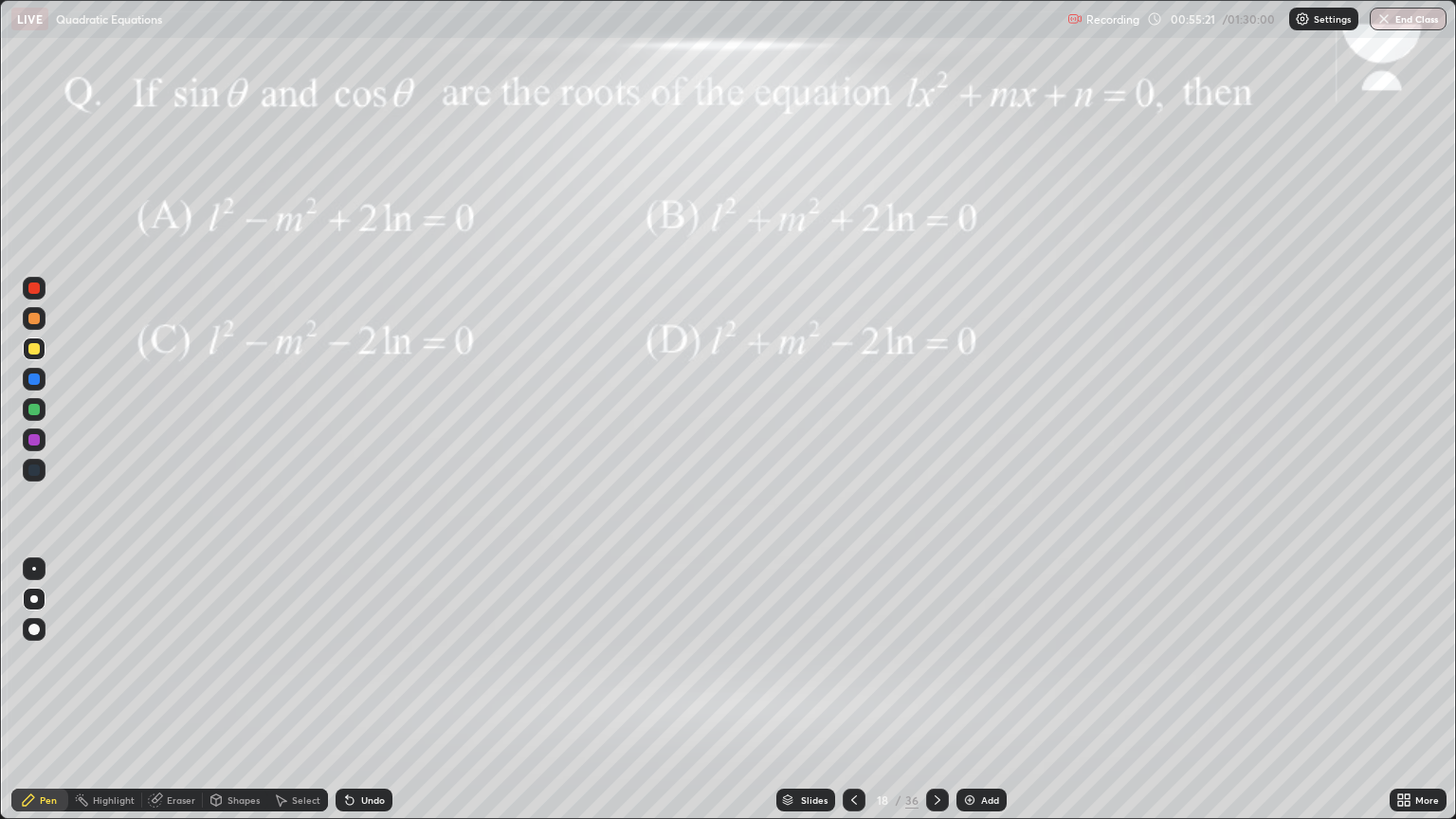 click at bounding box center [34, 410] 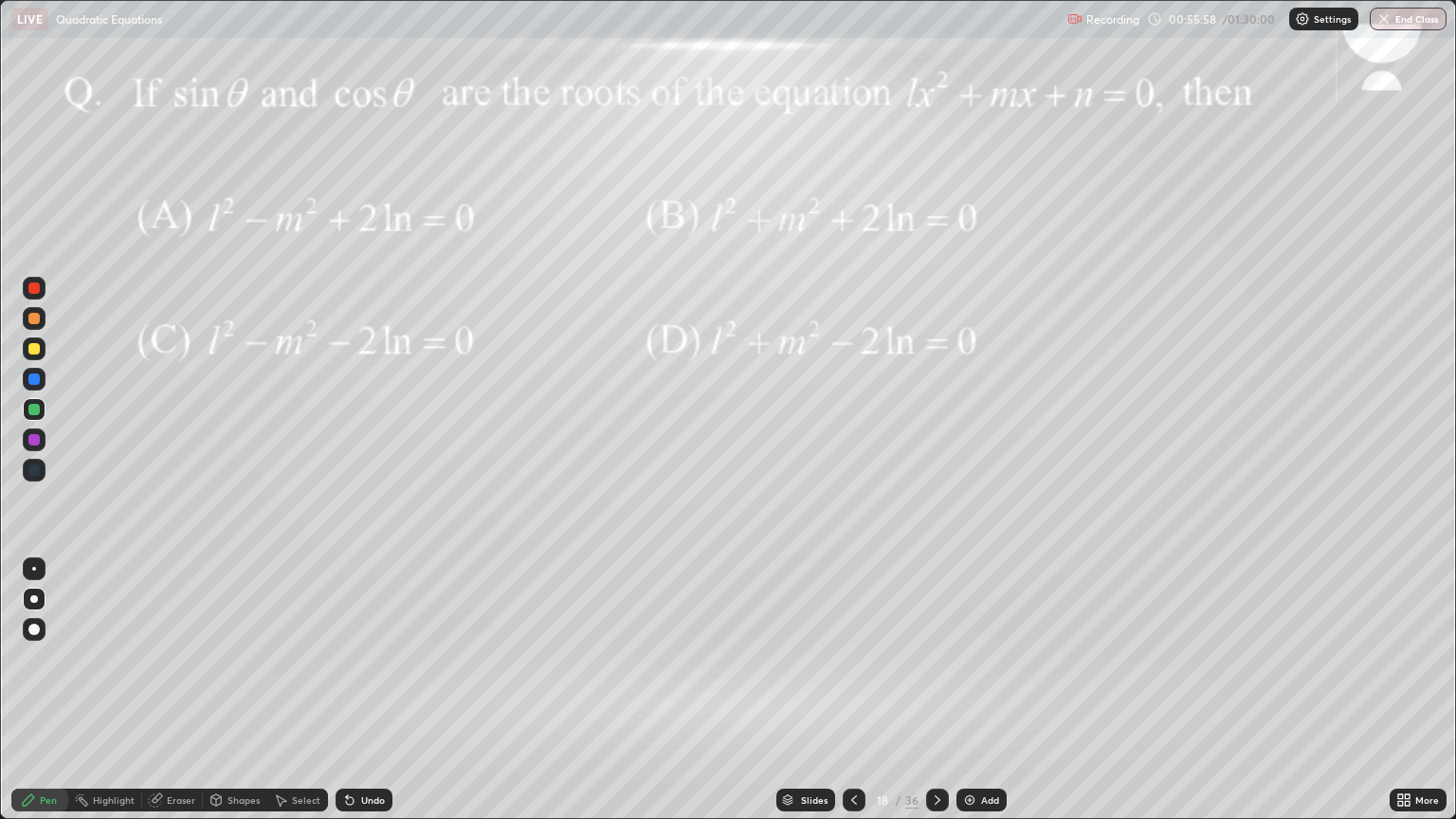 click at bounding box center (34, 410) 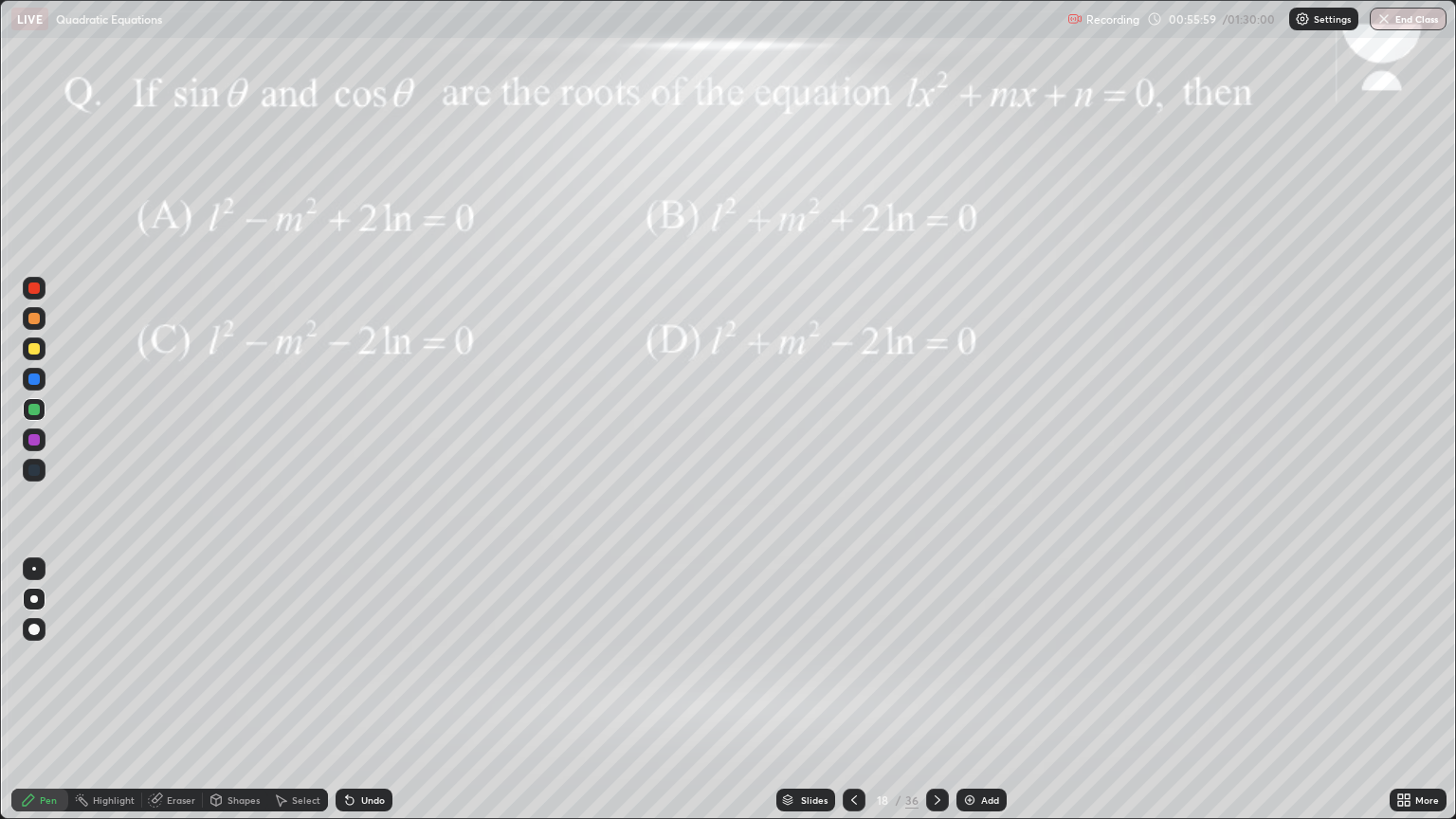 click at bounding box center (34, 440) 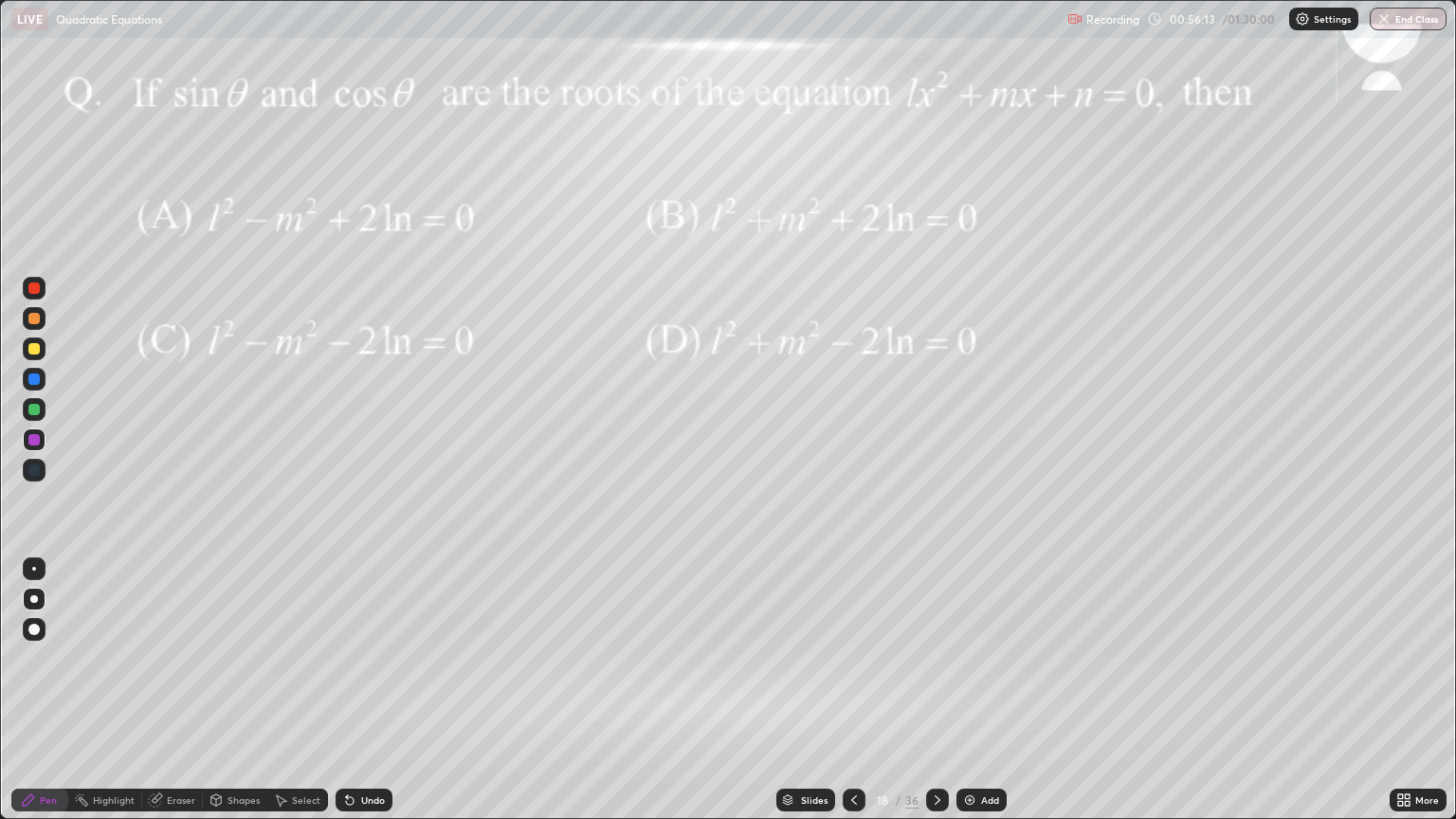 click at bounding box center [34, 410] 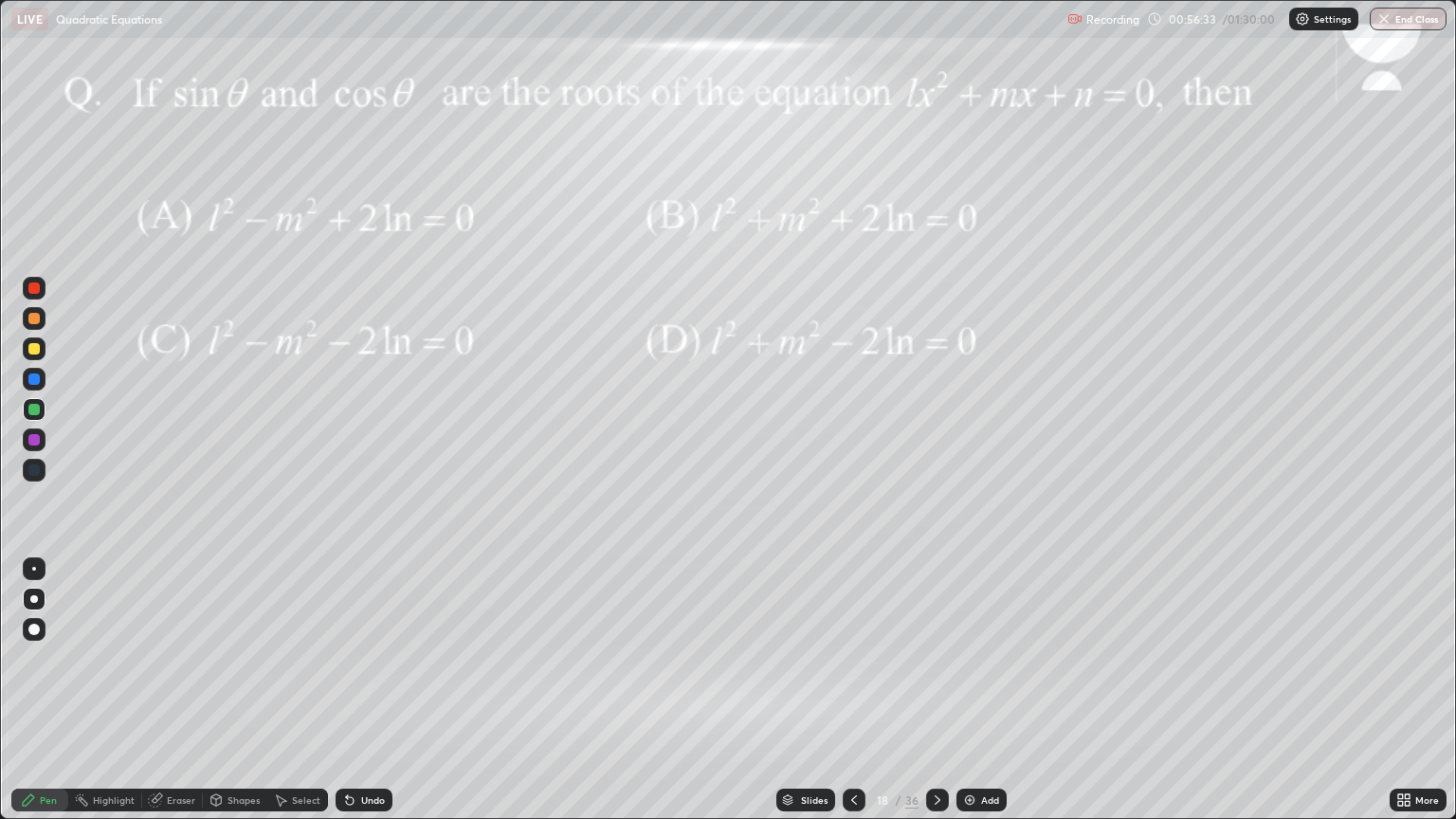 click 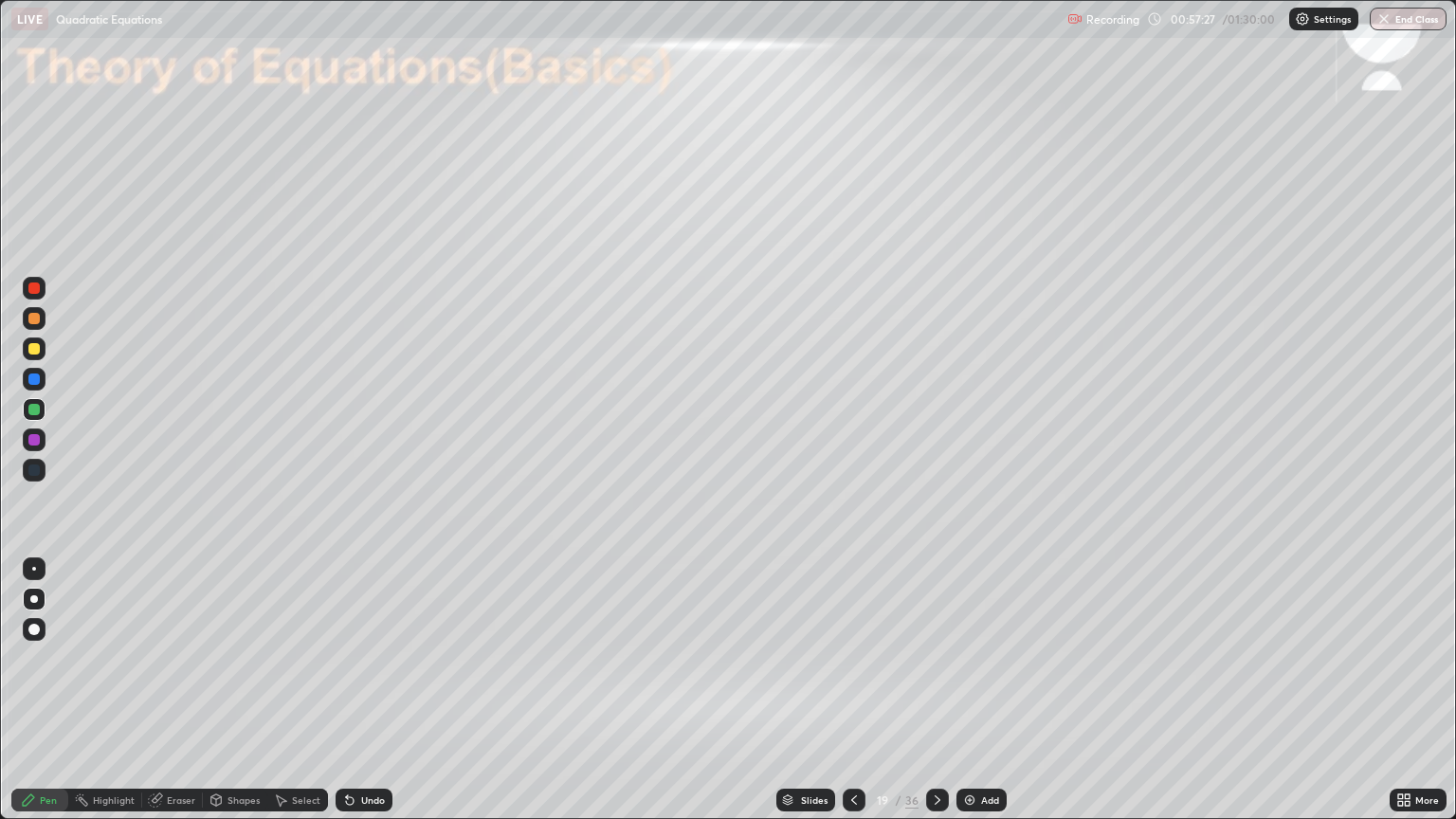 click 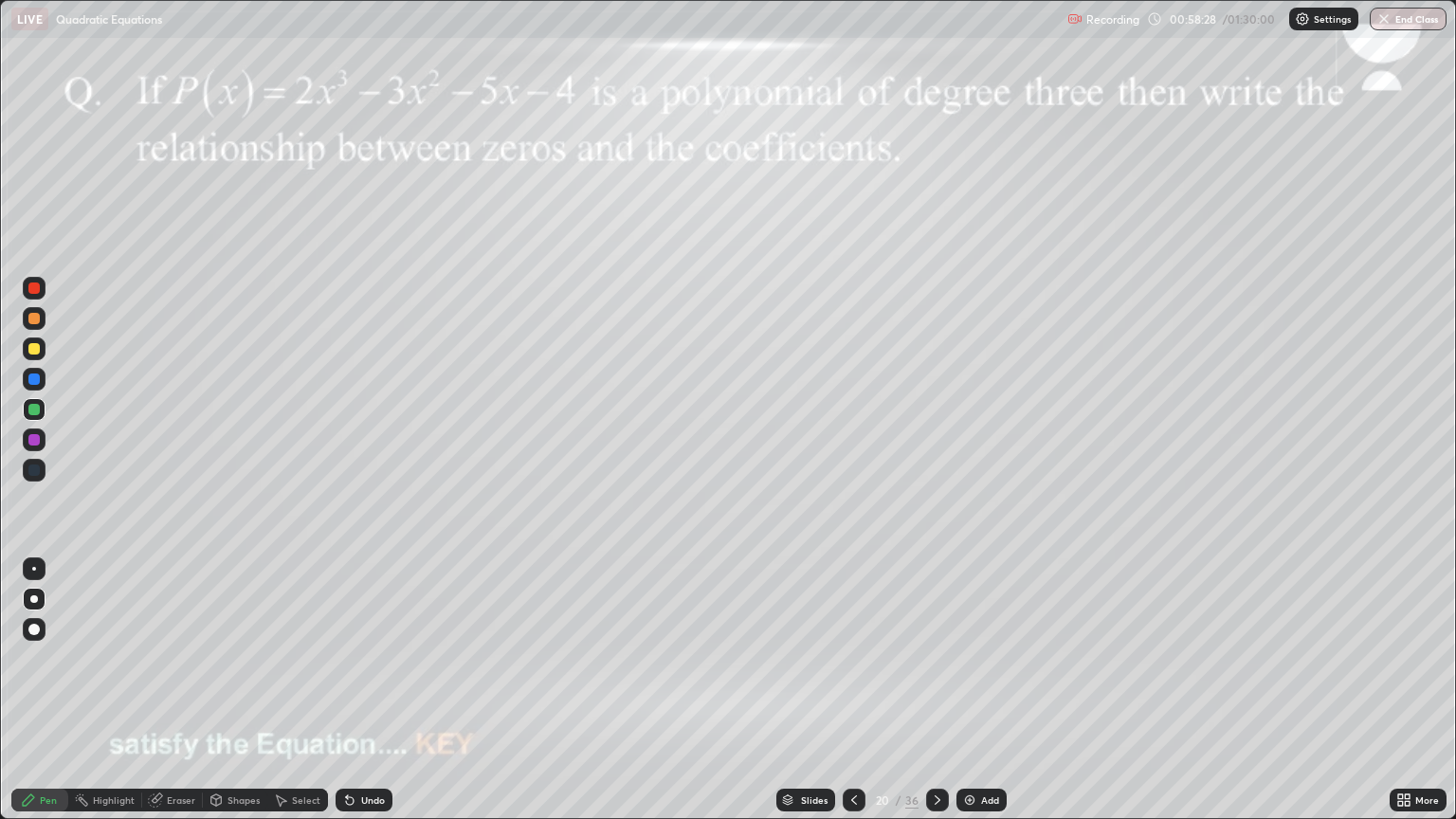 click on "Undo" at bounding box center (364, 800) 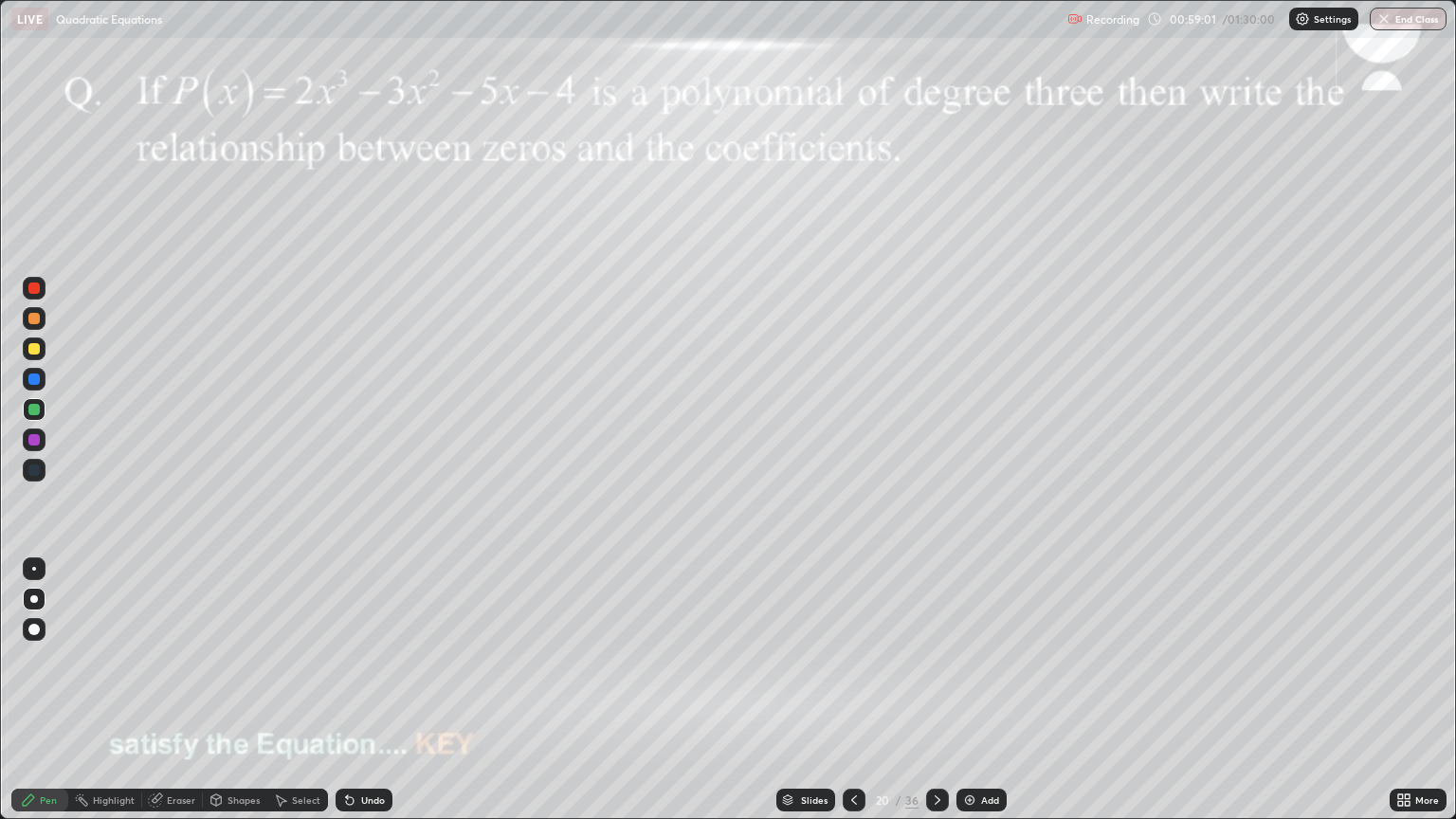 click 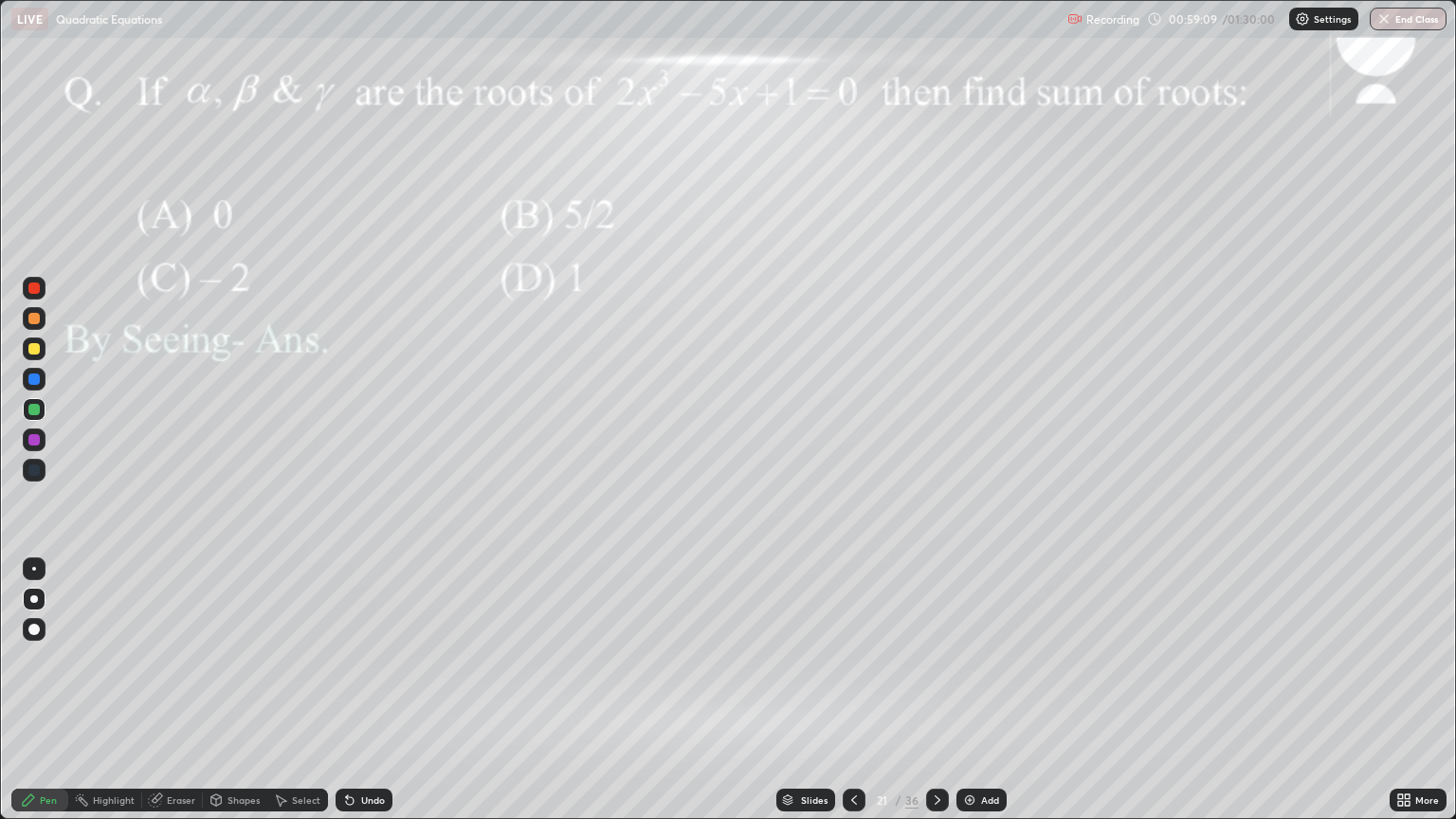 click at bounding box center [34, 318] 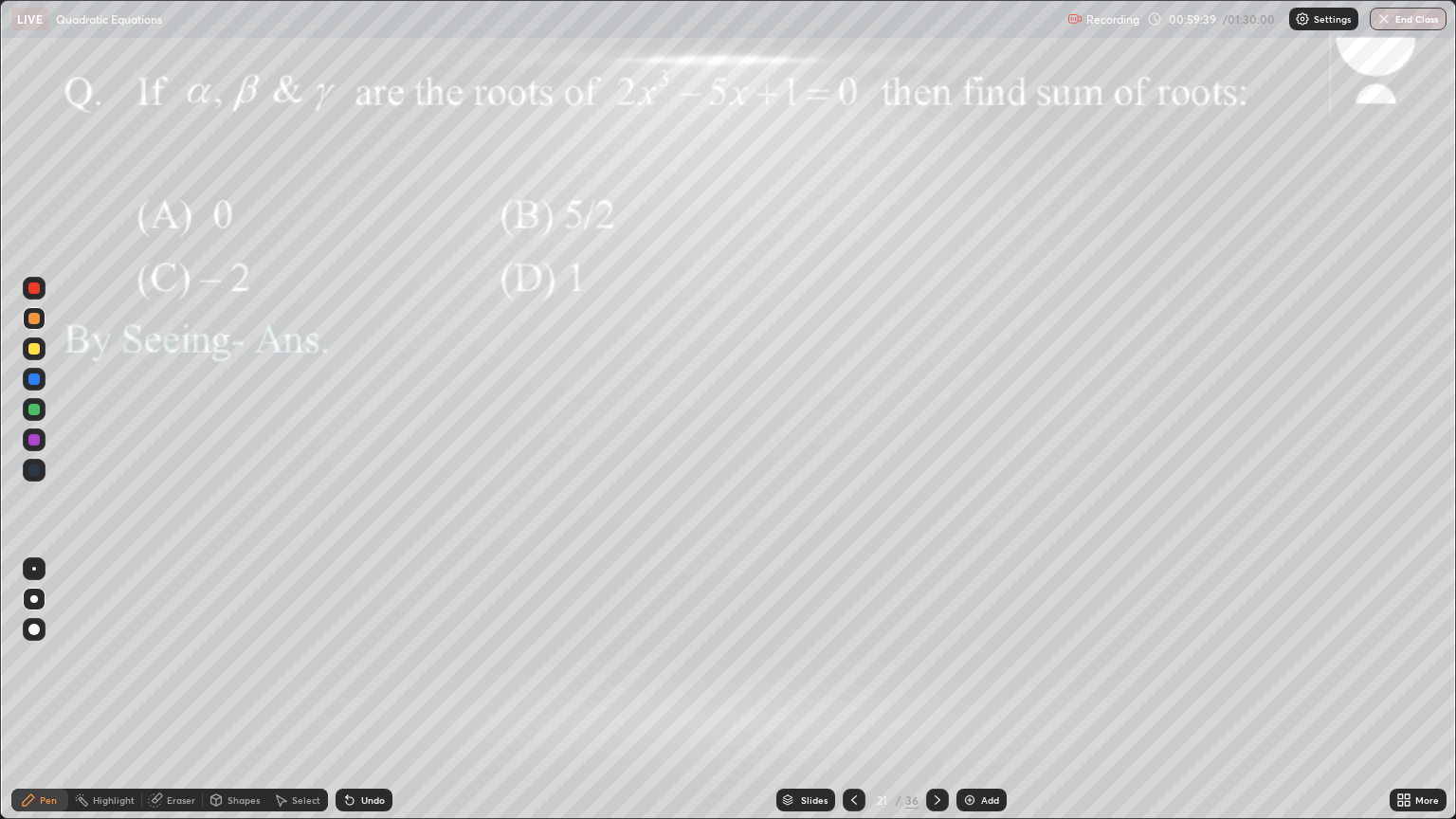 click 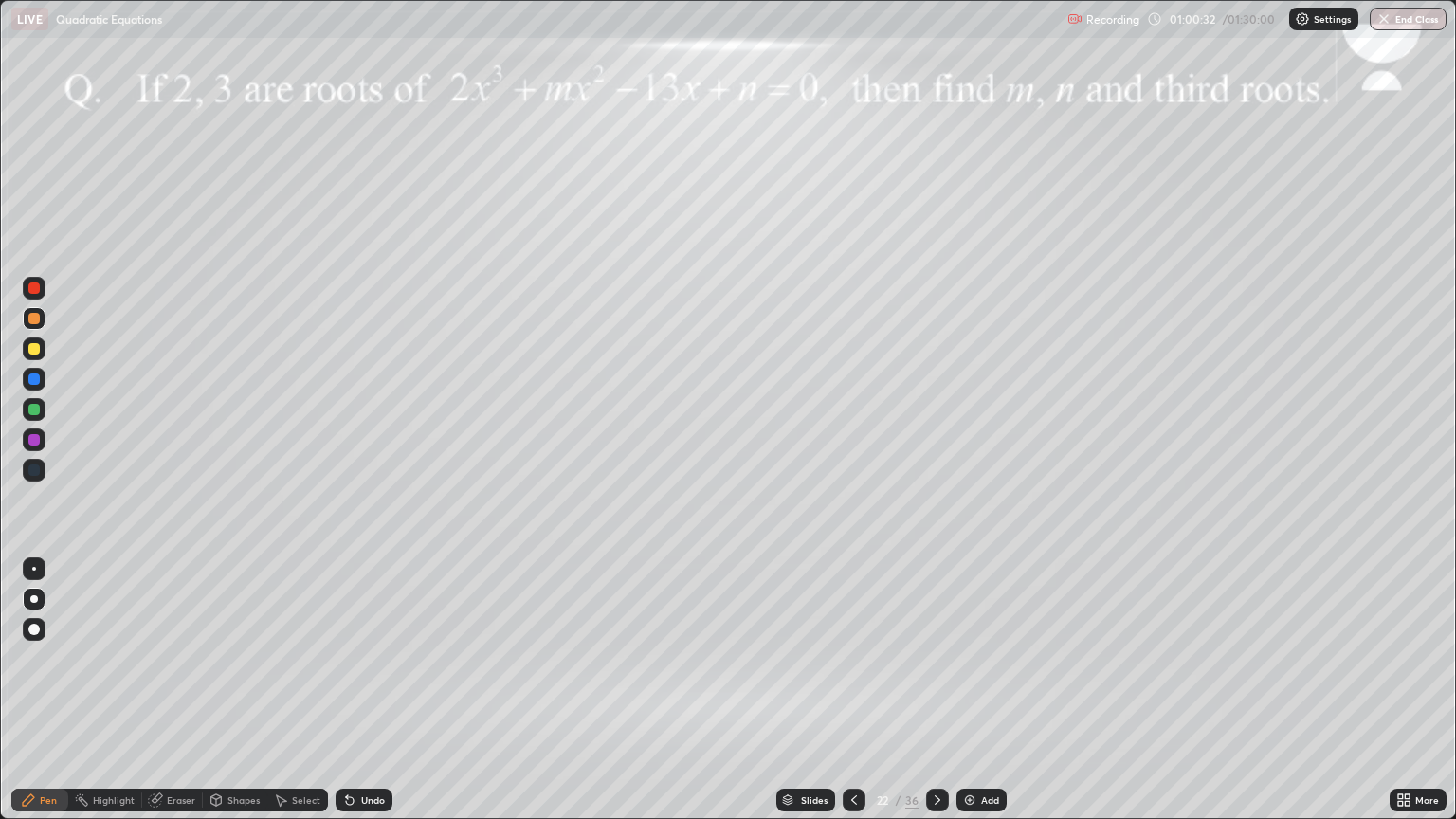 click at bounding box center [34, 410] 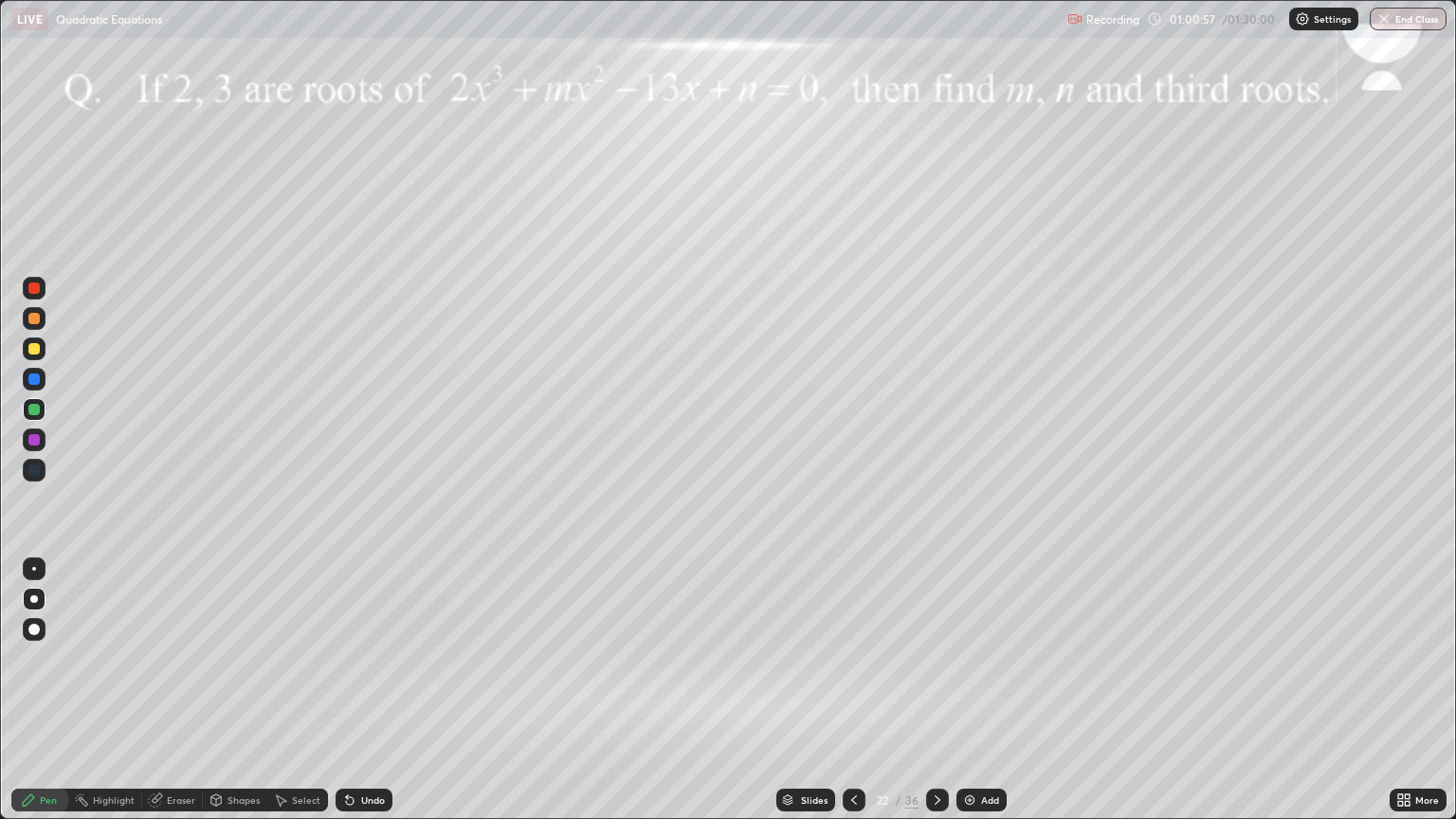 click on "Undo" at bounding box center (364, 800) 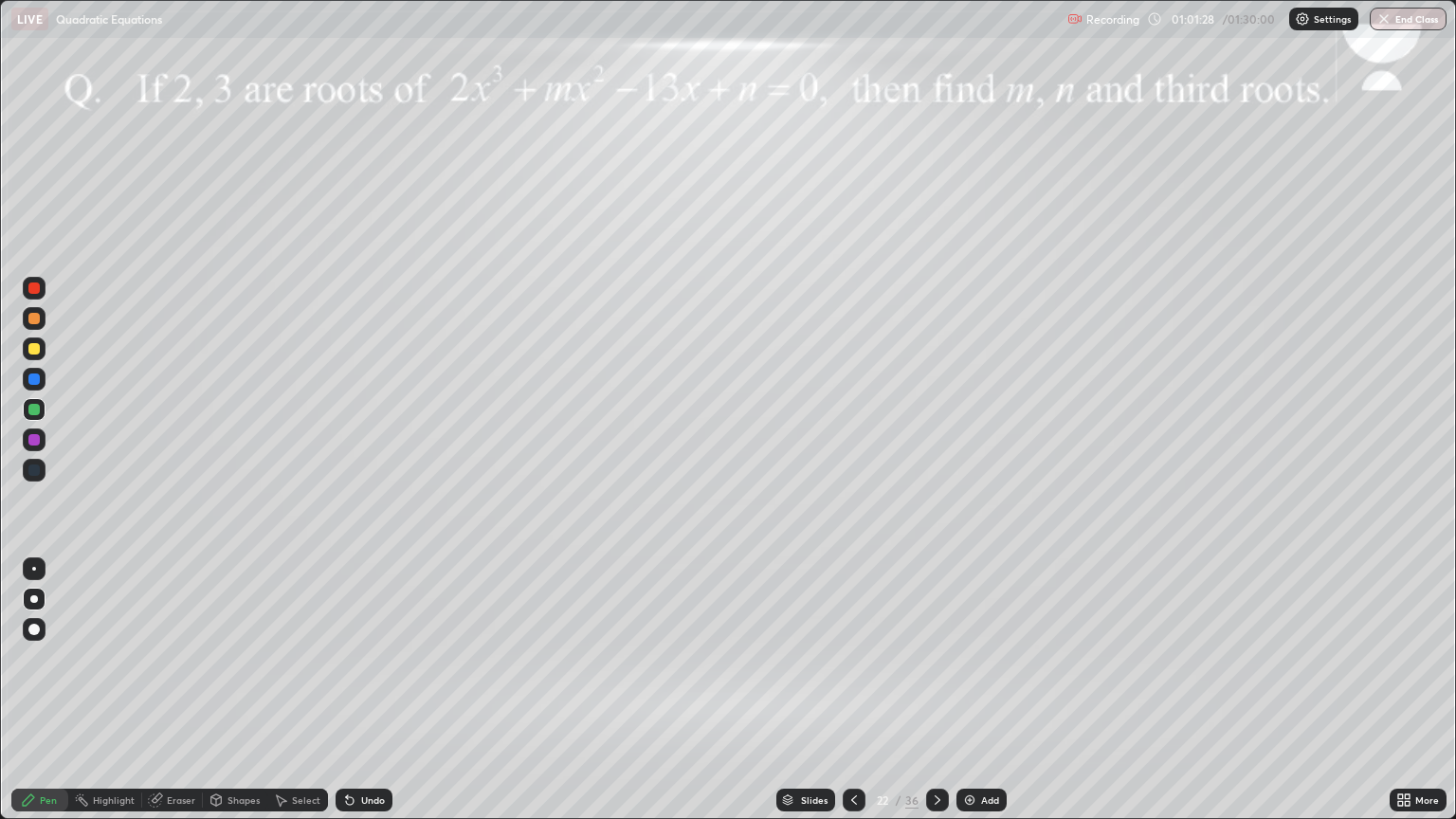 click at bounding box center (34, 288) 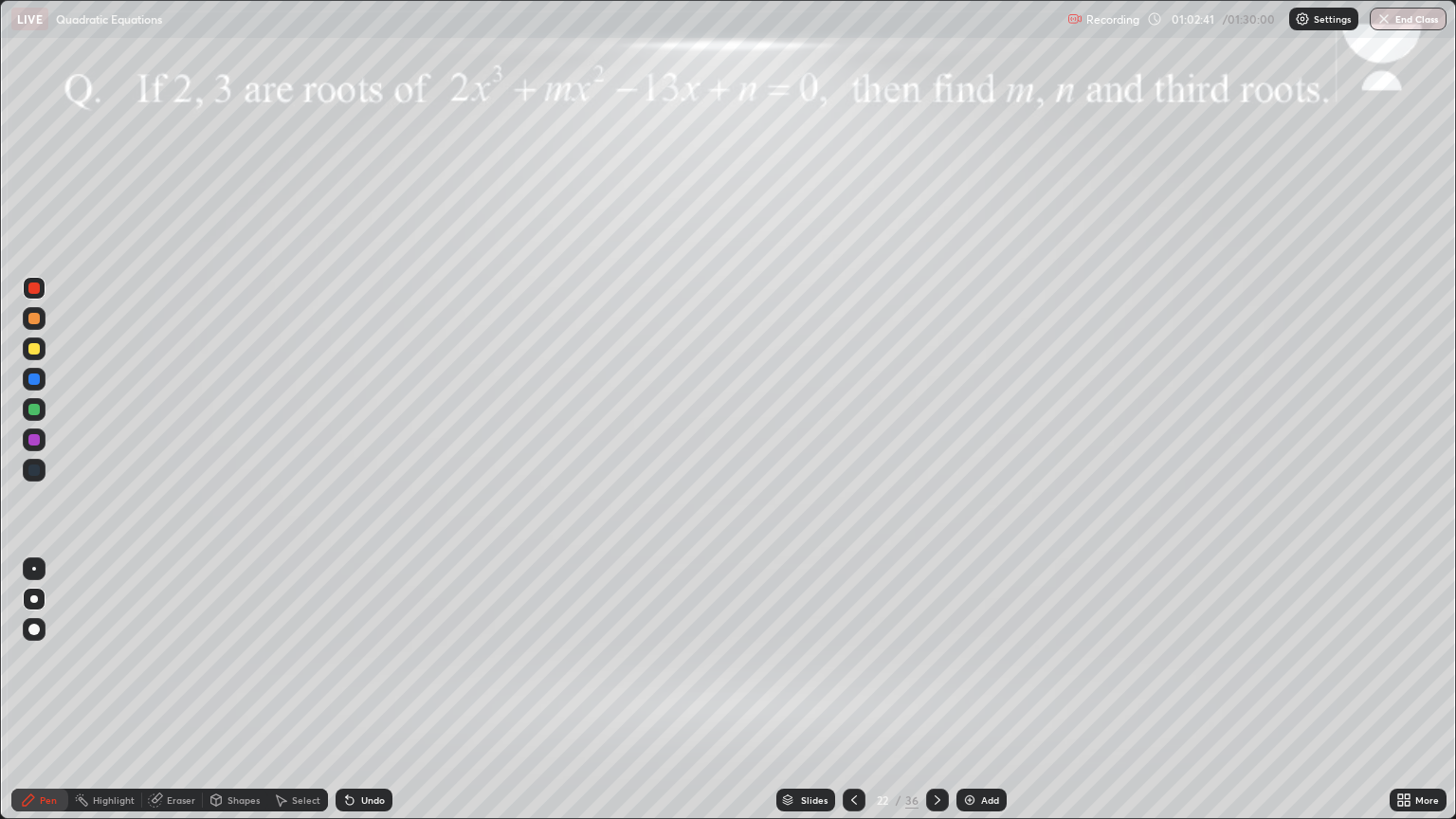 click on "Undo" at bounding box center [373, 800] 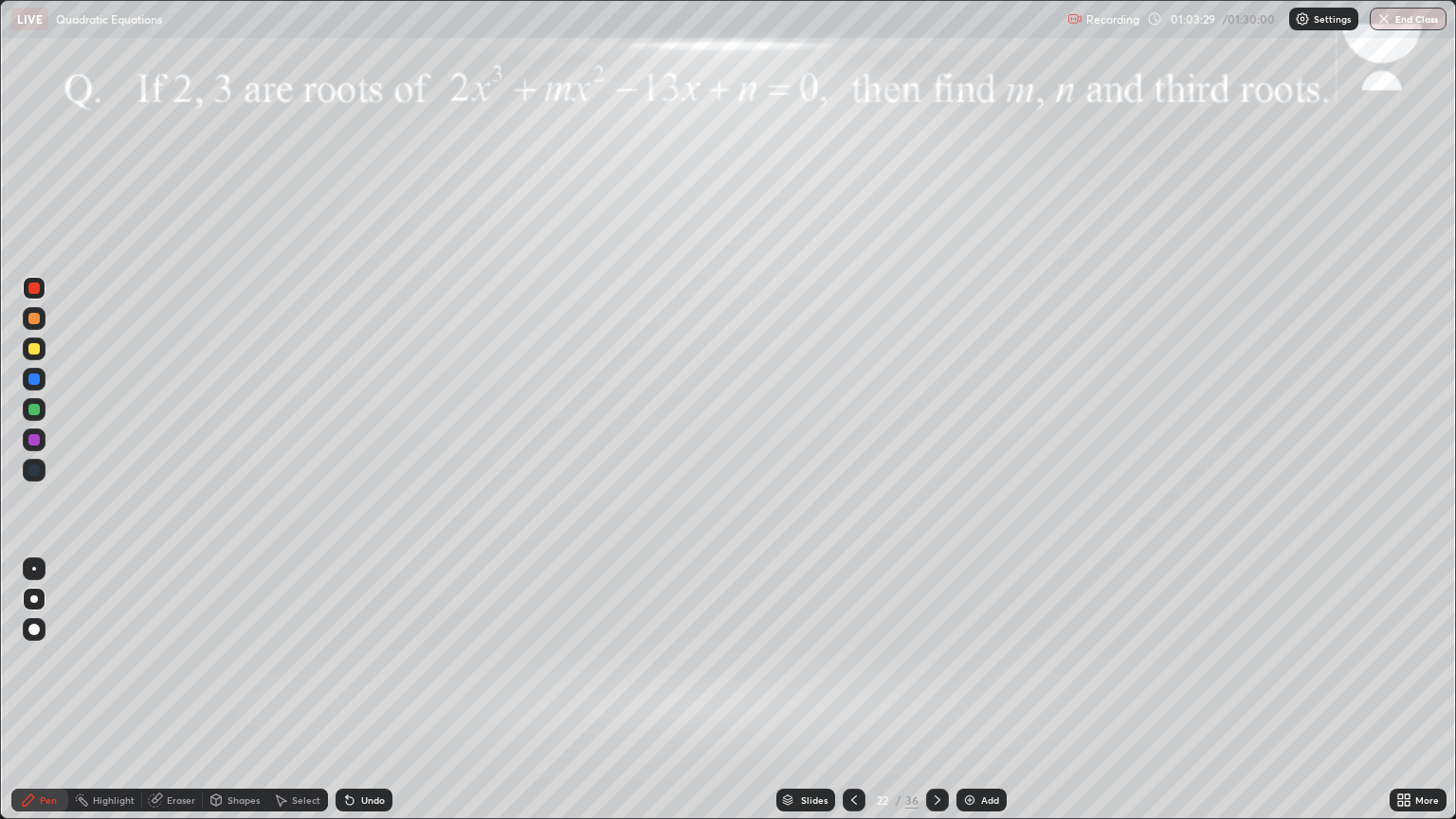 click 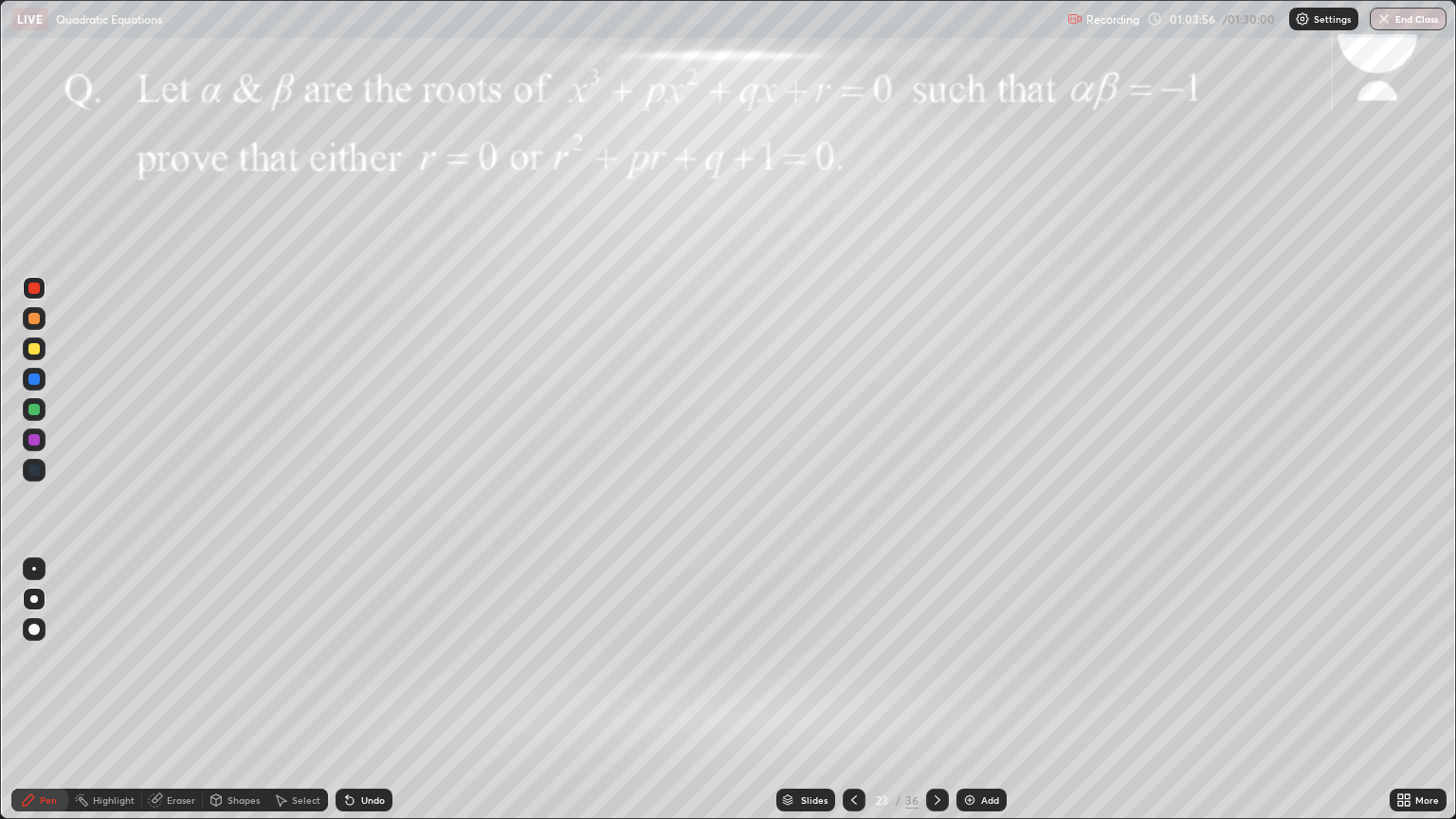 click at bounding box center [34, 349] 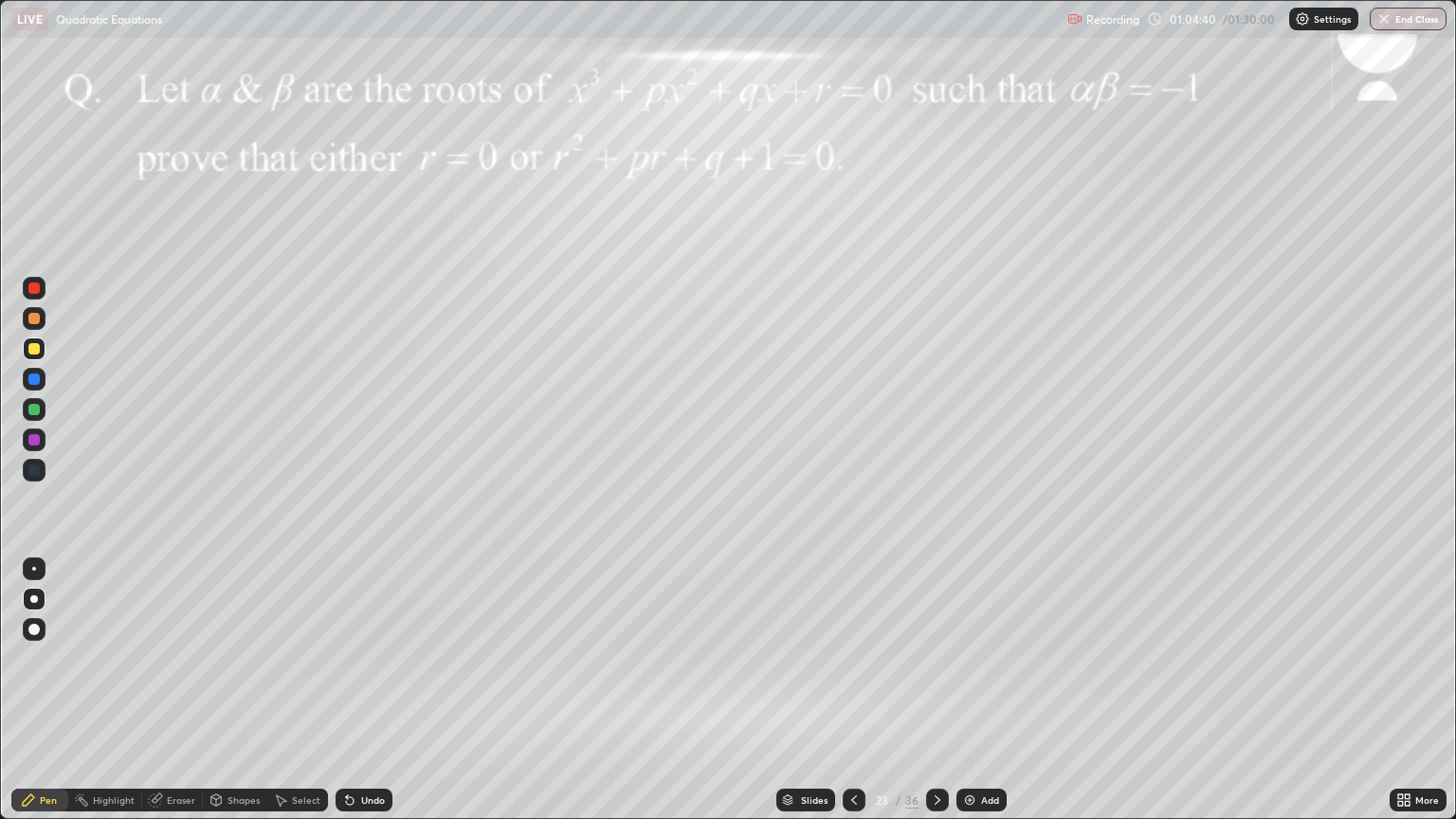 click 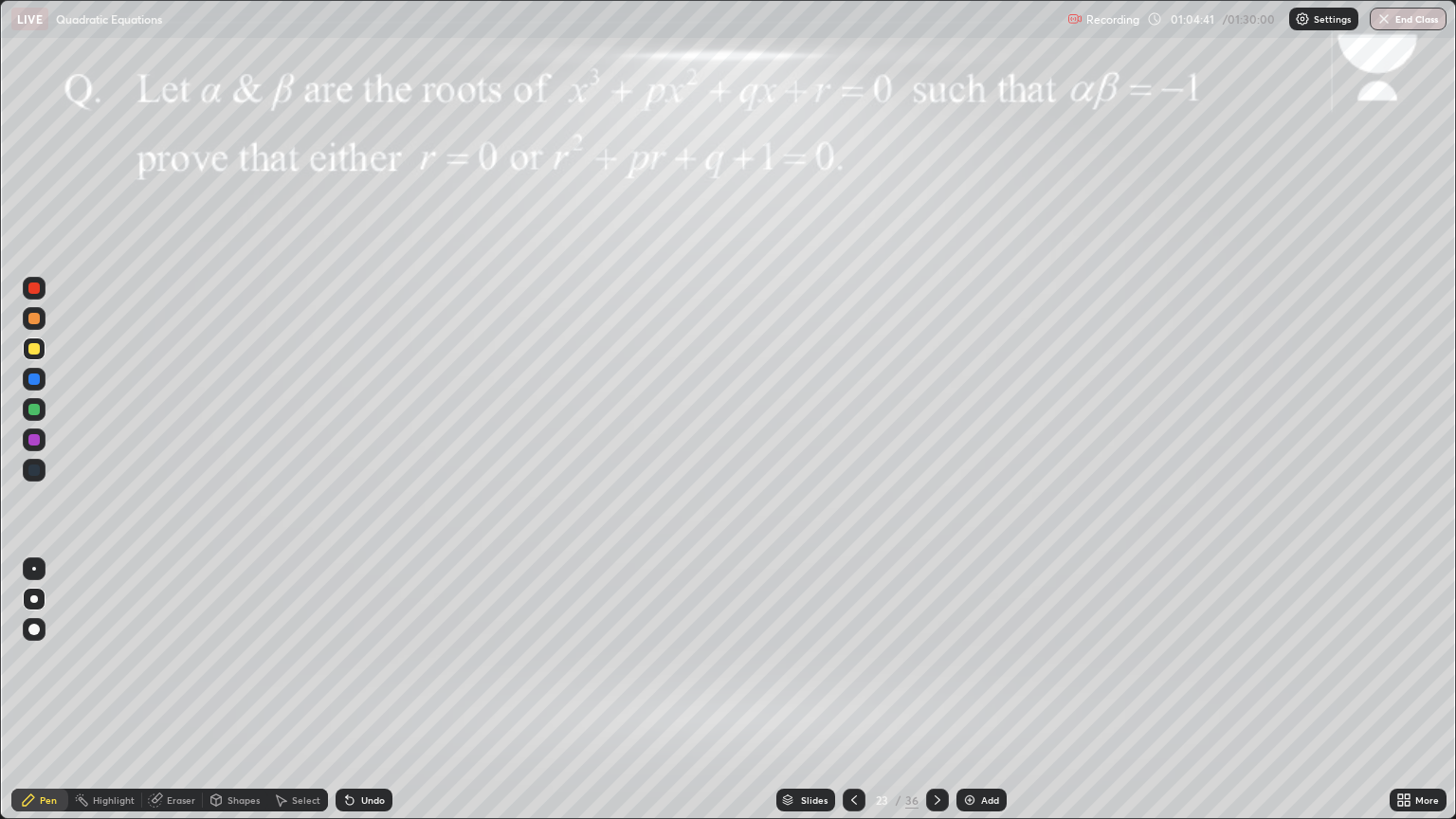 click on "Undo" at bounding box center [364, 800] 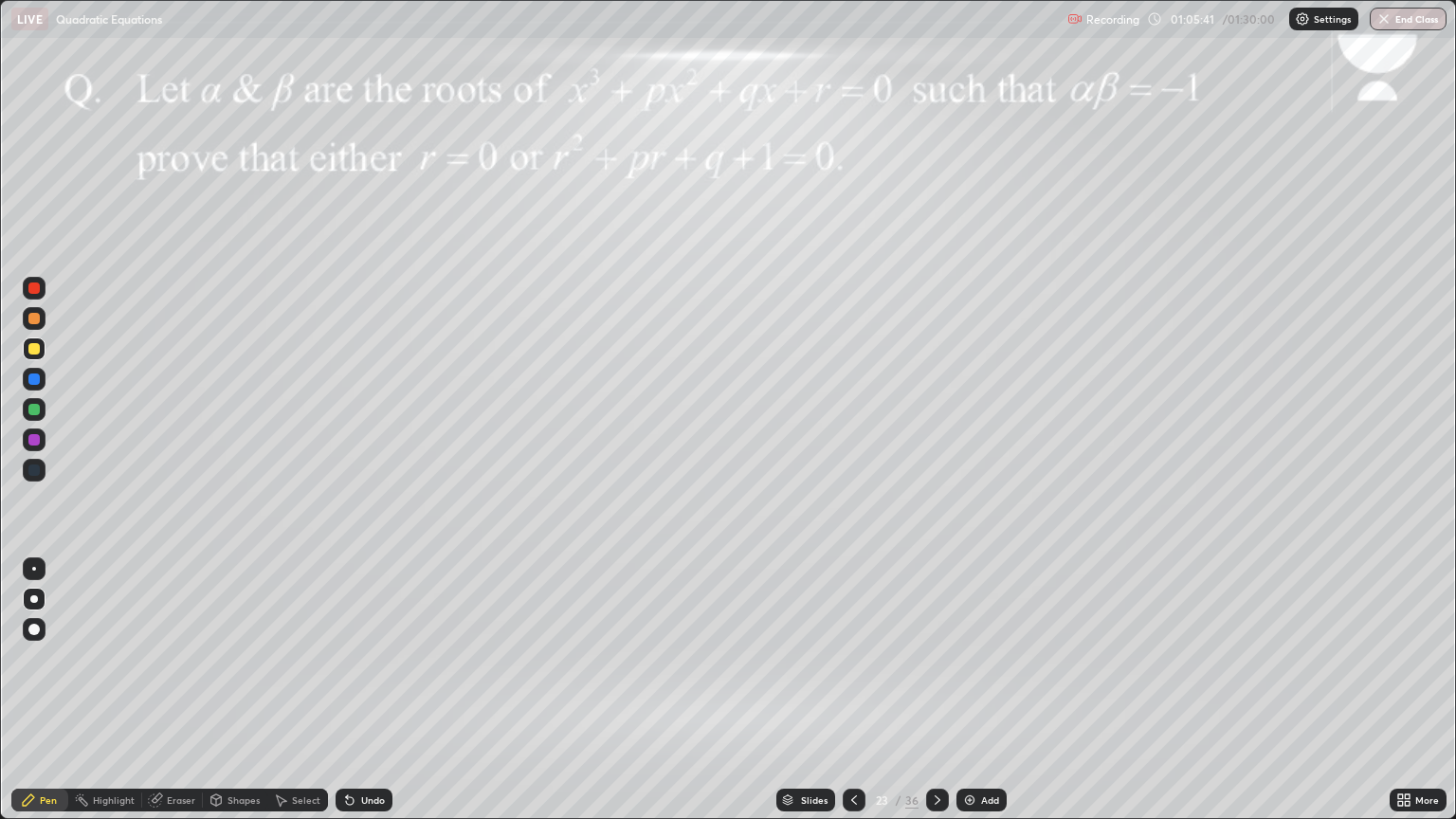 click 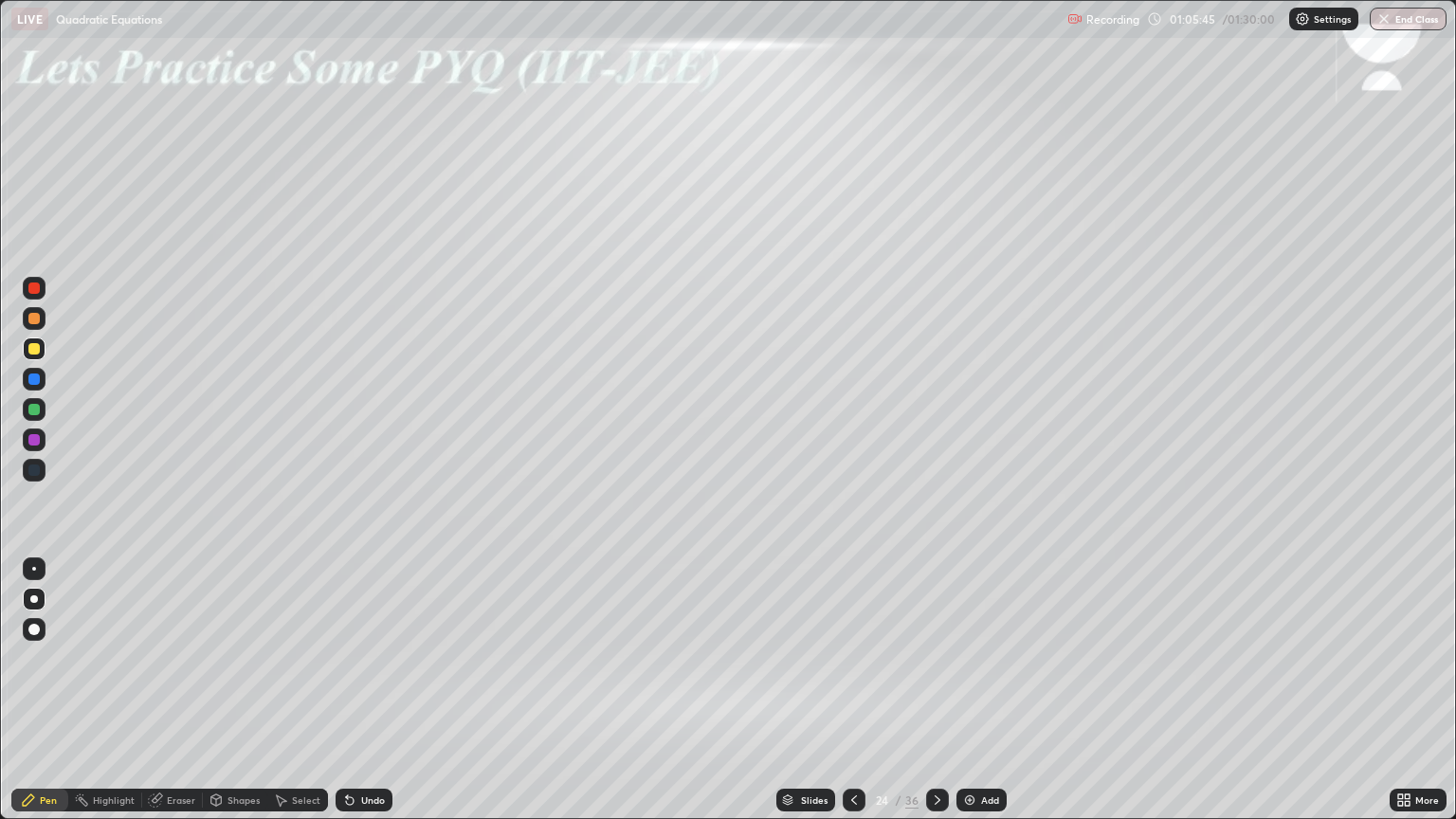 click 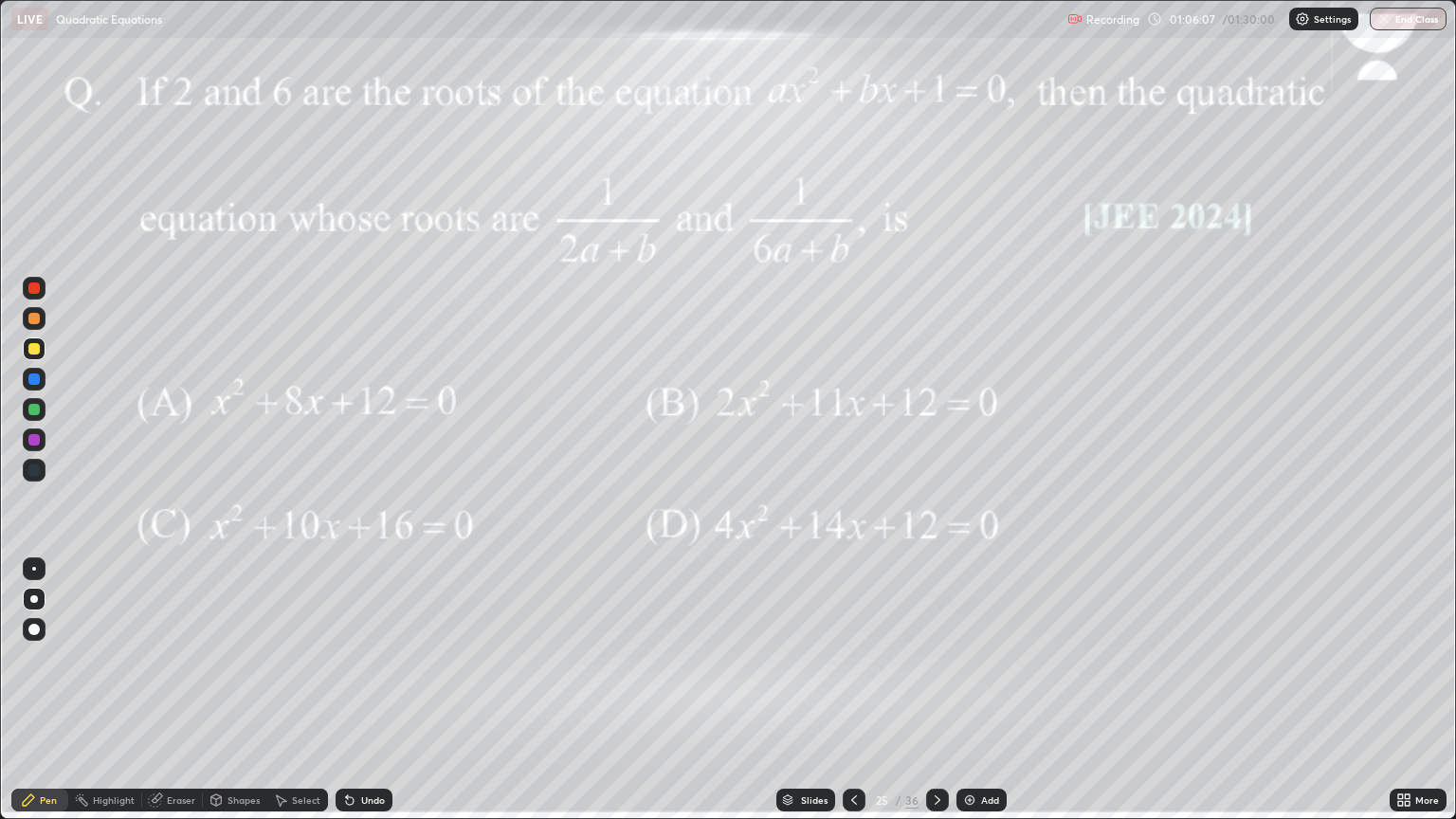 click at bounding box center (34, 440) 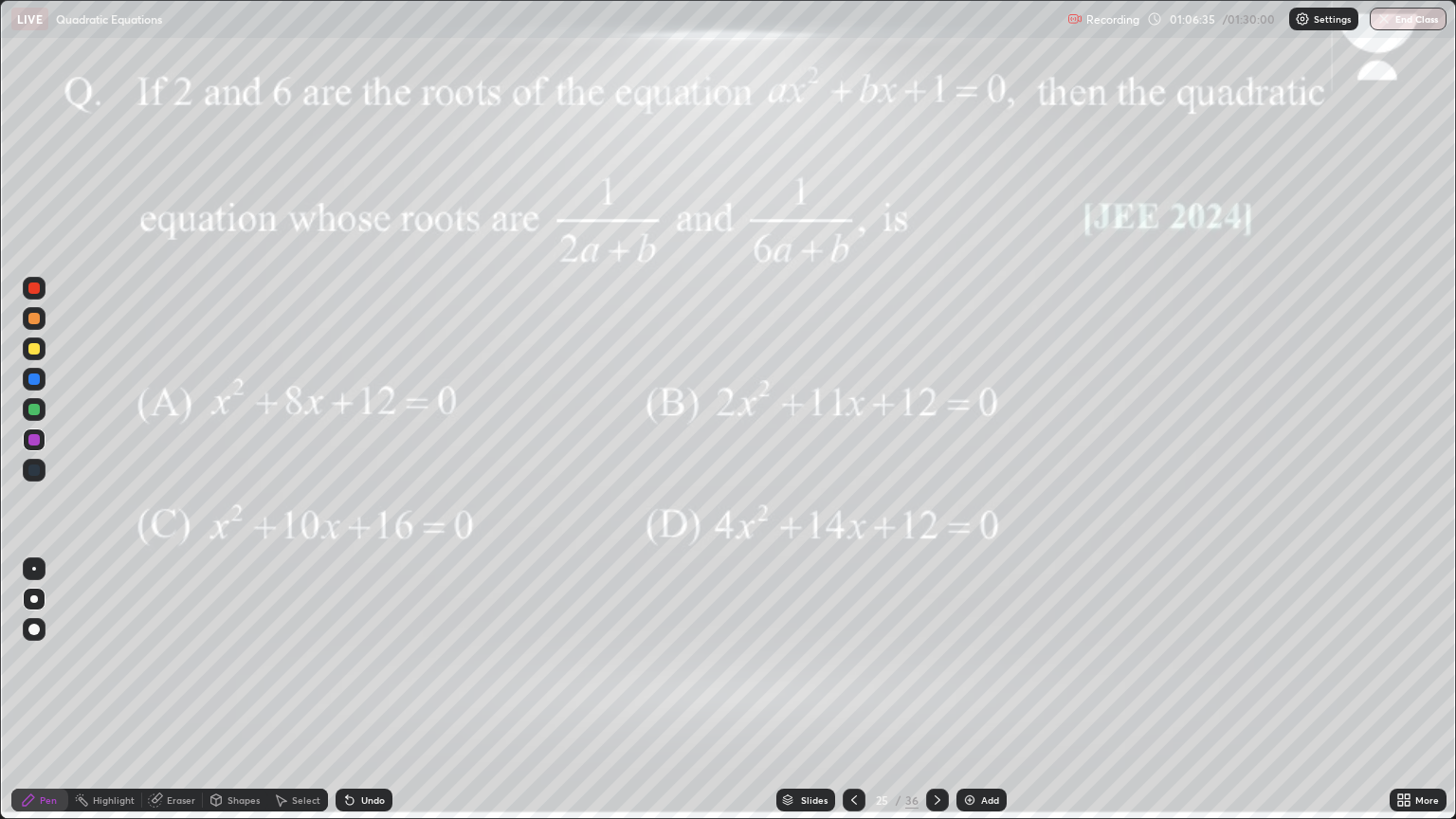 click at bounding box center (34, 288) 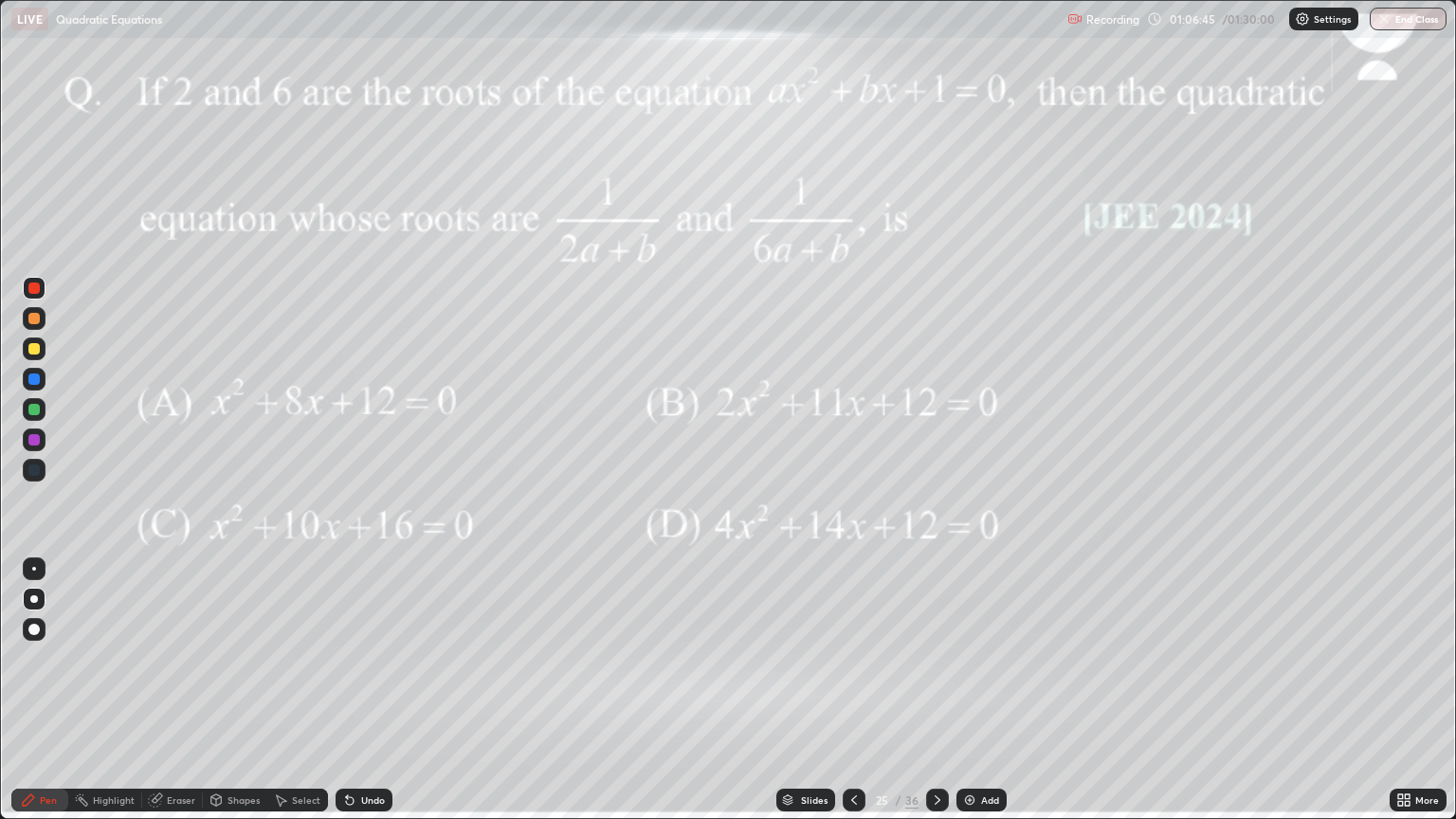 click on "Shapes" at bounding box center [244, 800] 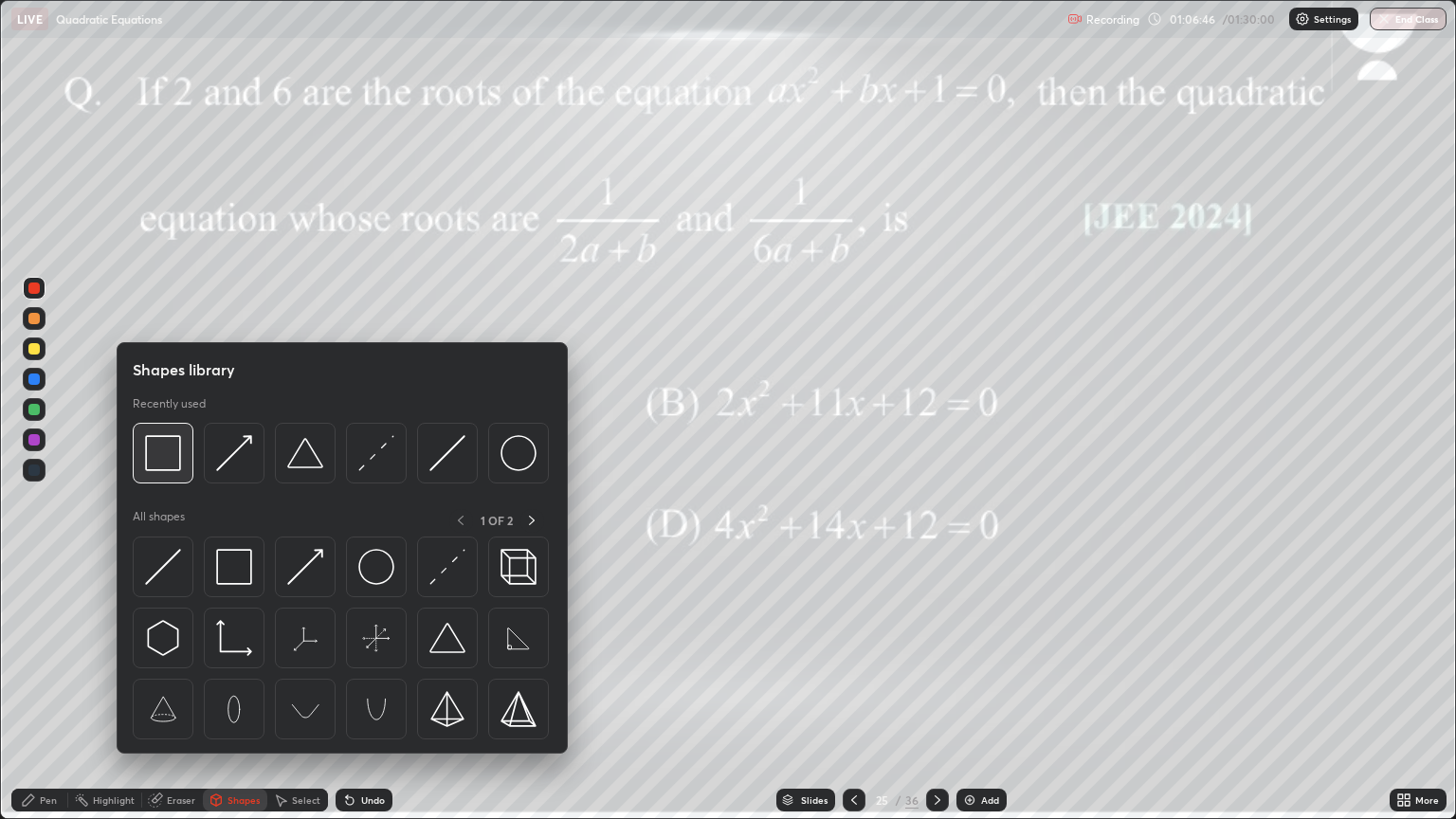 click at bounding box center (163, 453) 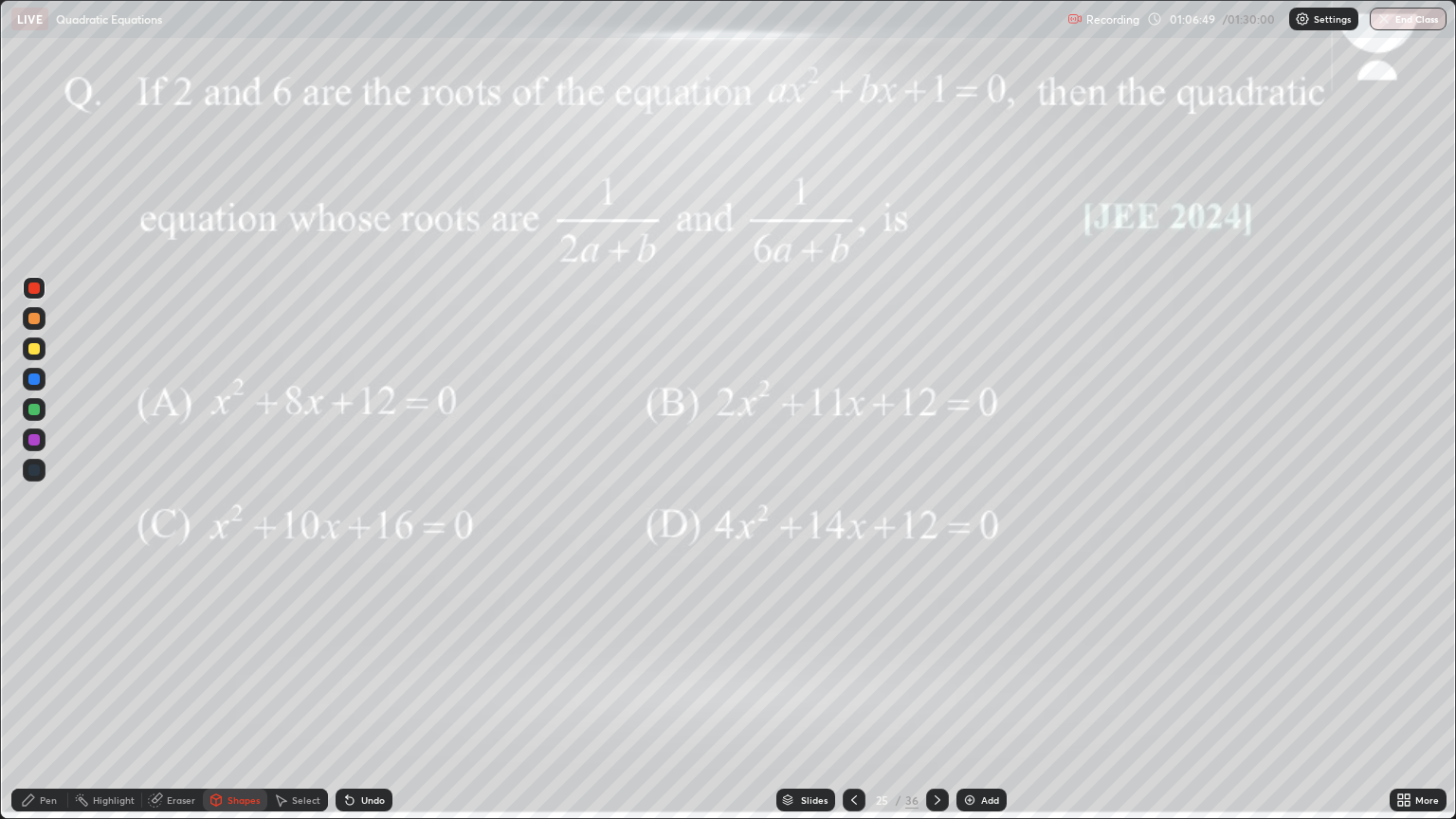 click on "Pen" at bounding box center (40, 800) 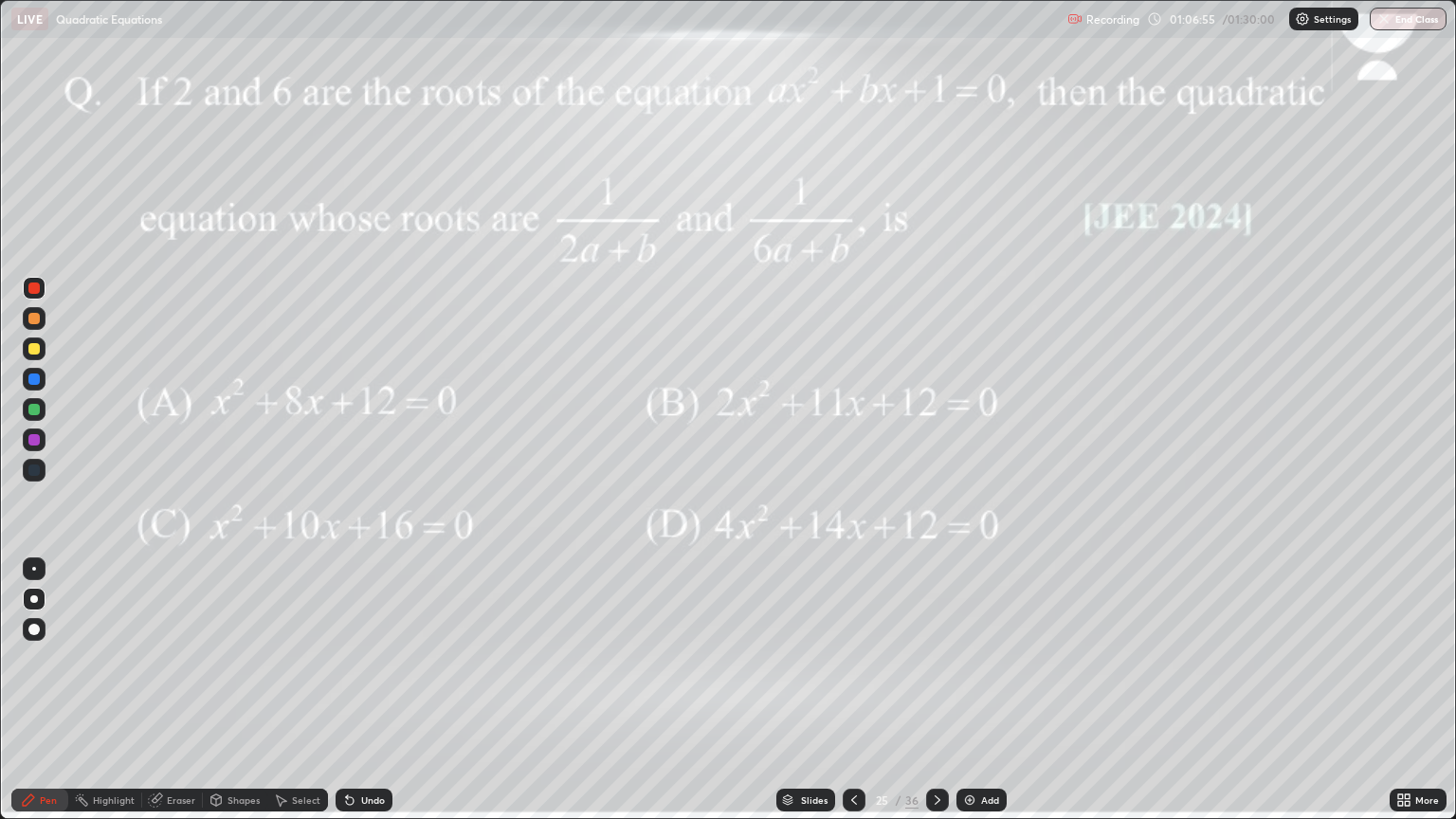 click on "Undo" at bounding box center (373, 800) 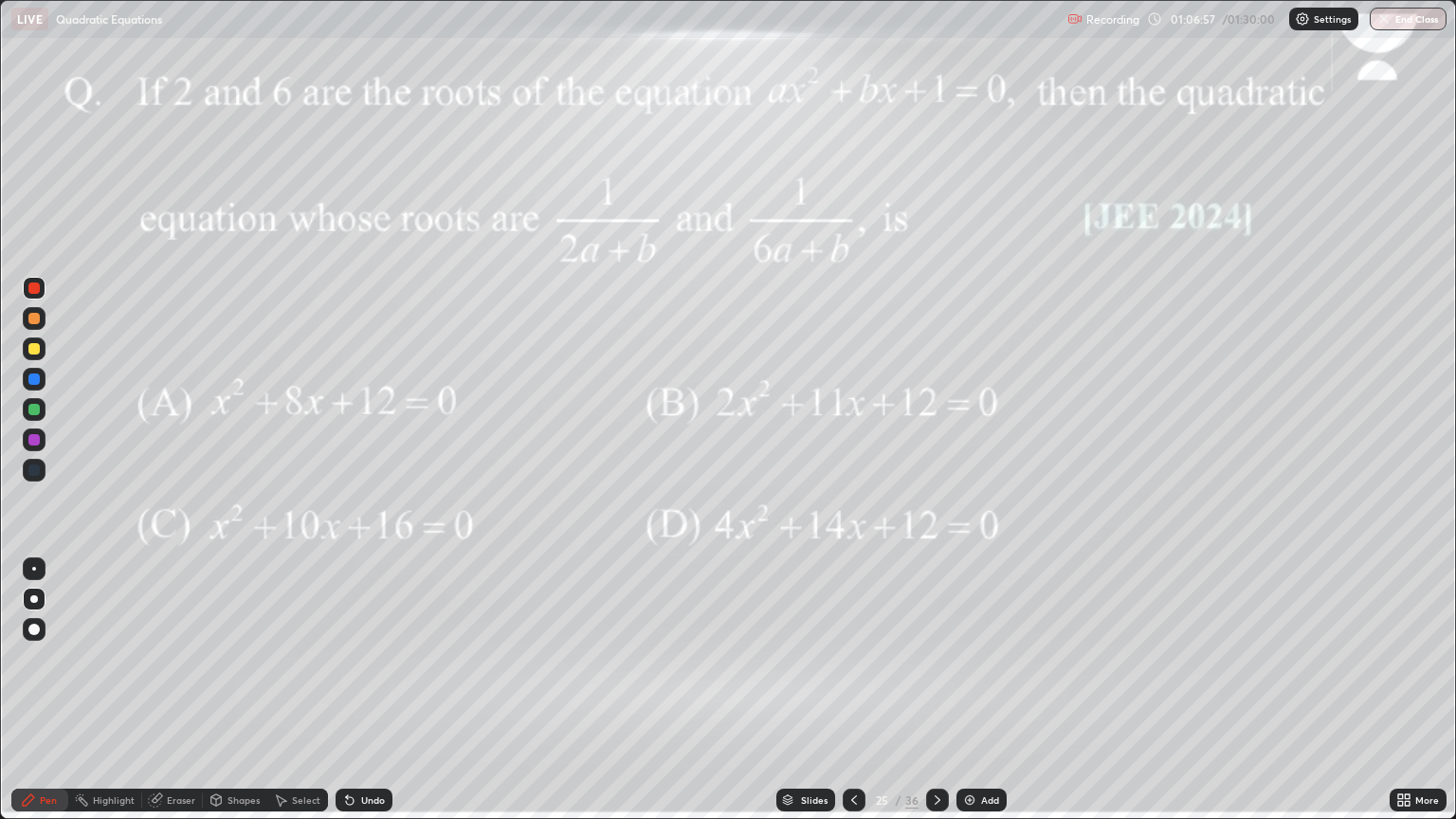click on "Undo" at bounding box center (364, 800) 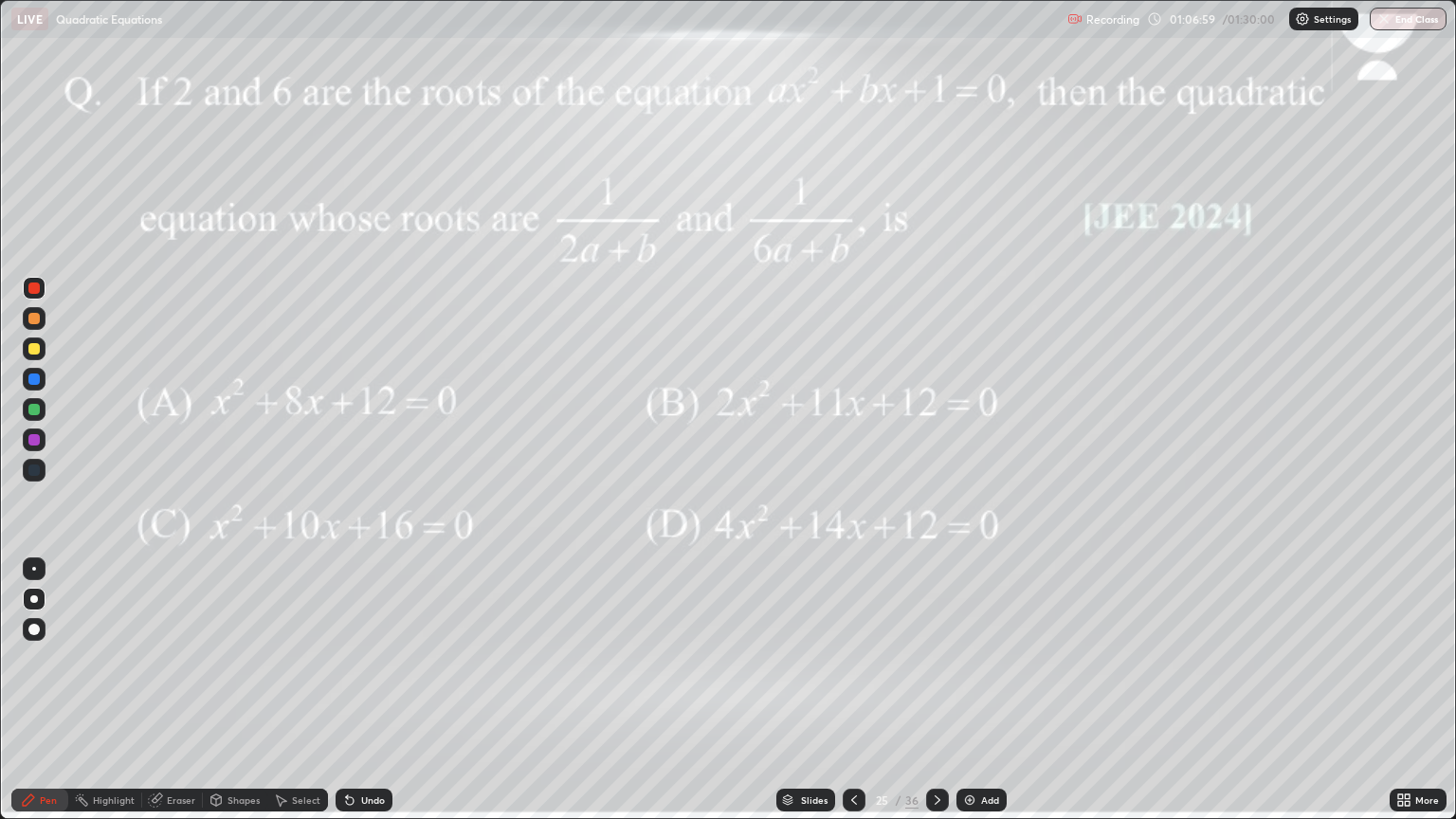 click at bounding box center [34, 349] 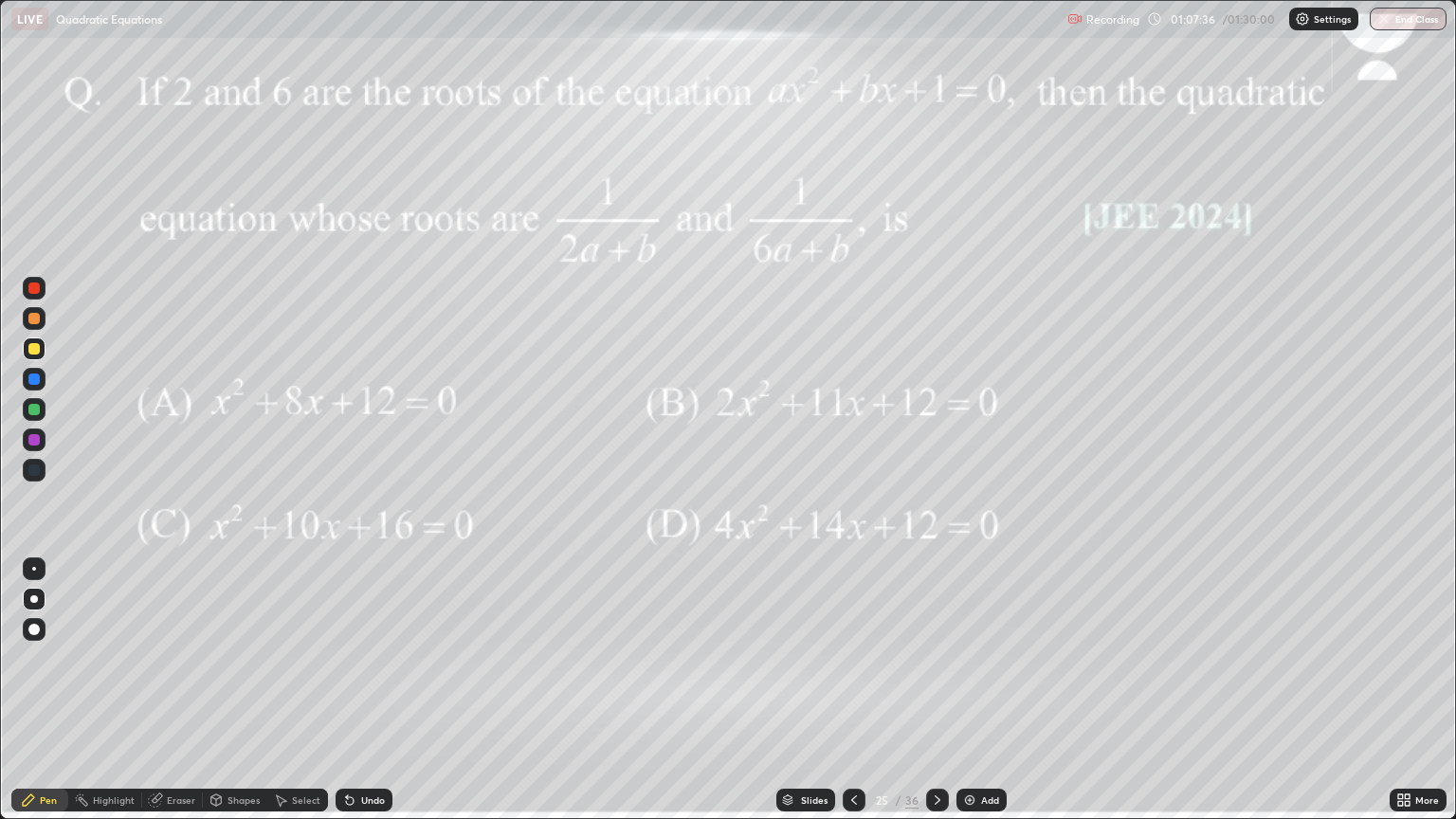click on "Undo" at bounding box center (373, 800) 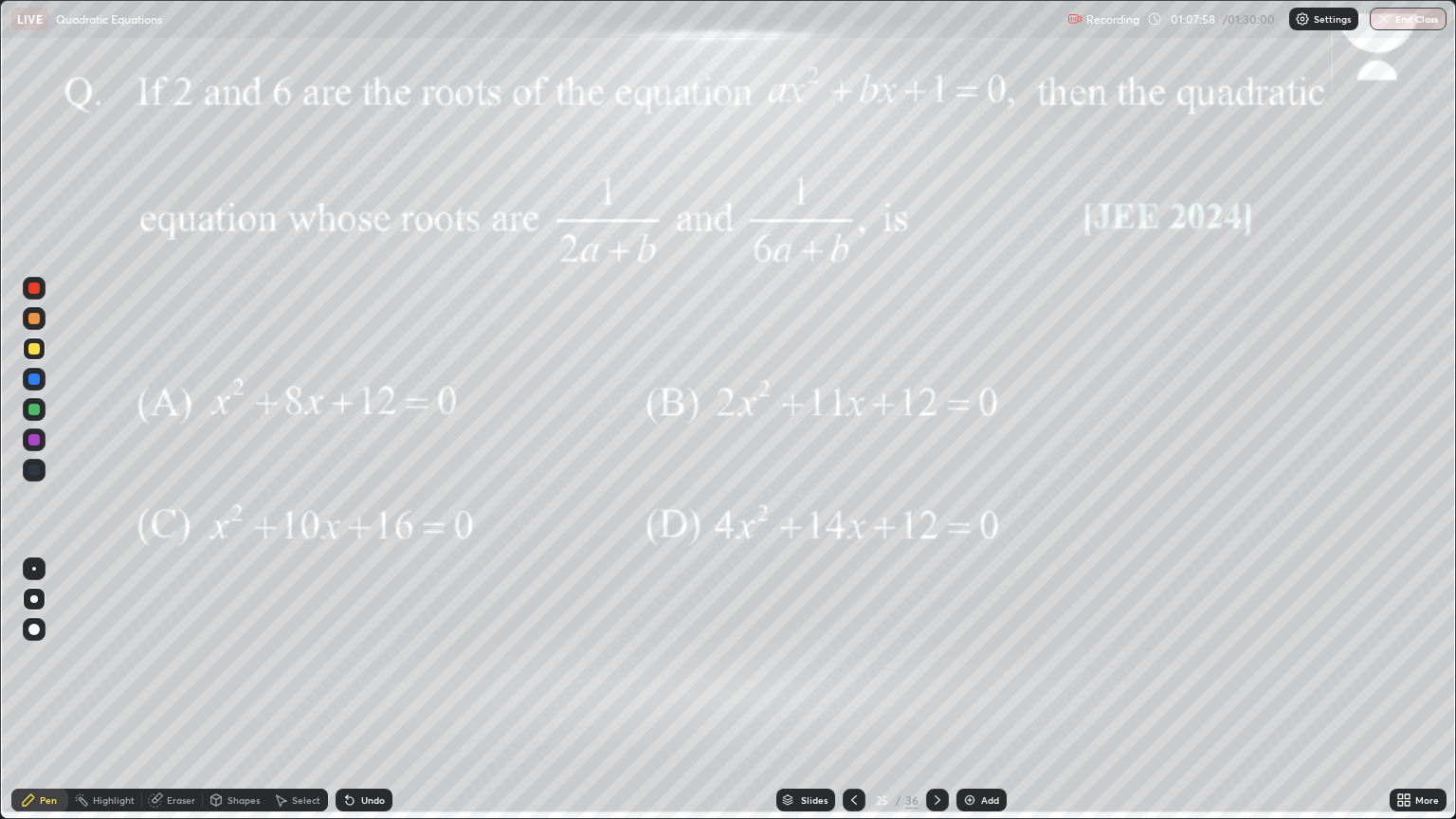 click on "Undo" at bounding box center [364, 800] 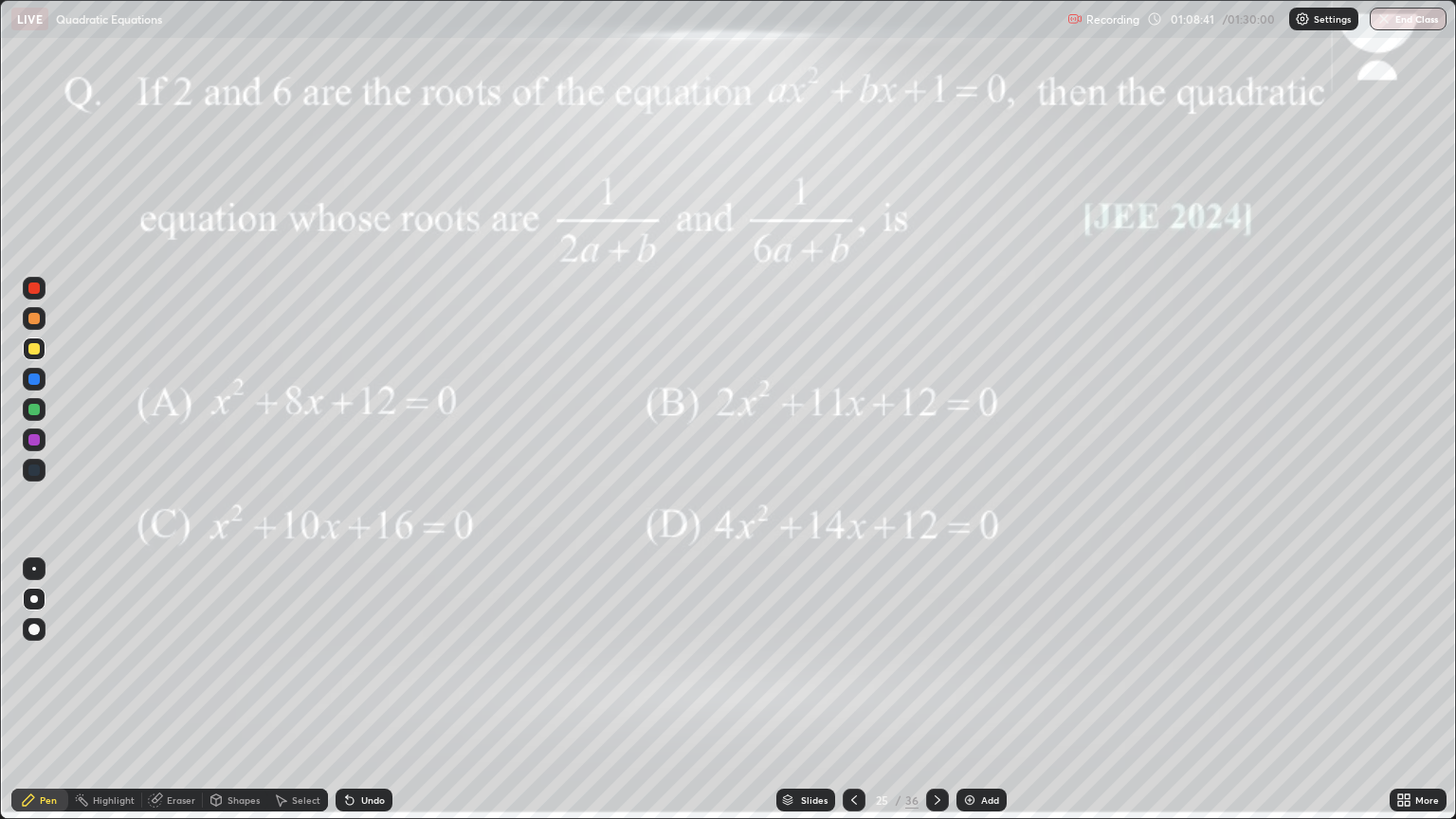 click on "Shapes" at bounding box center [244, 800] 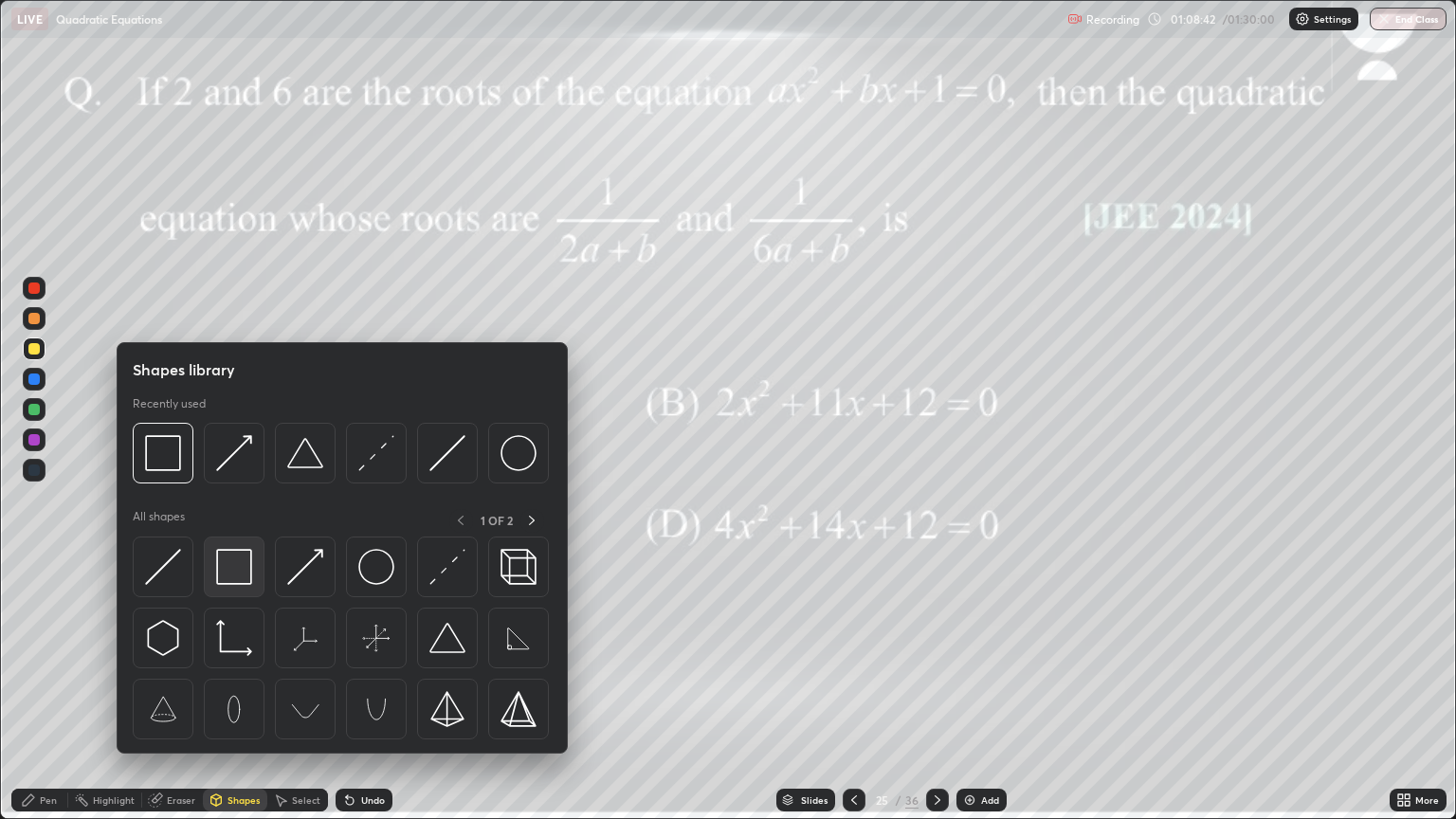 click at bounding box center [234, 567] 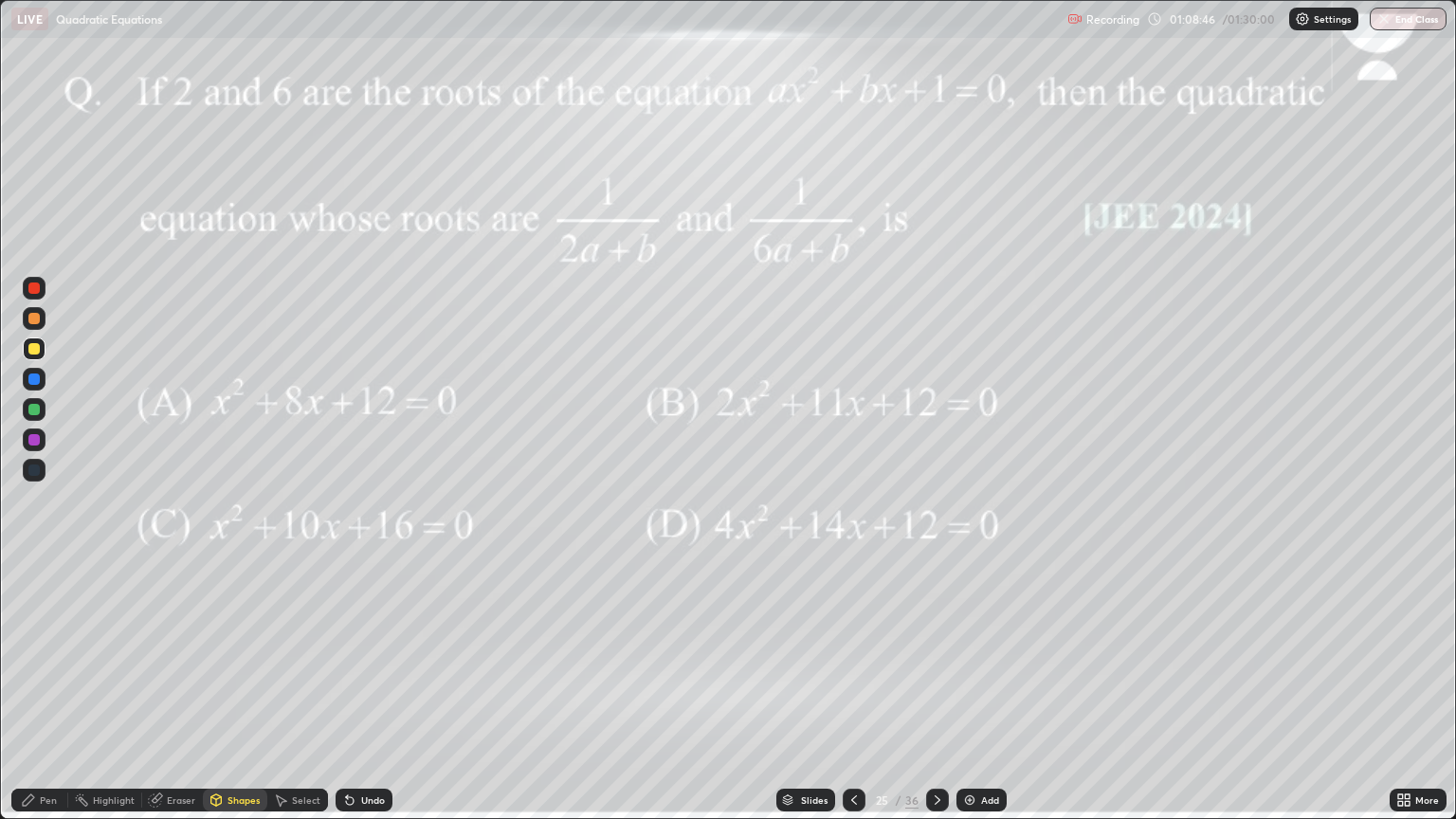 click at bounding box center [34, 410] 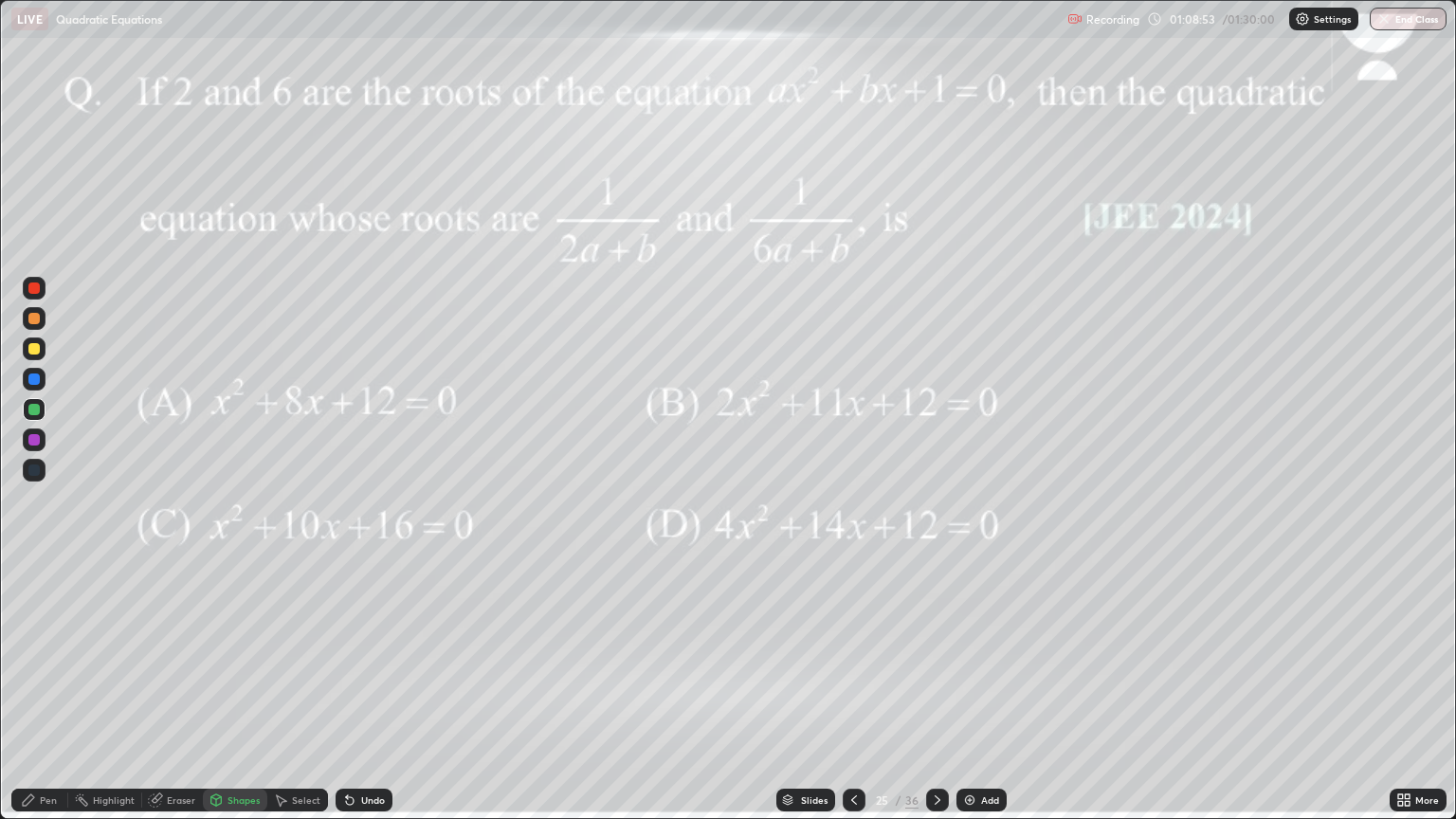 click 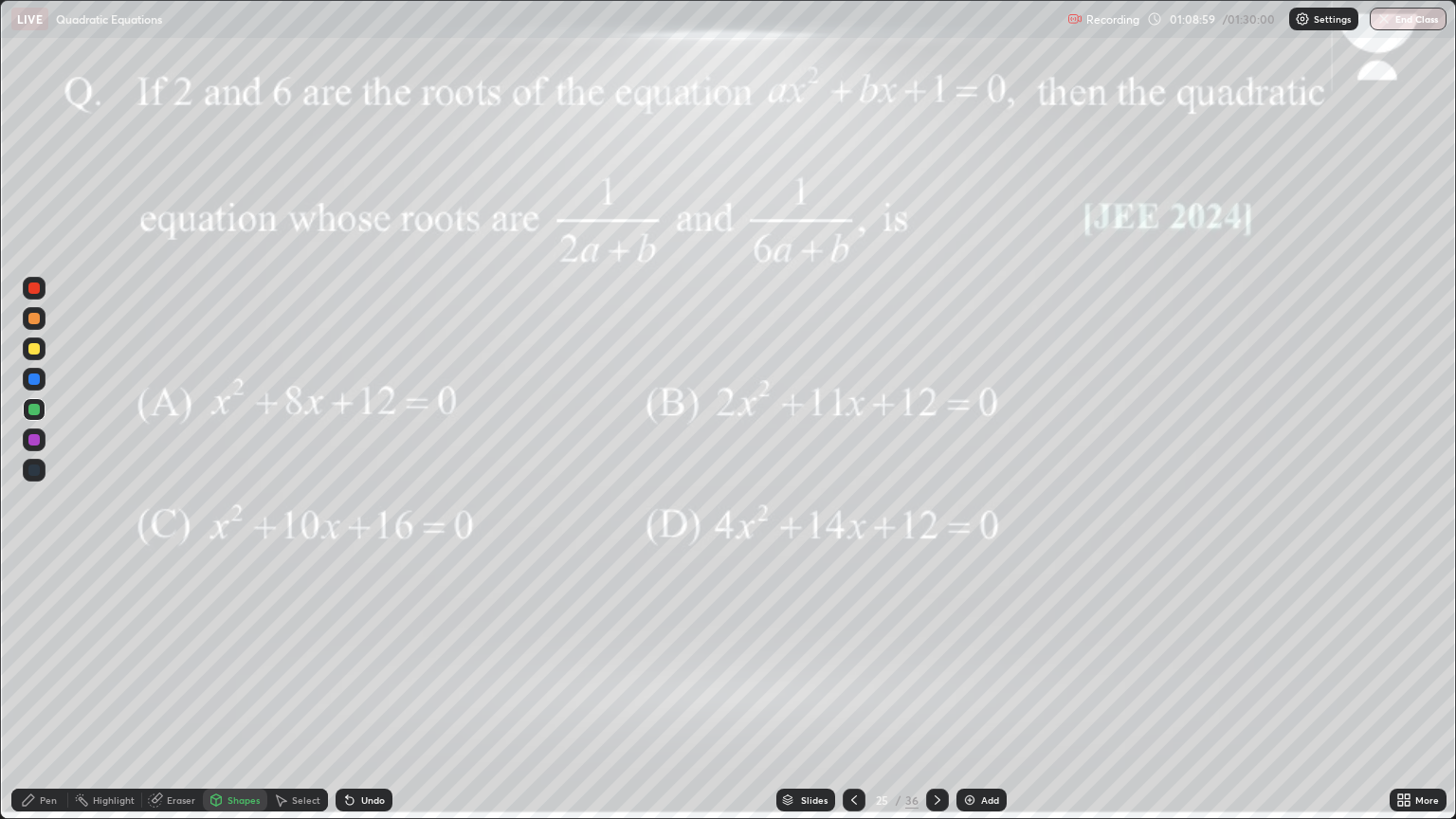 click at bounding box center [34, 379] 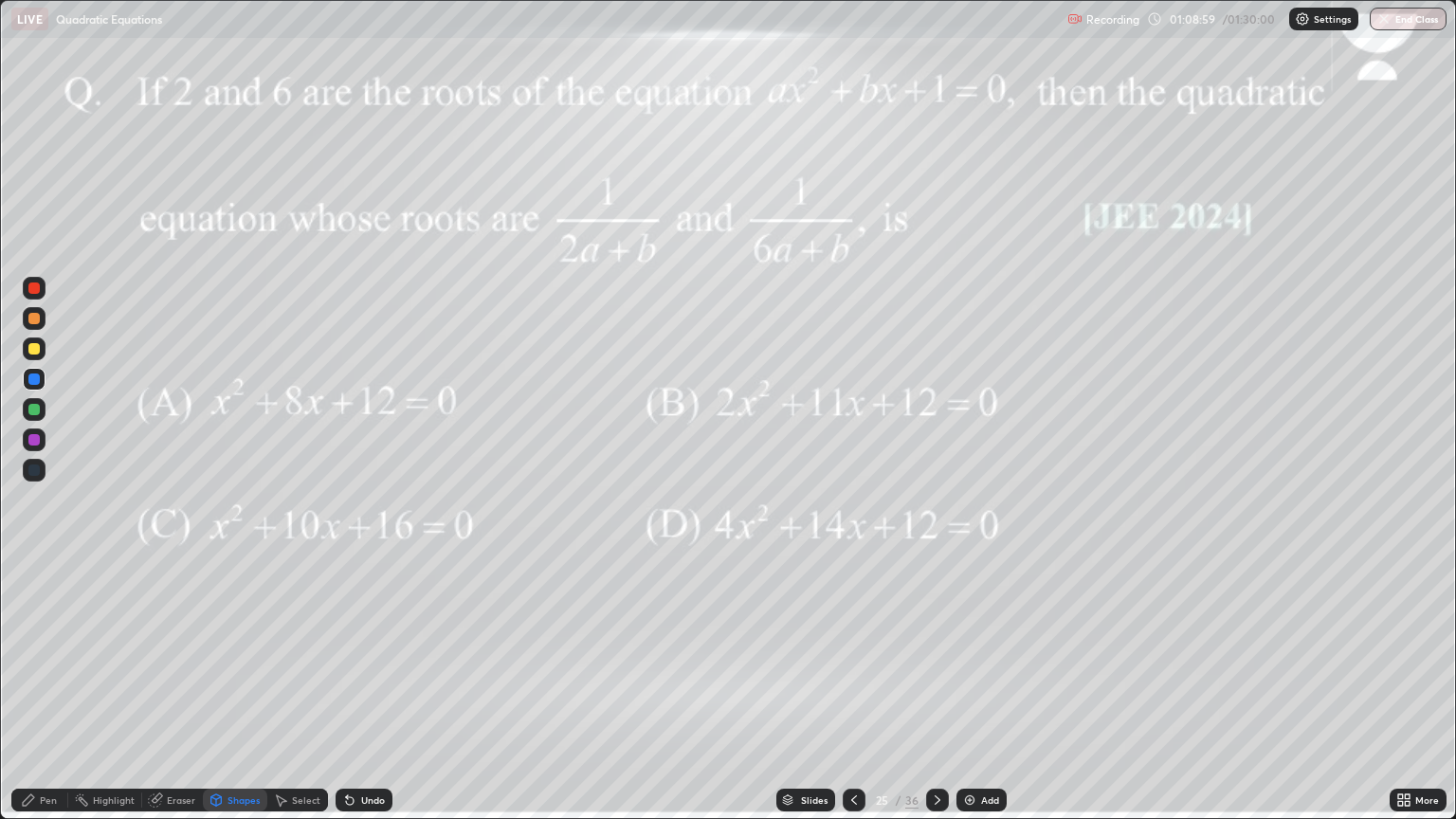 click on "Pen" at bounding box center [40, 800] 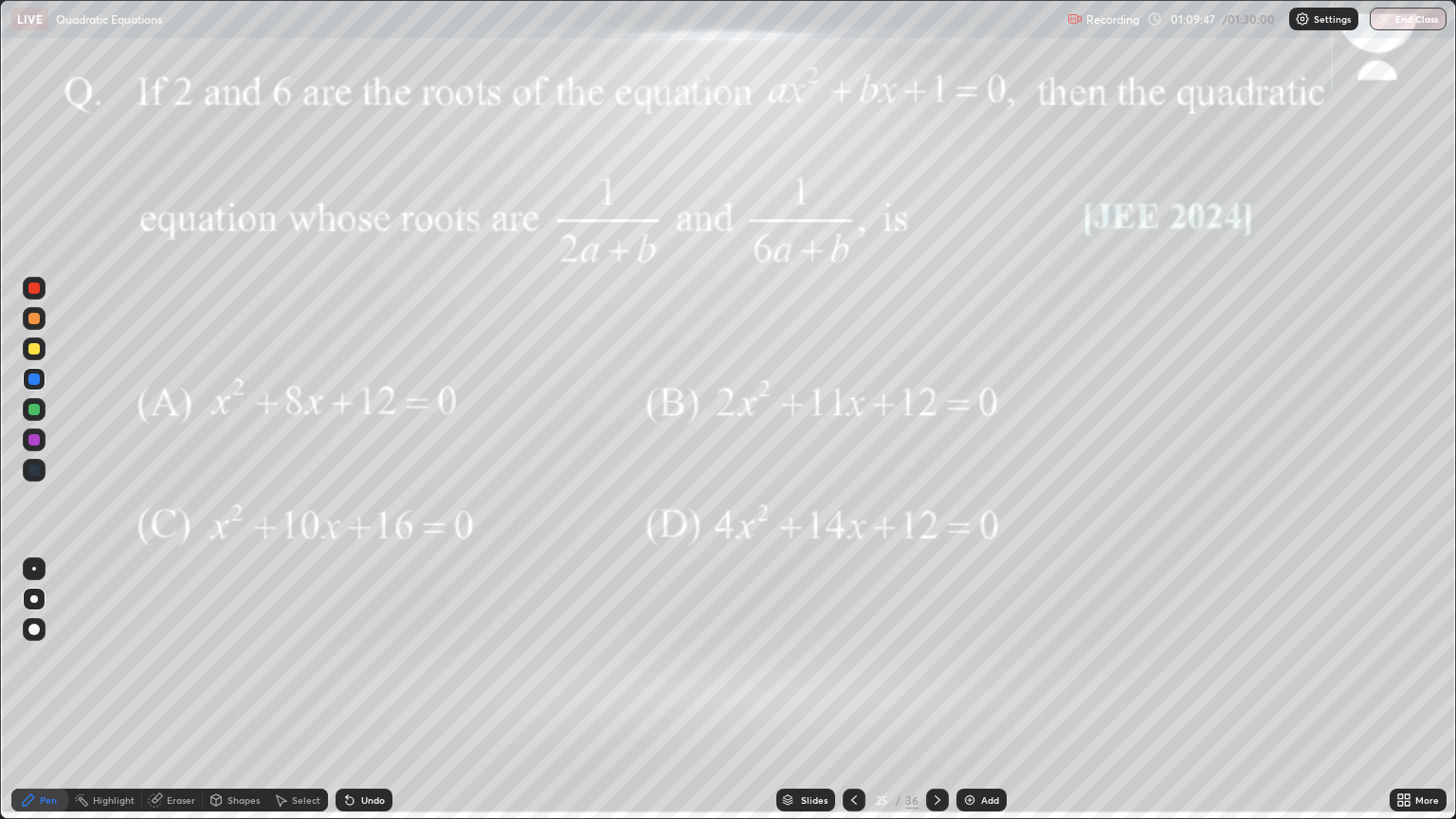 click at bounding box center [34, 318] 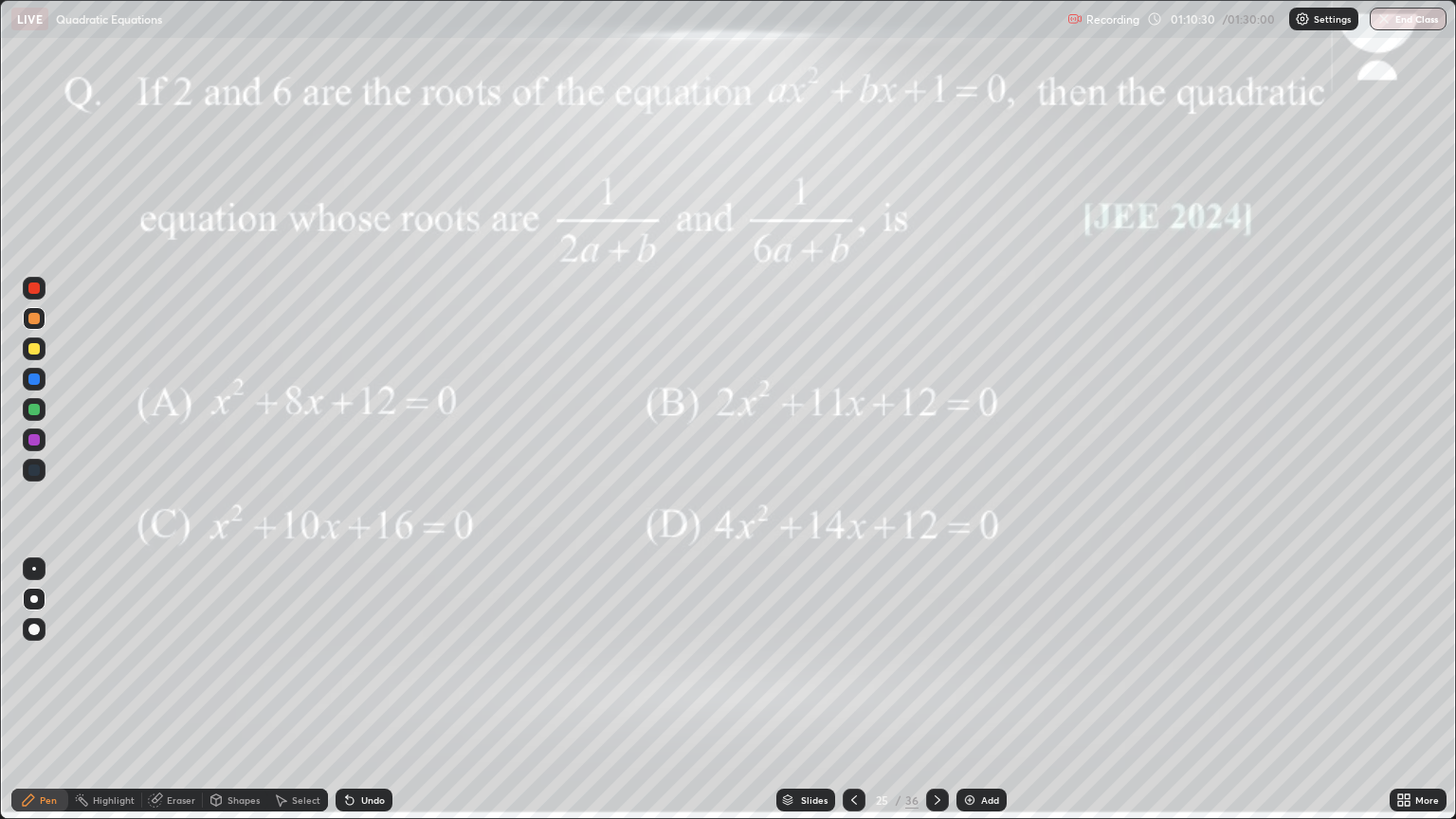 click at bounding box center [937, 800] 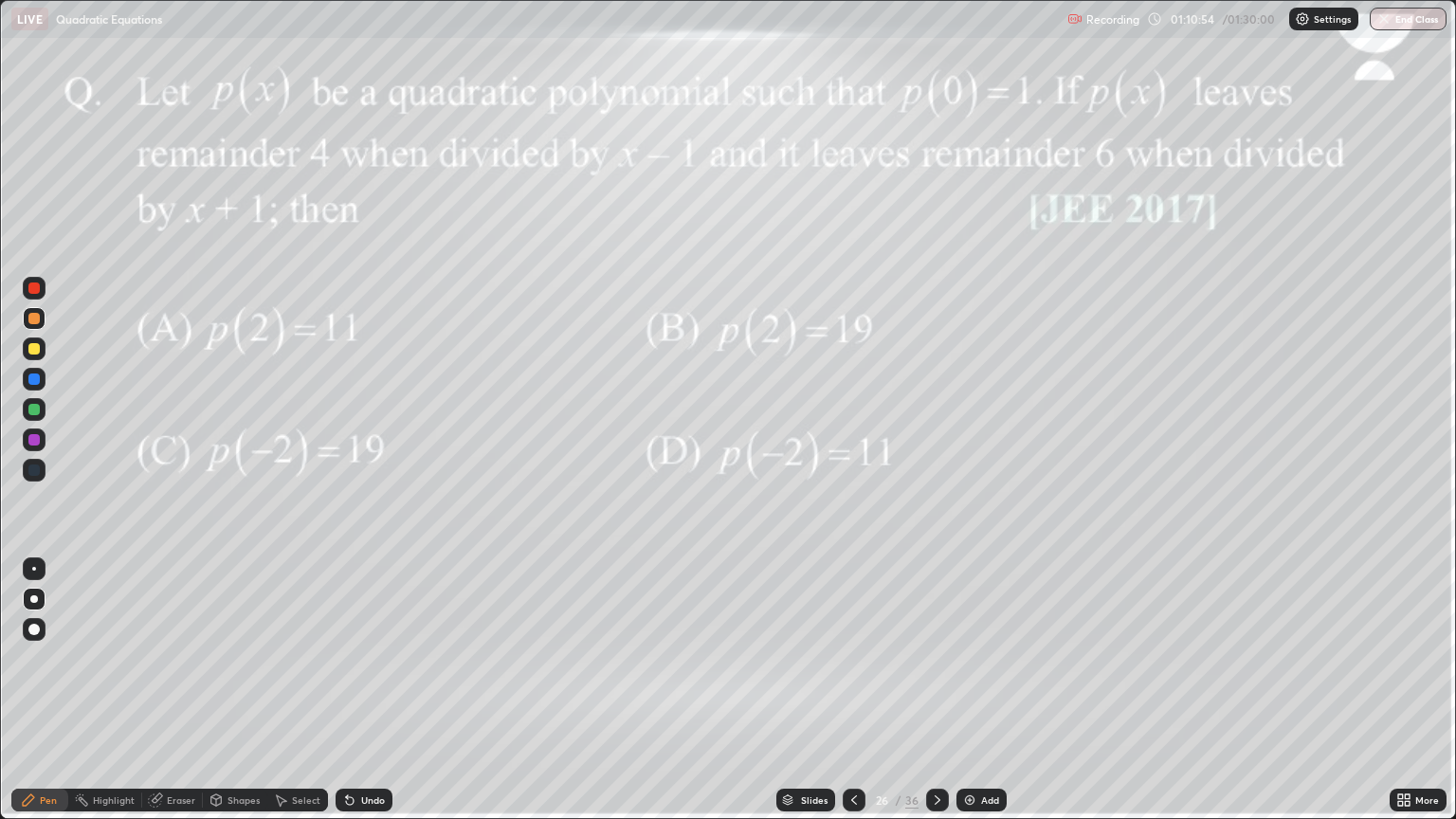 click 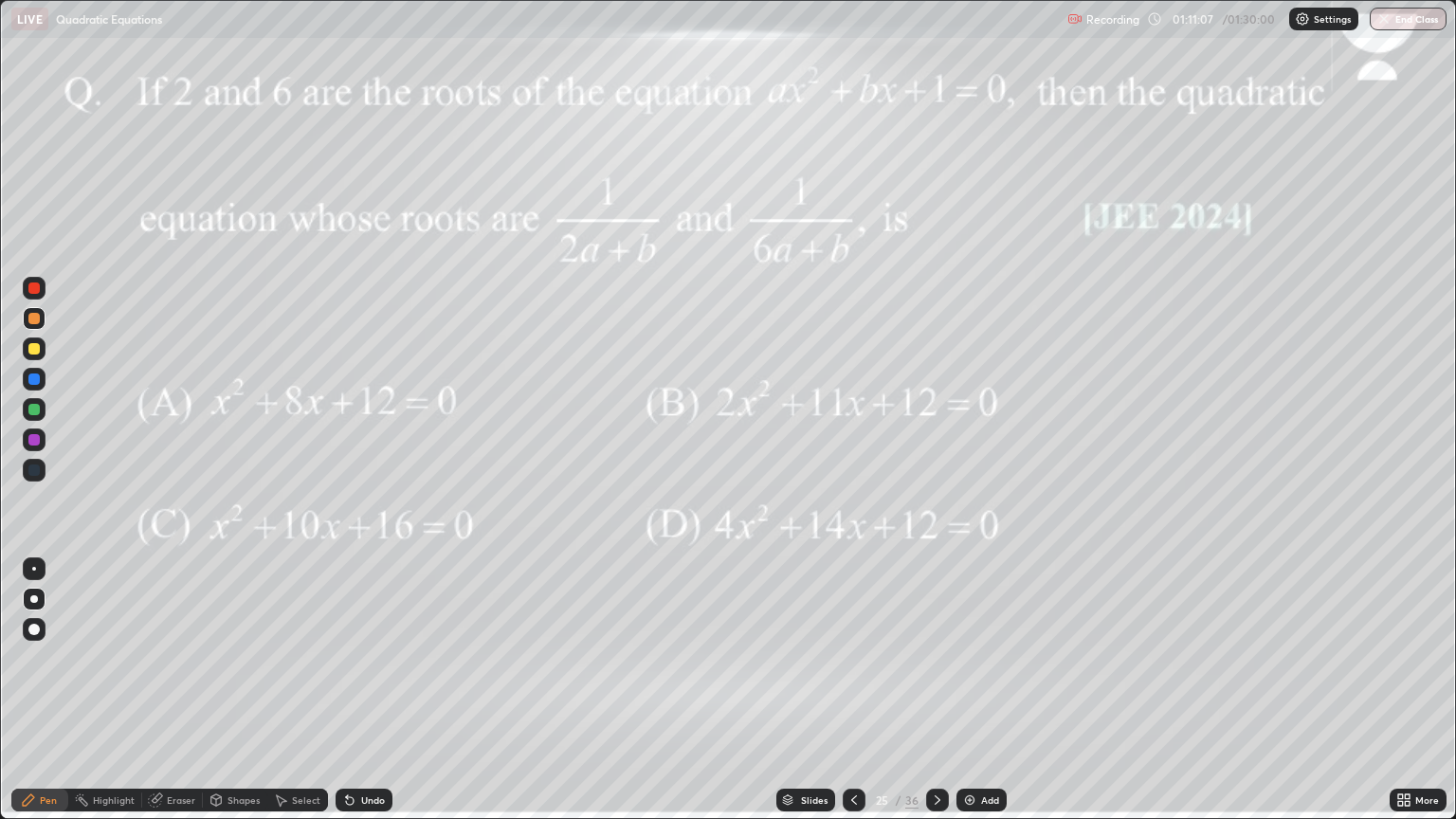 click 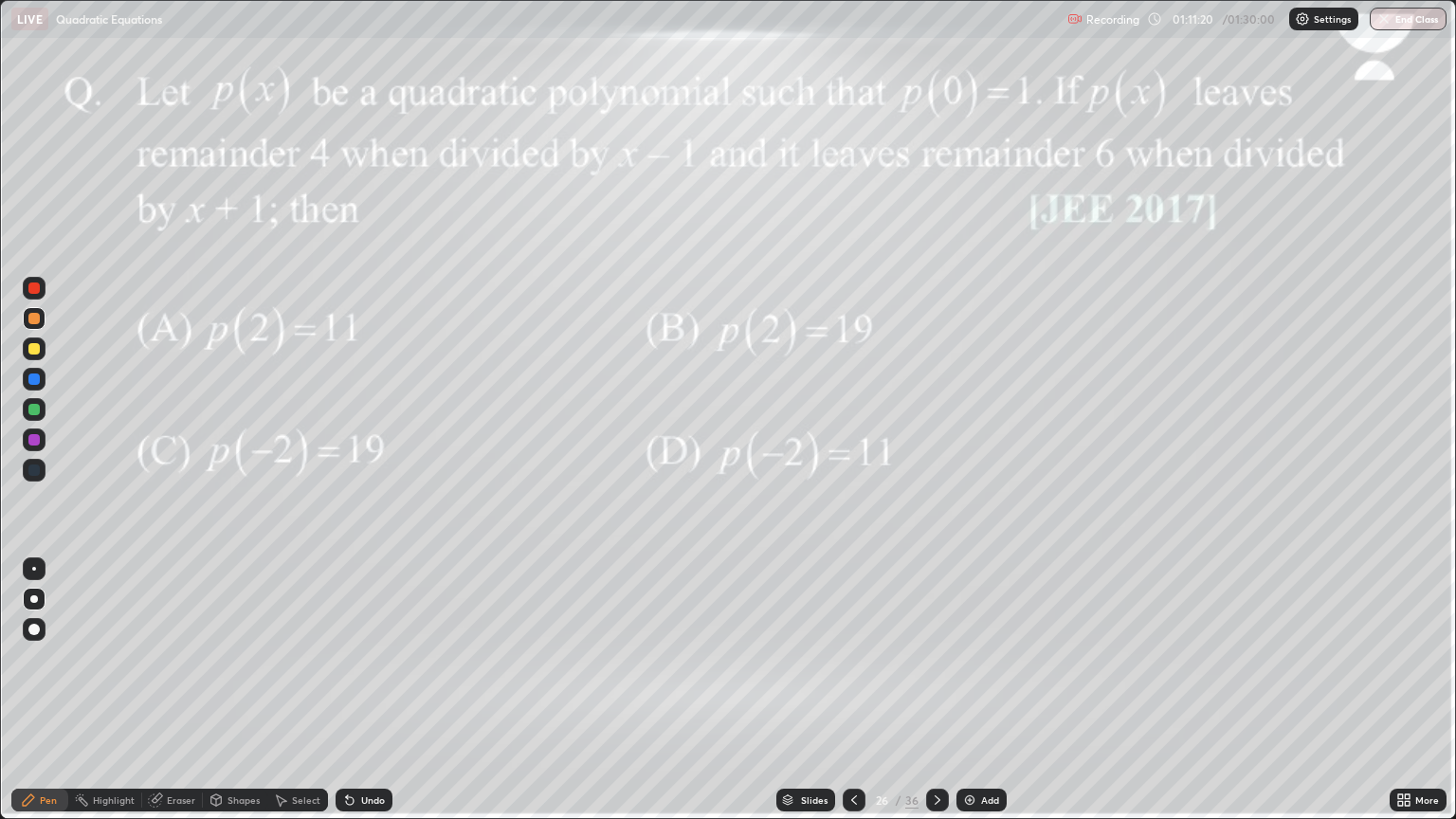 click at bounding box center (34, 288) 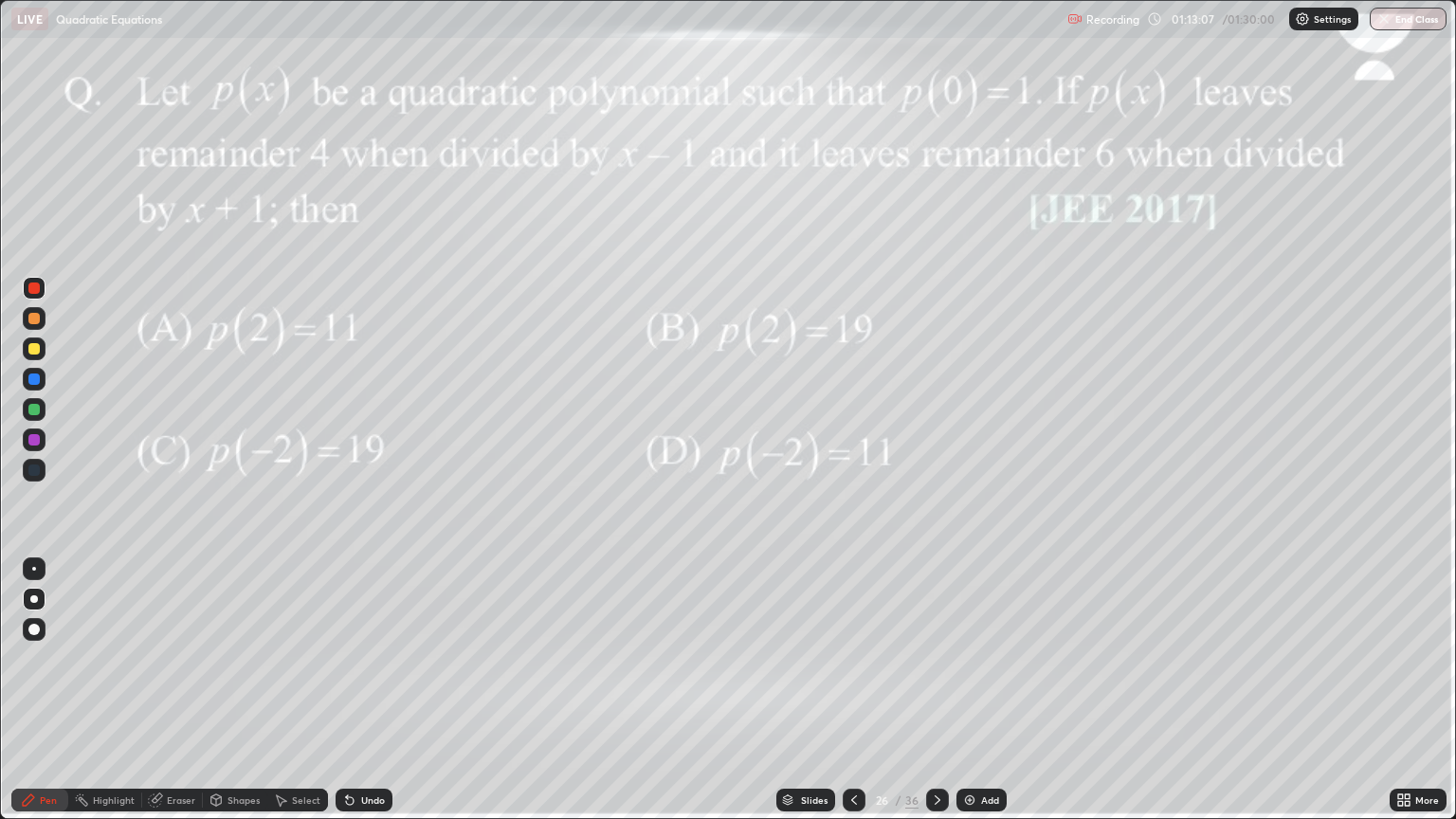 click at bounding box center (34, 379) 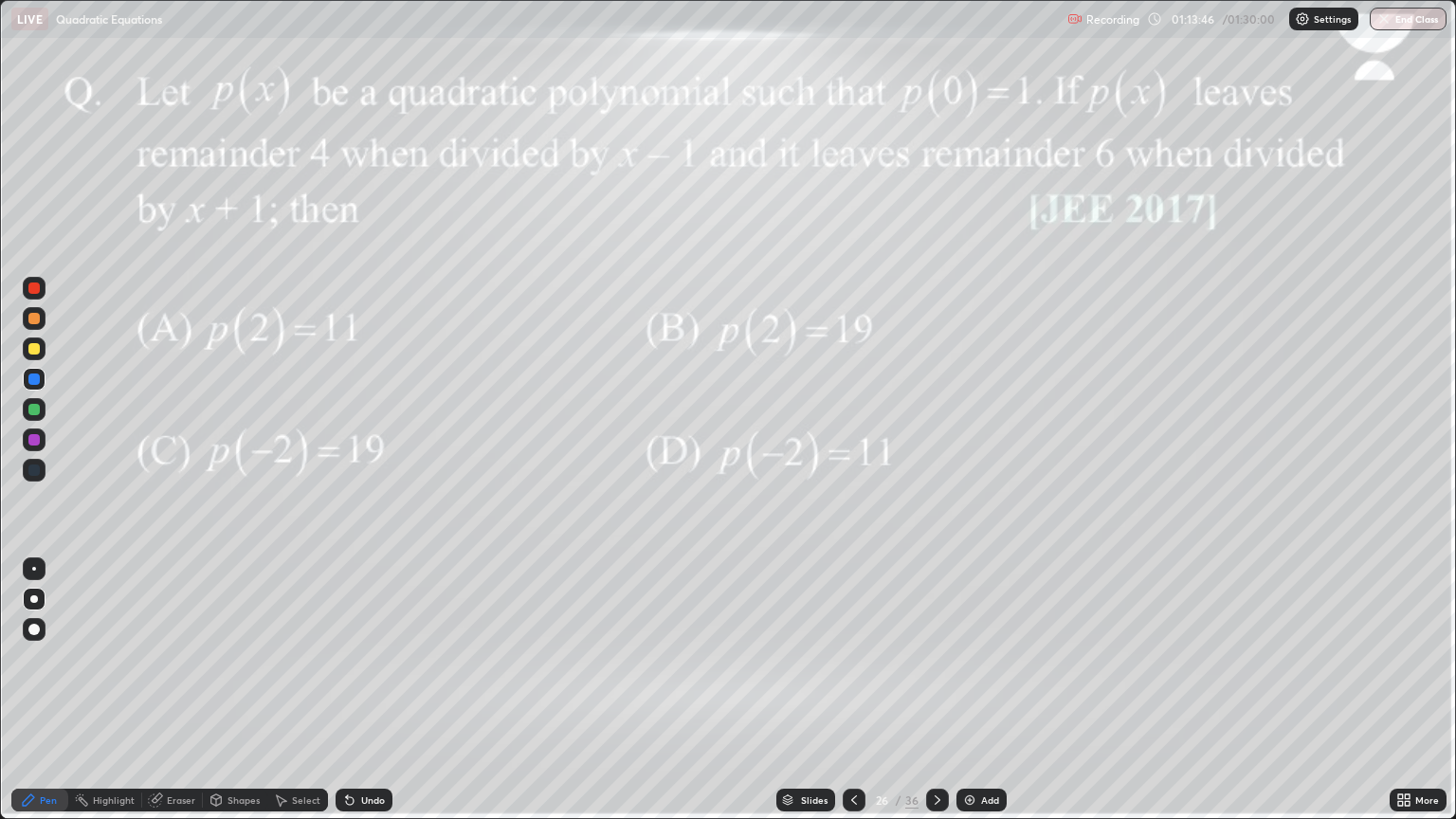 click at bounding box center [34, 440] 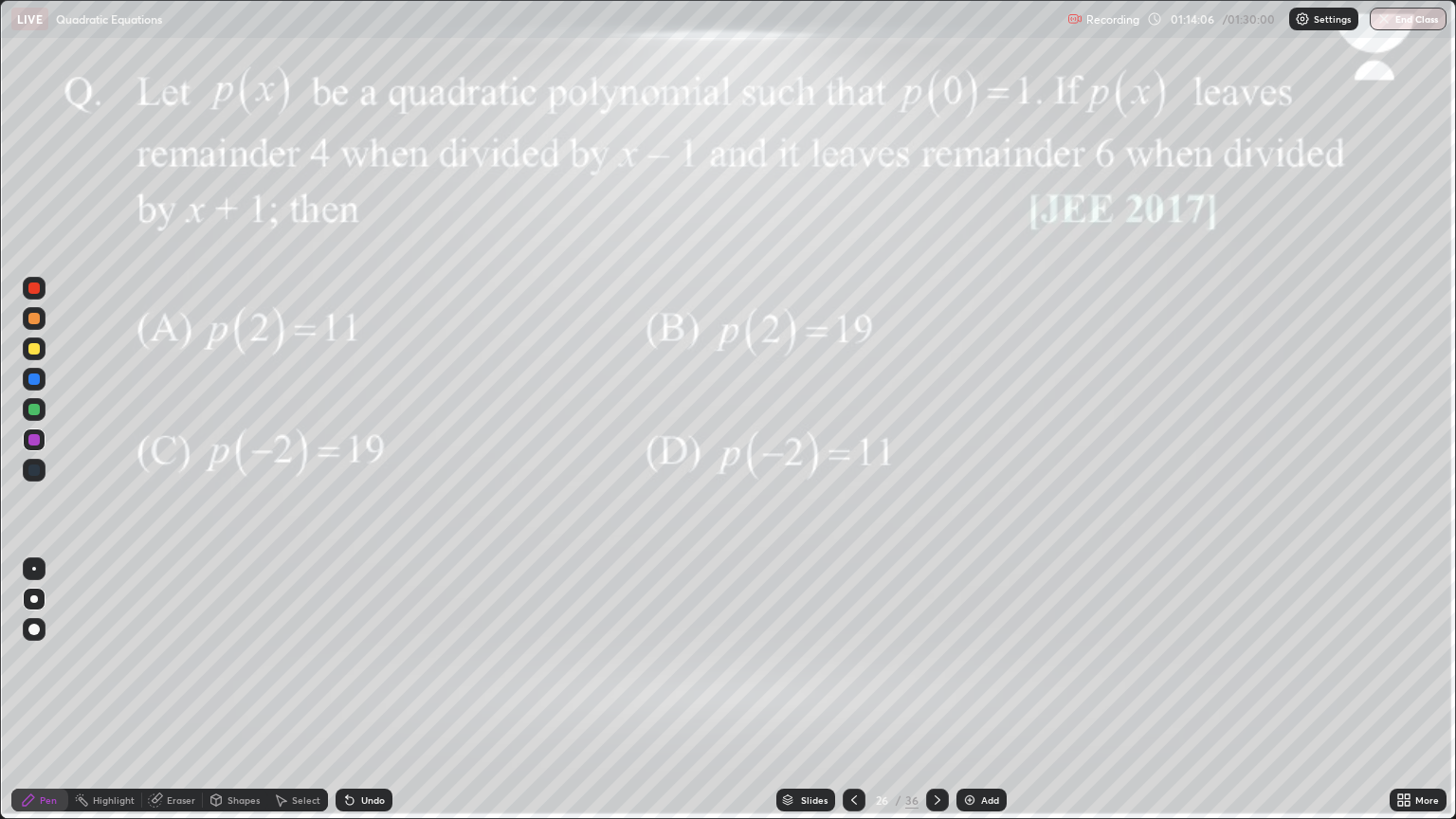 click on "Undo" at bounding box center (373, 800) 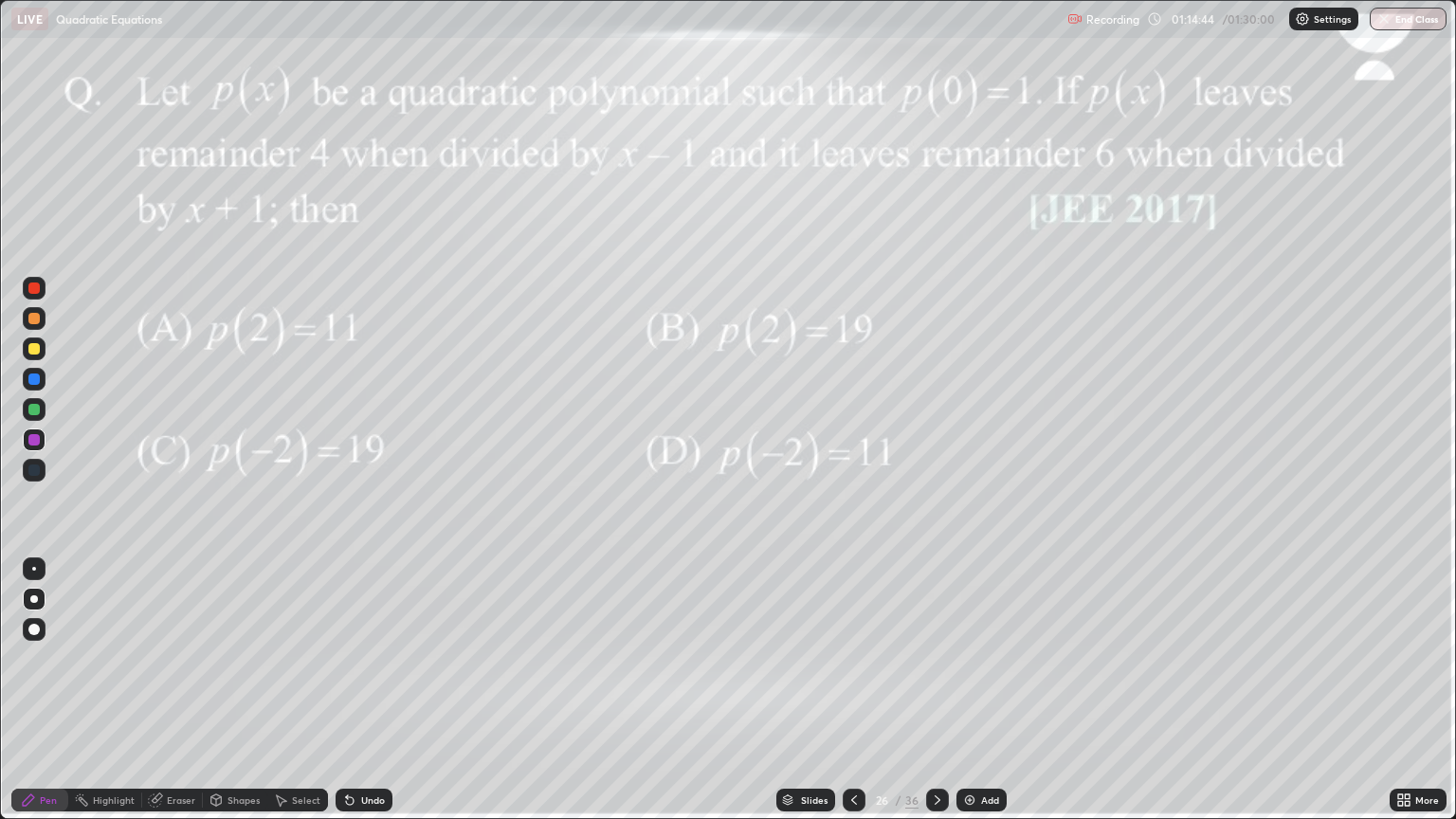 click at bounding box center (34, 440) 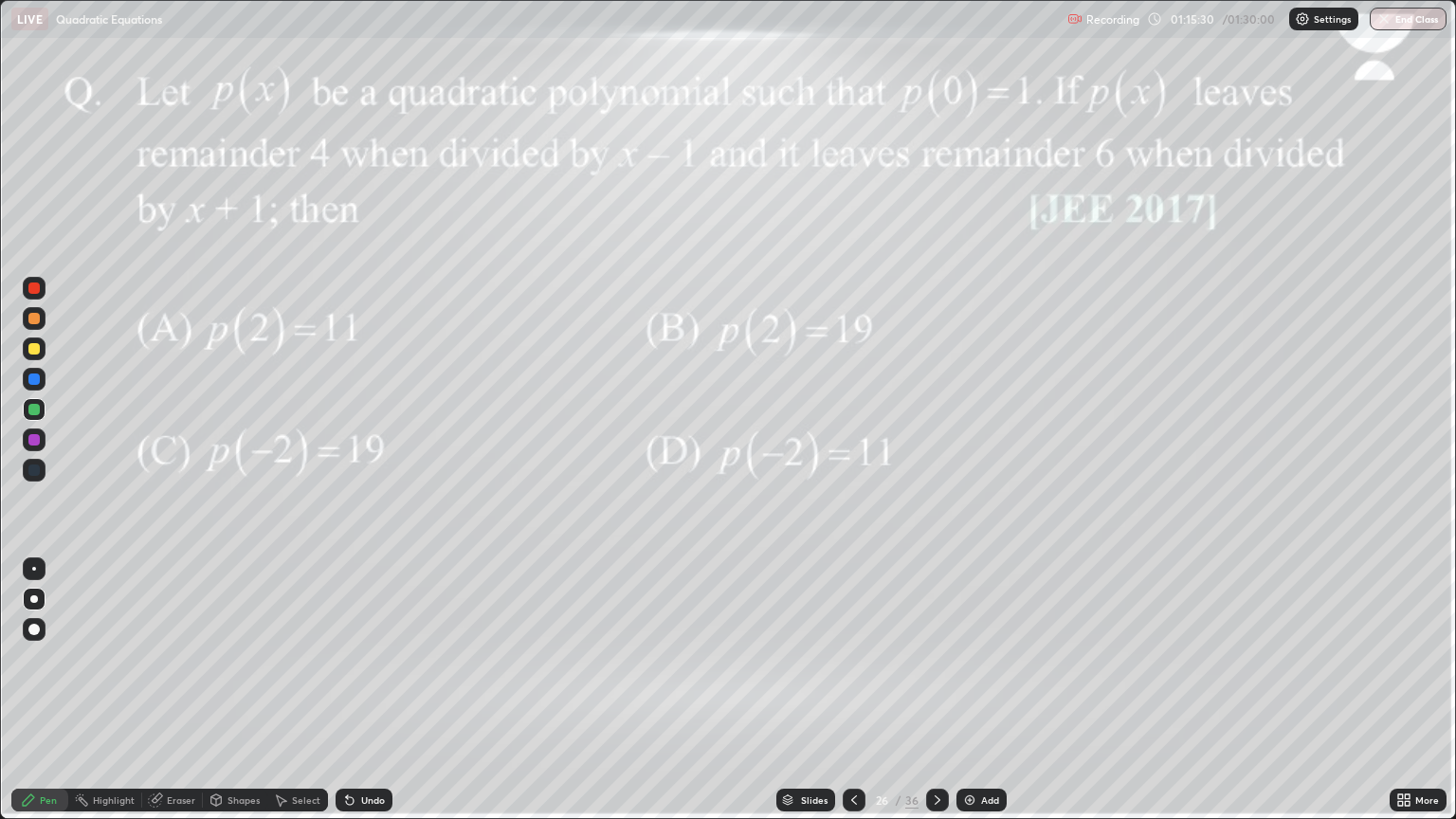 click at bounding box center [34, 349] 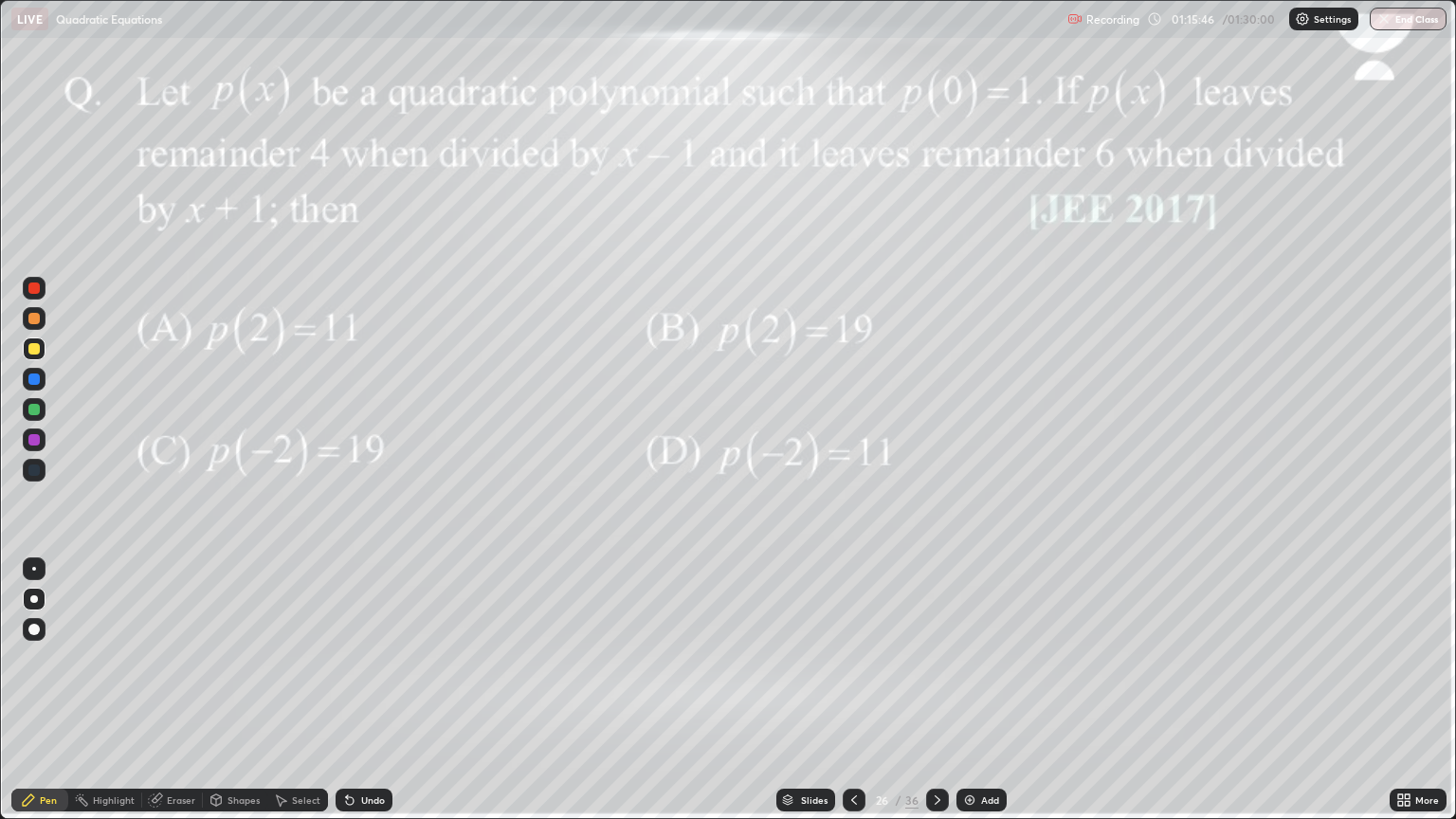click at bounding box center [34, 410] 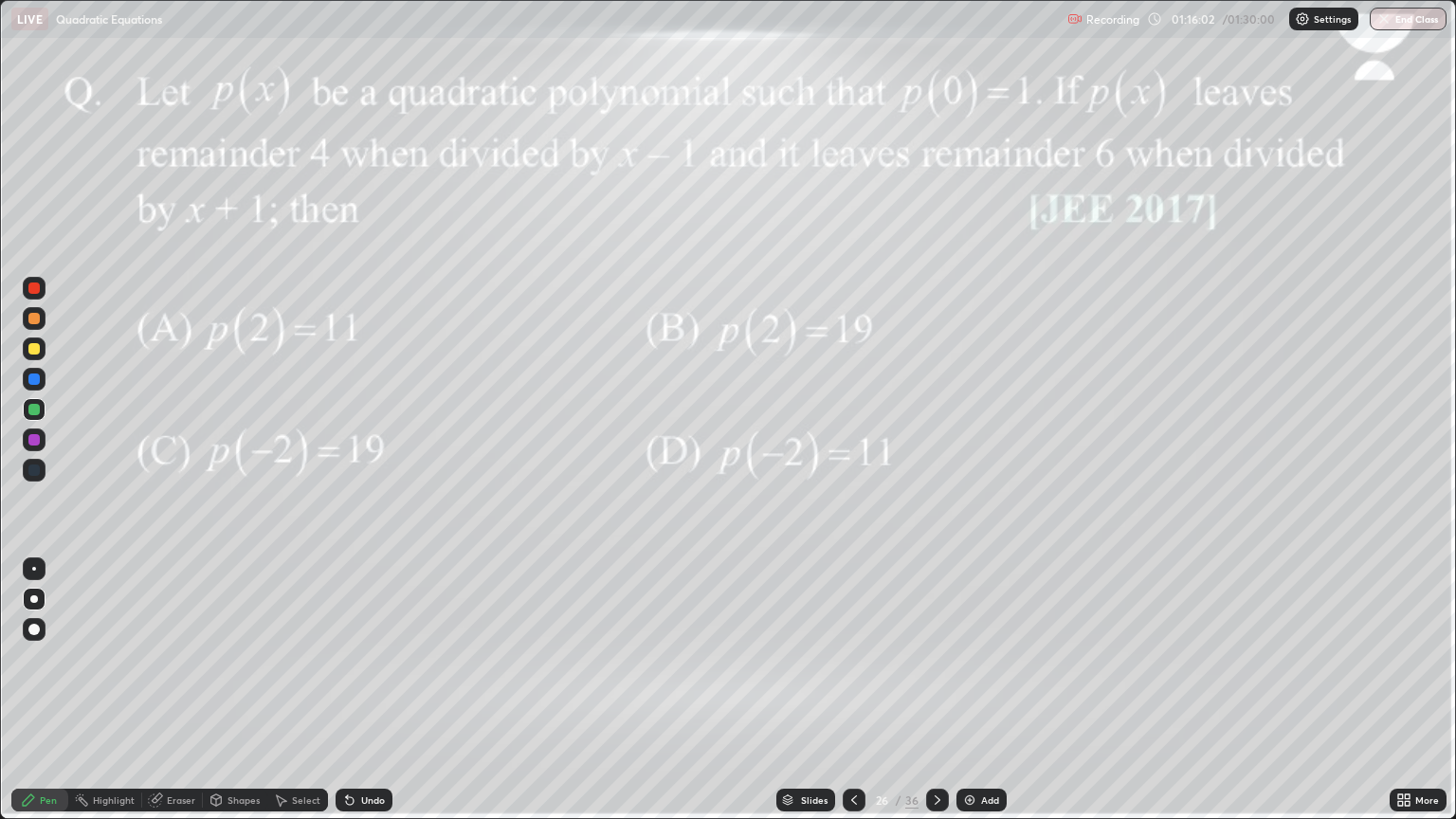 click at bounding box center [34, 349] 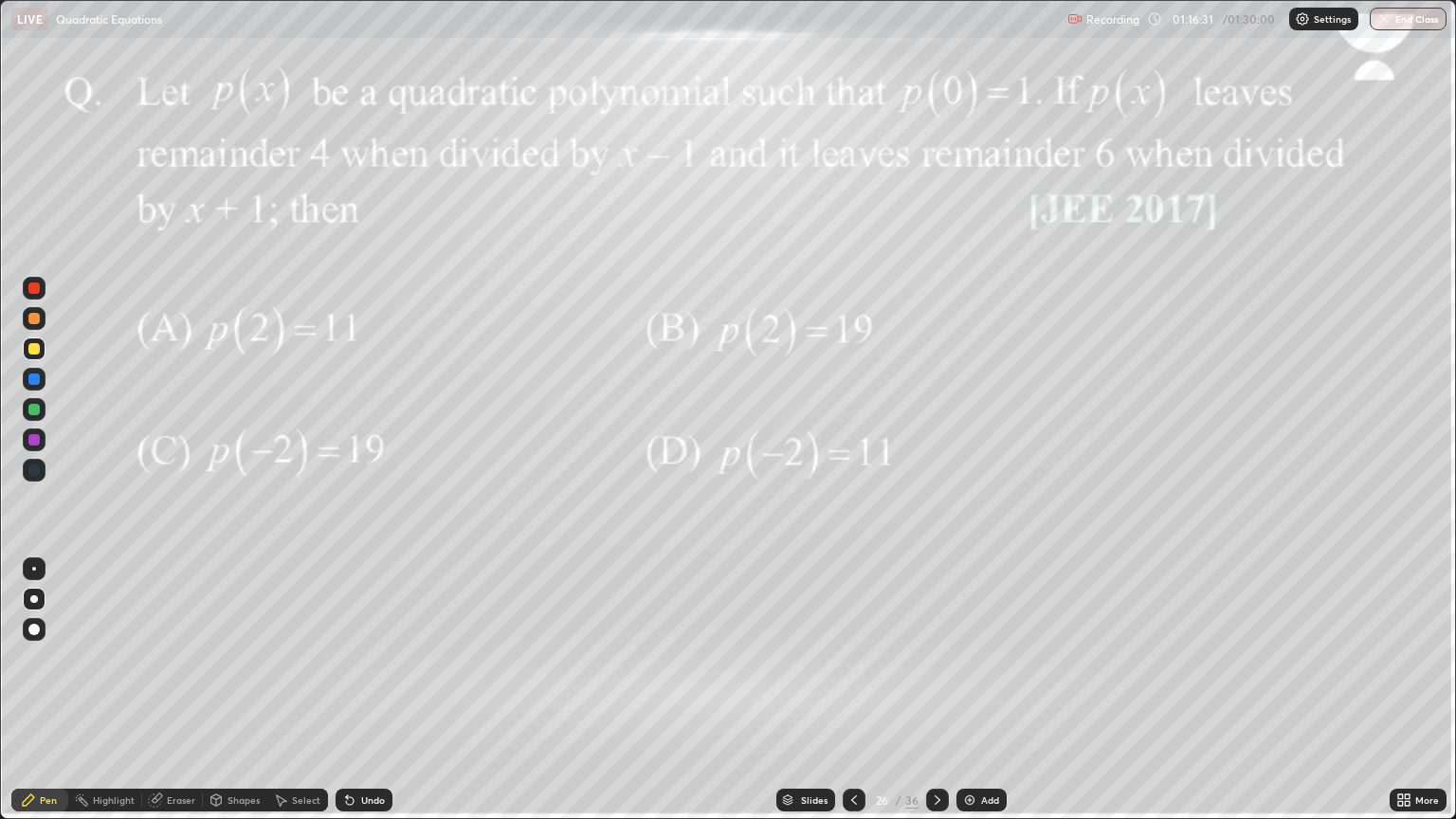 click 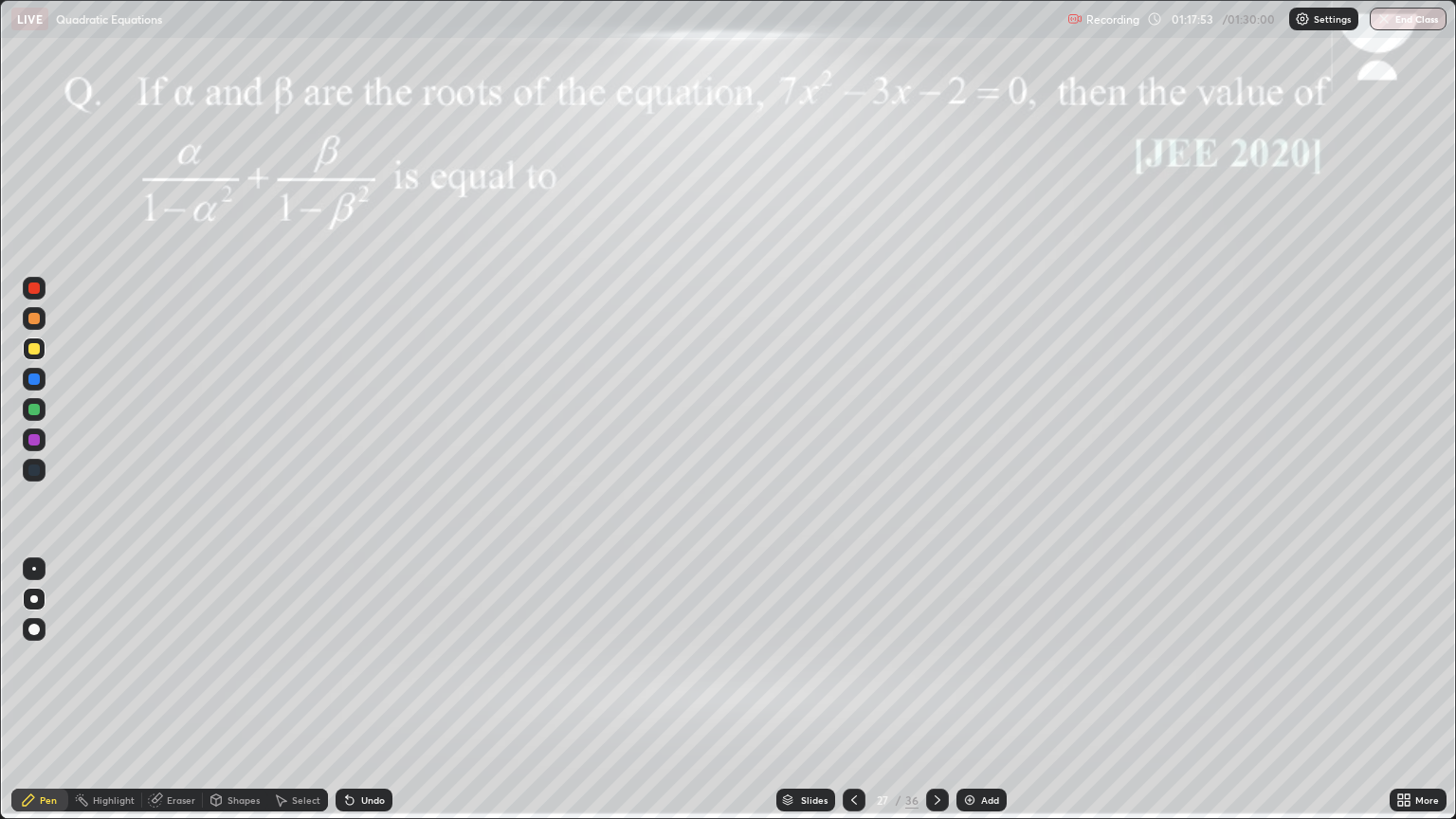 click on "Eraser" at bounding box center [181, 800] 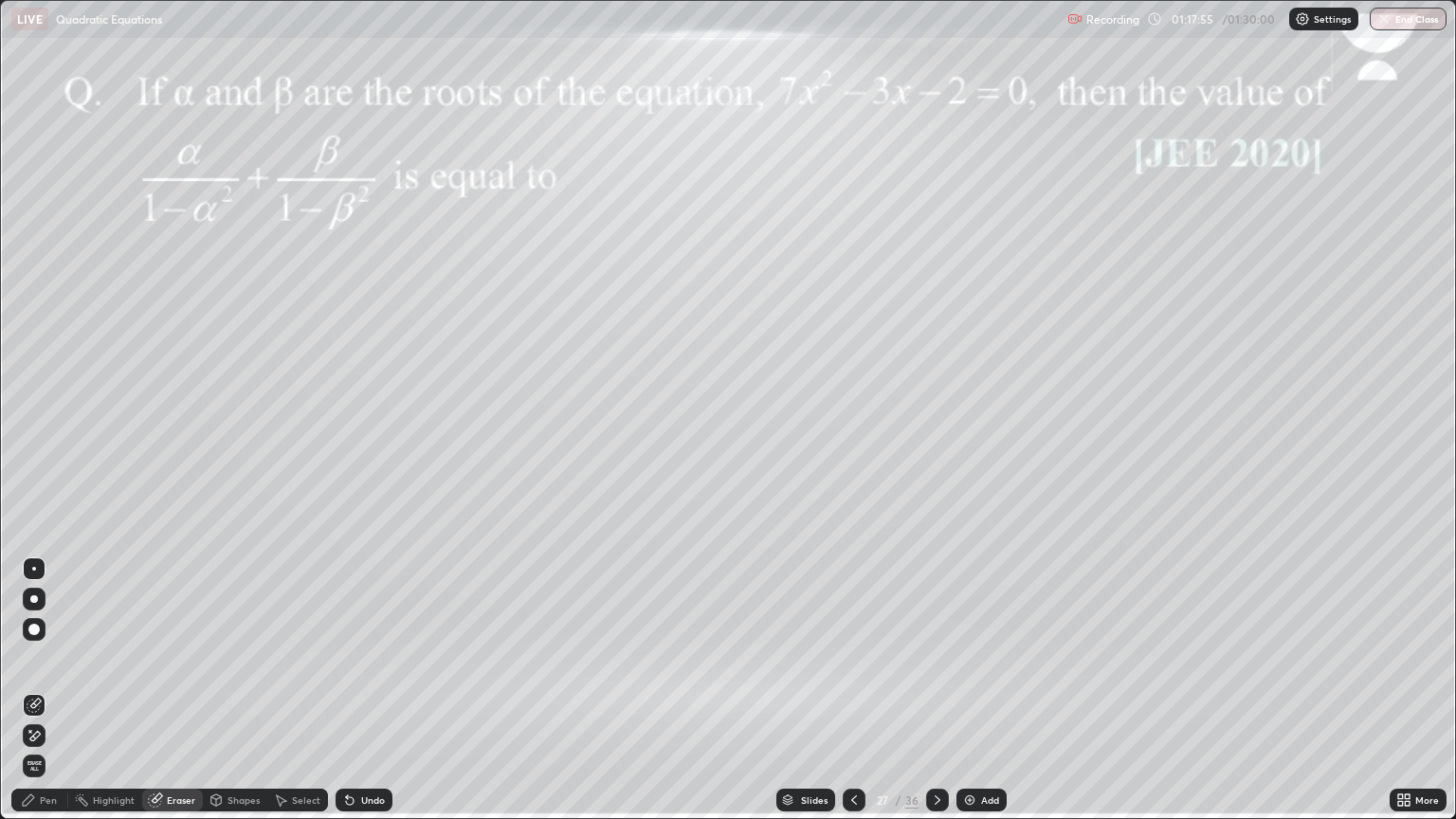 click at bounding box center (34, 736) 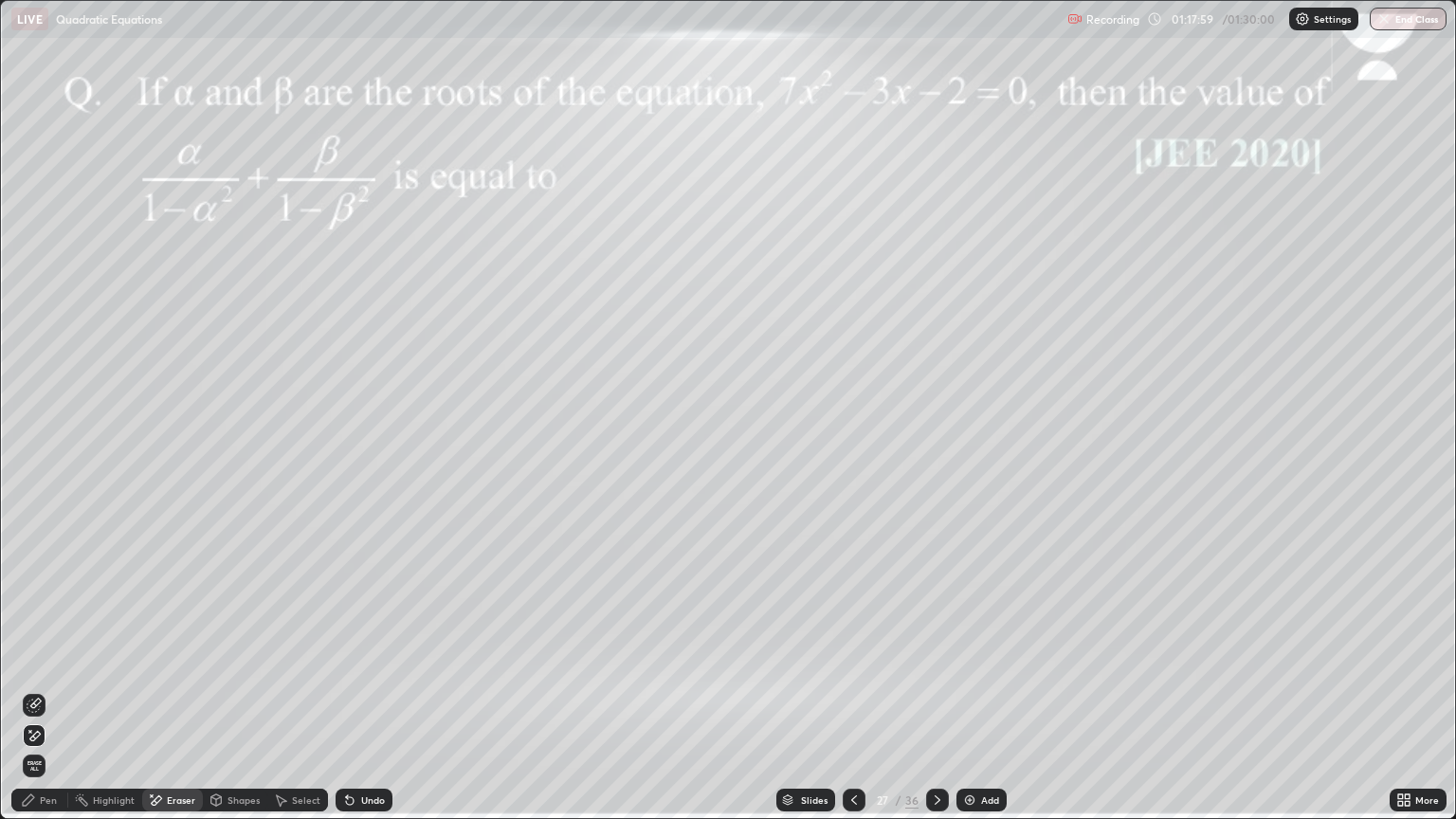 click 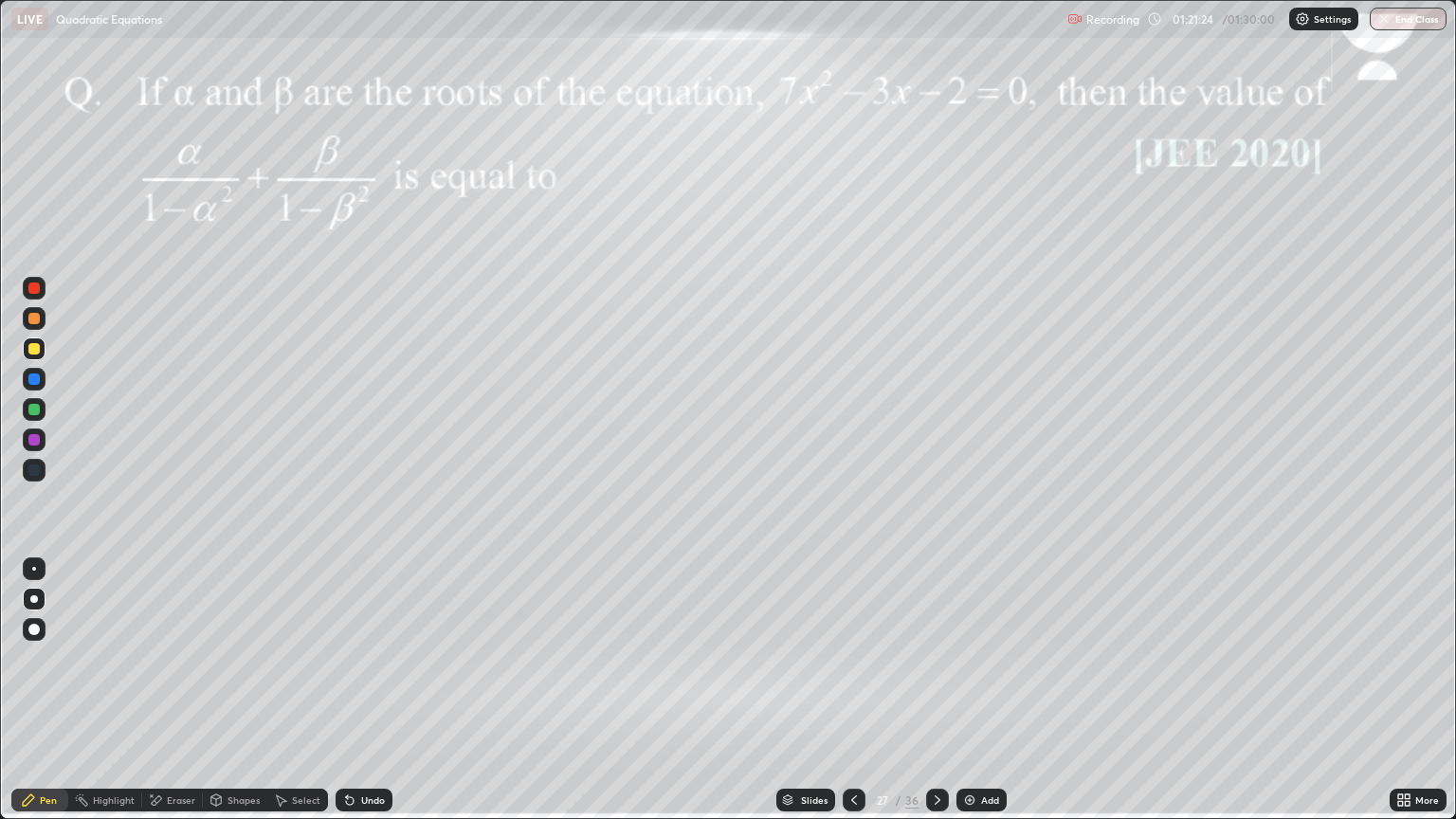 click at bounding box center [34, 318] 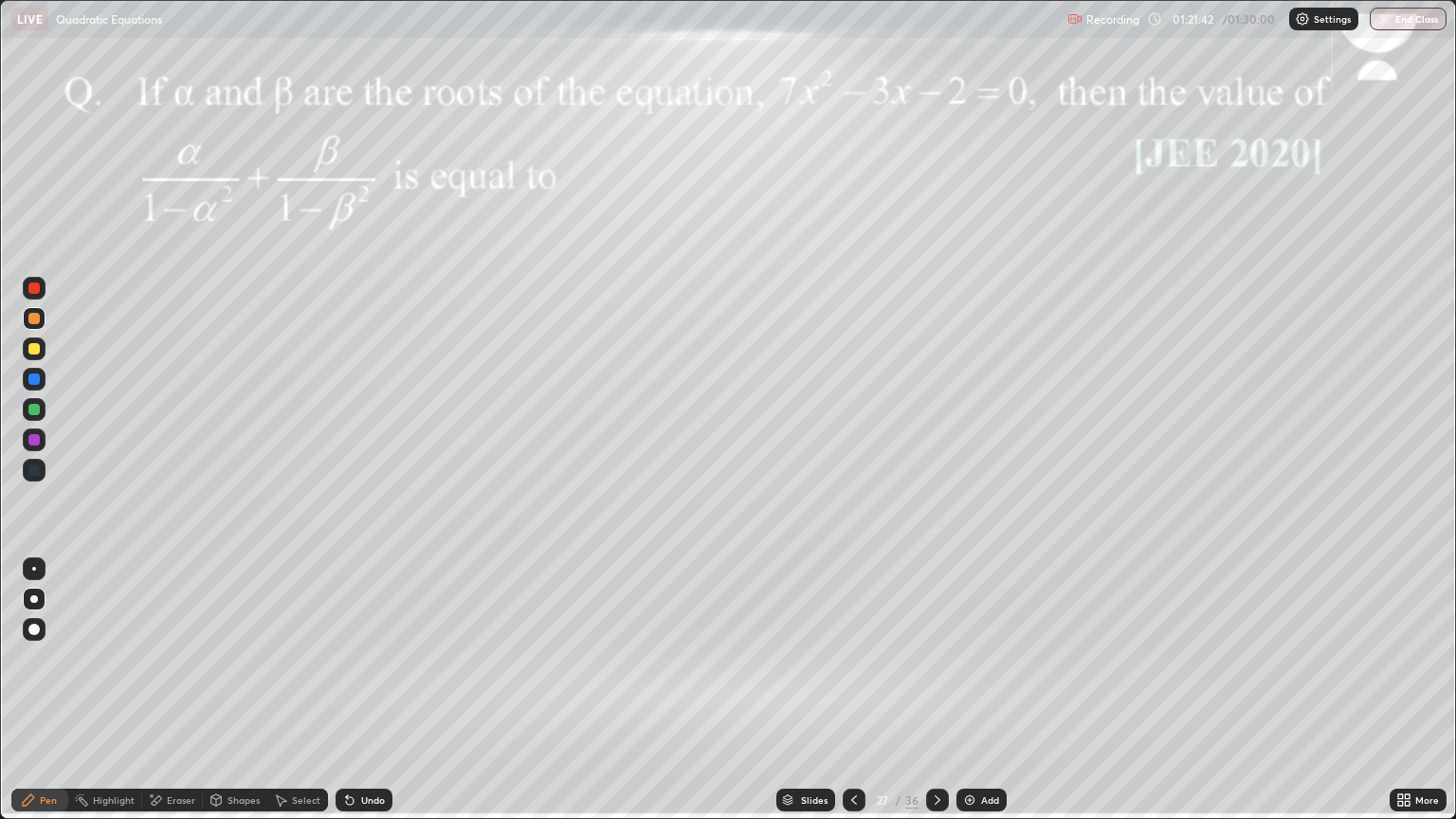 click on "Undo" at bounding box center (364, 800) 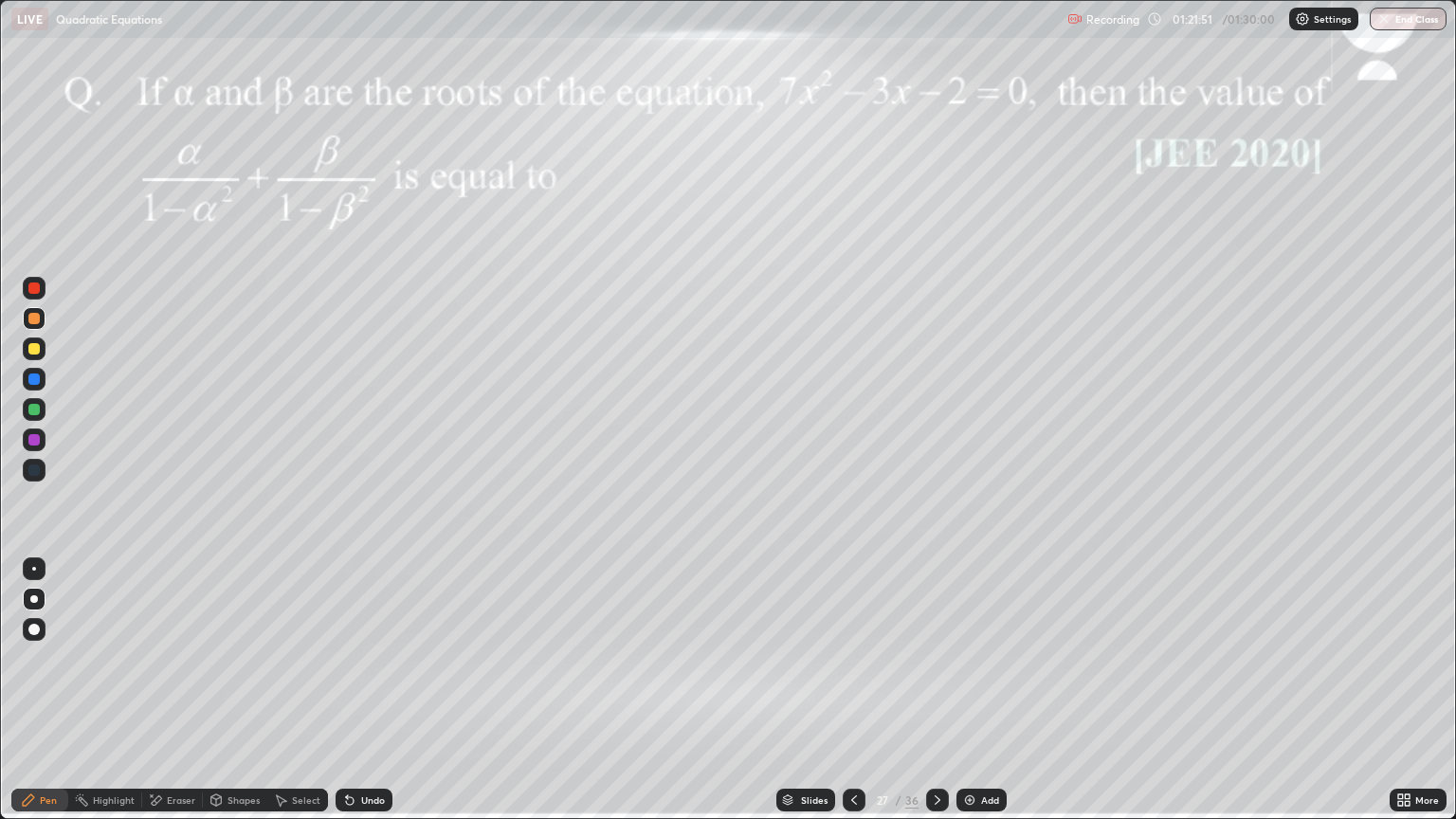 click on "Undo" at bounding box center [364, 800] 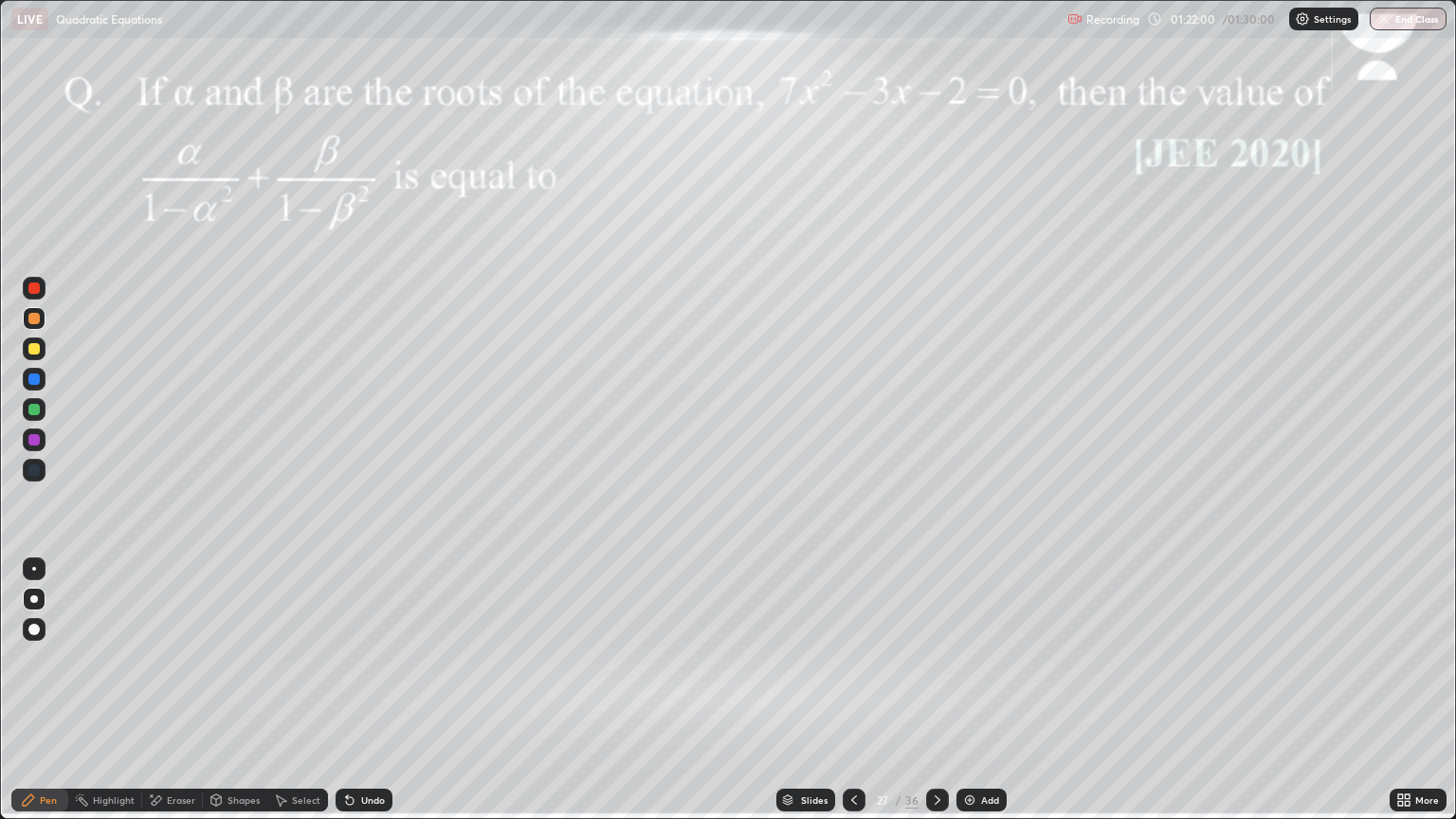 click on "Undo" at bounding box center [364, 800] 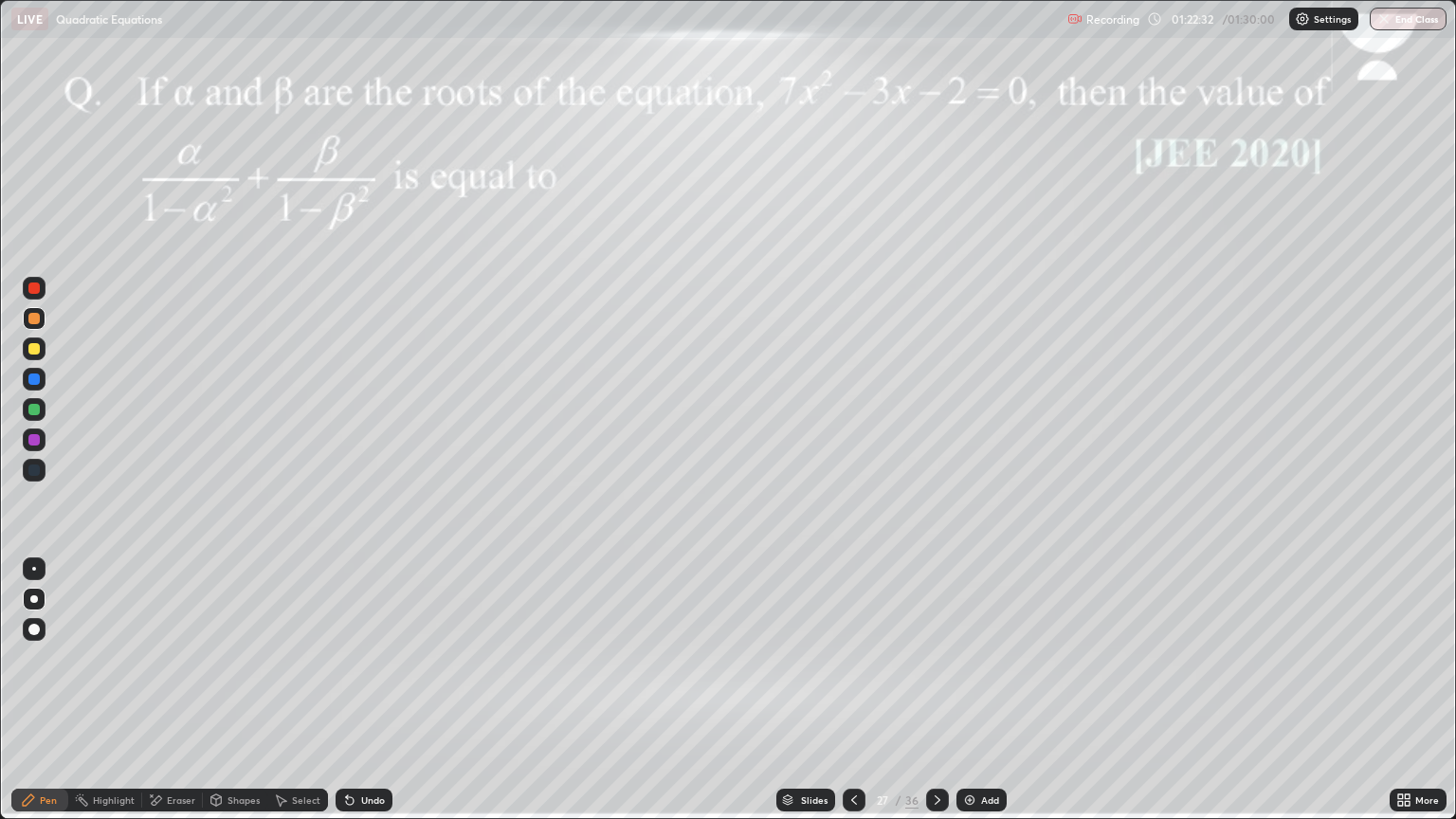 click at bounding box center [34, 379] 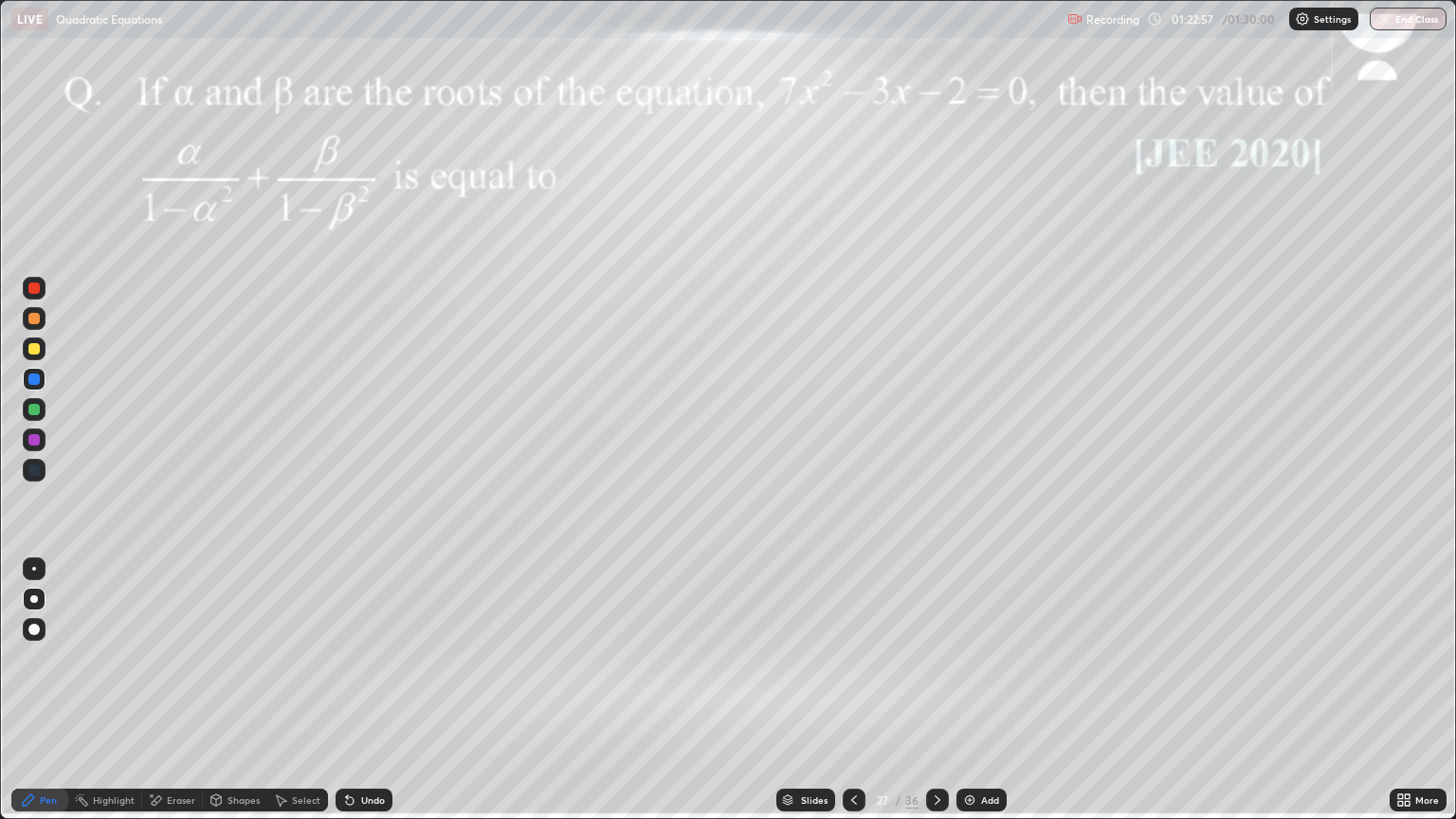 click 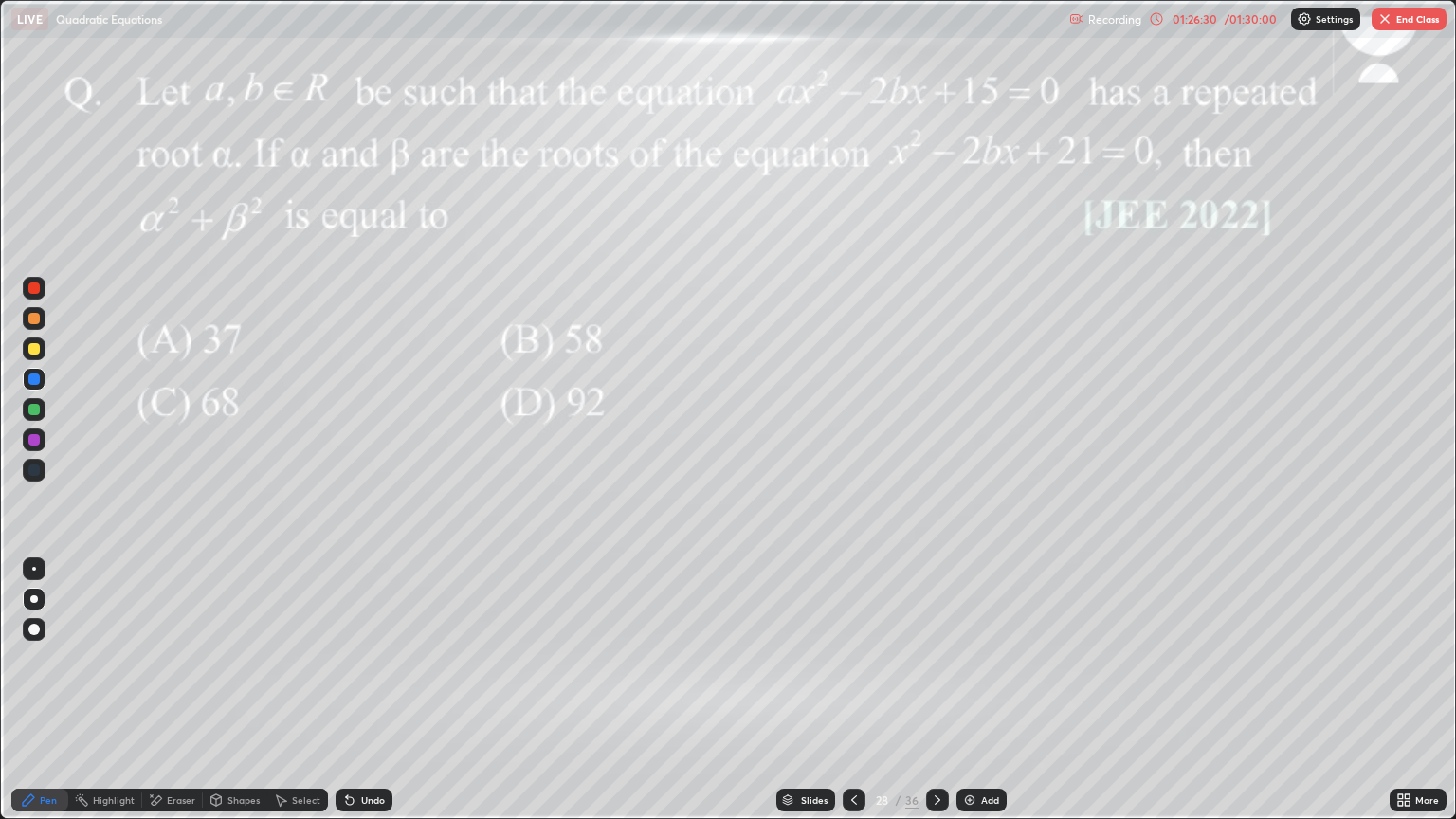 click on "End Class" at bounding box center (1409, 19) 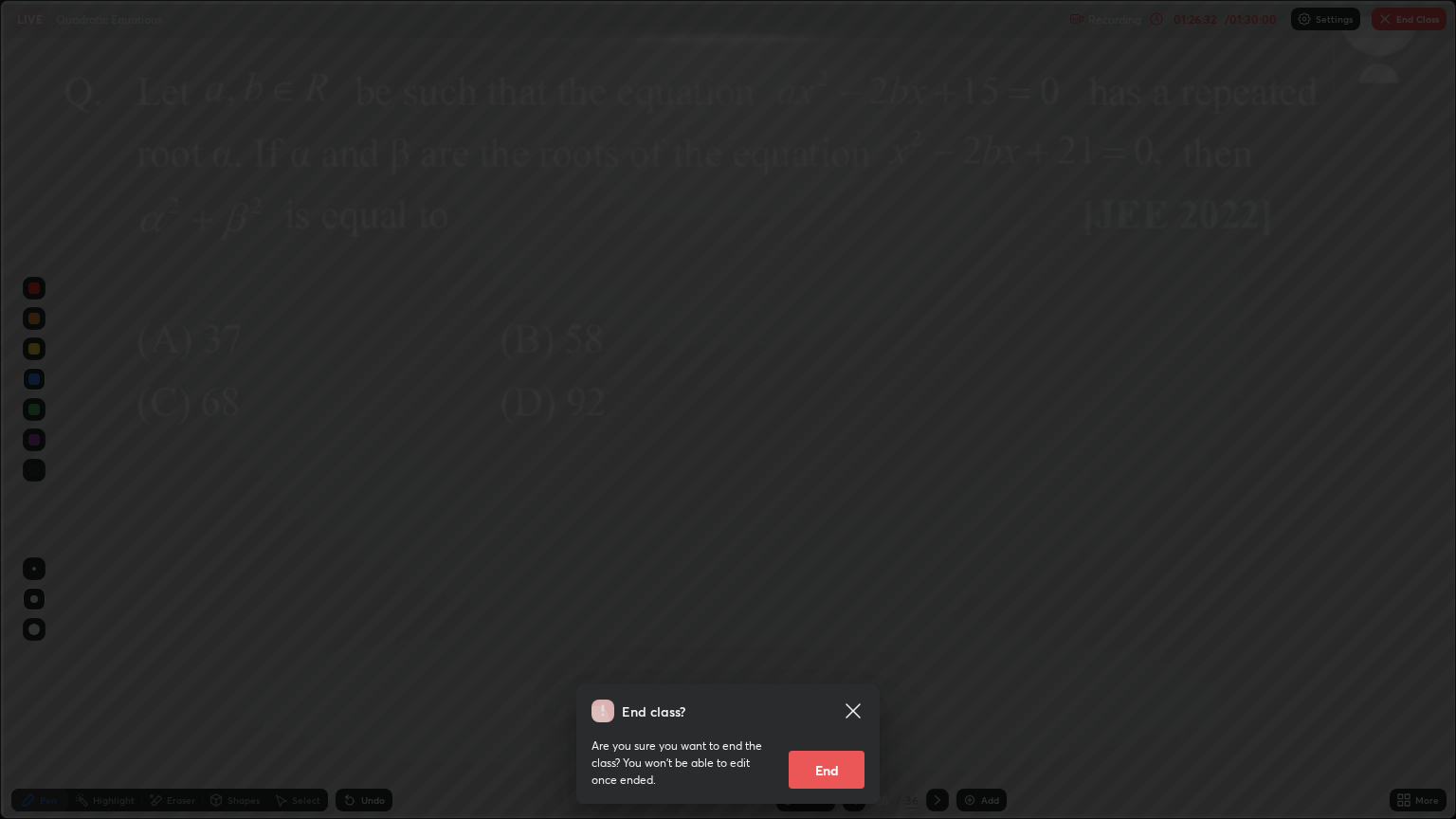 click 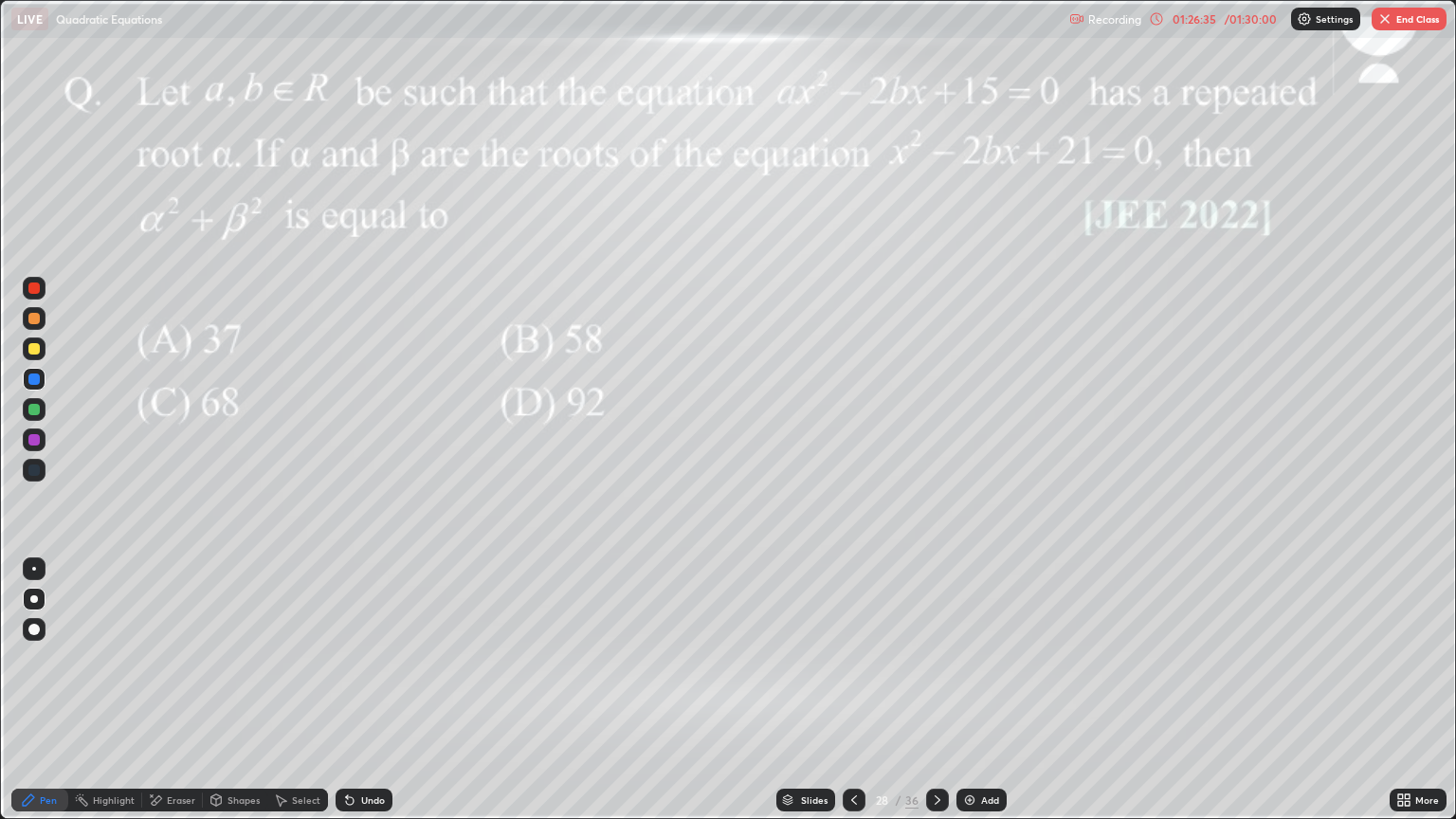 click 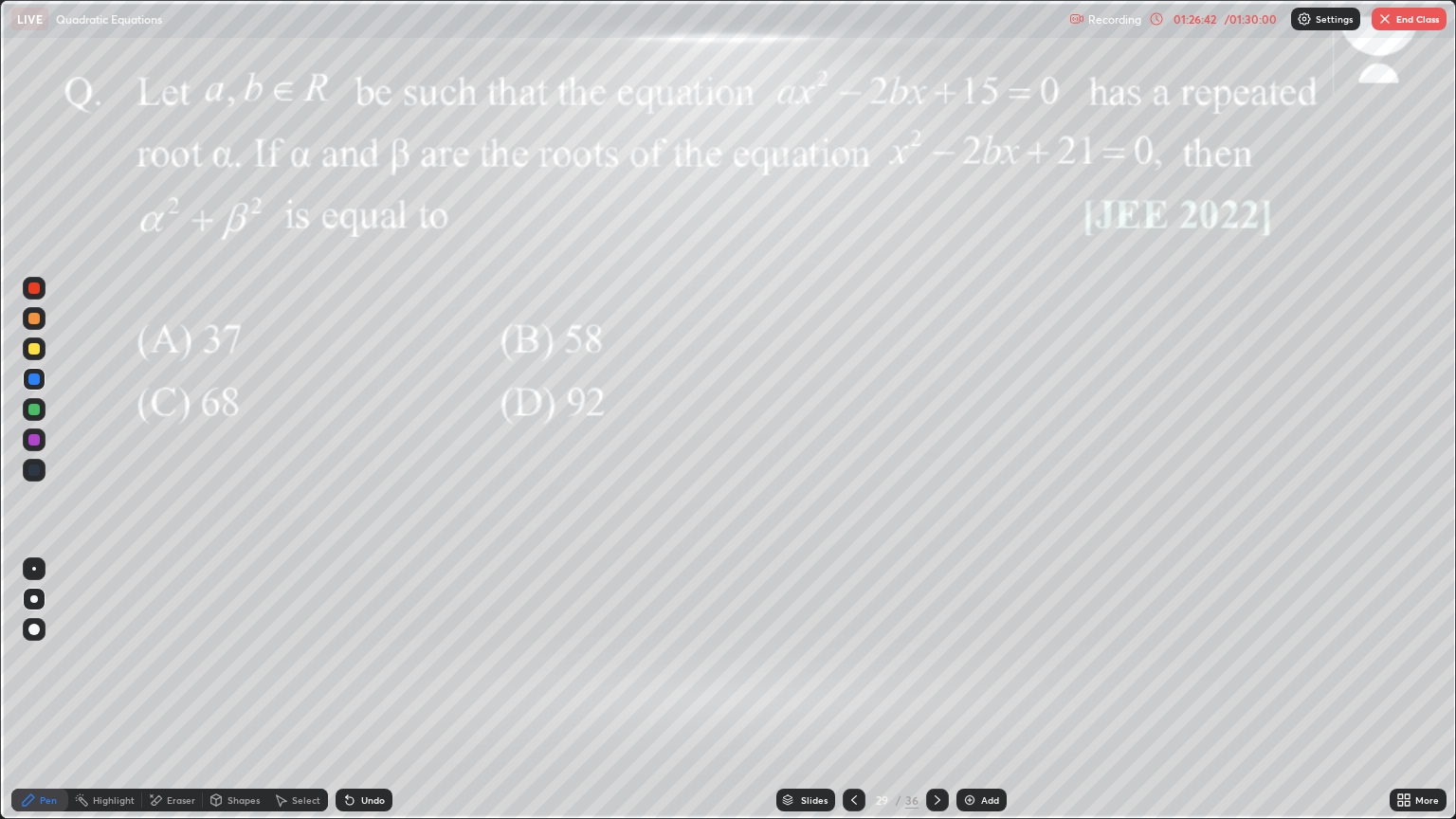 click 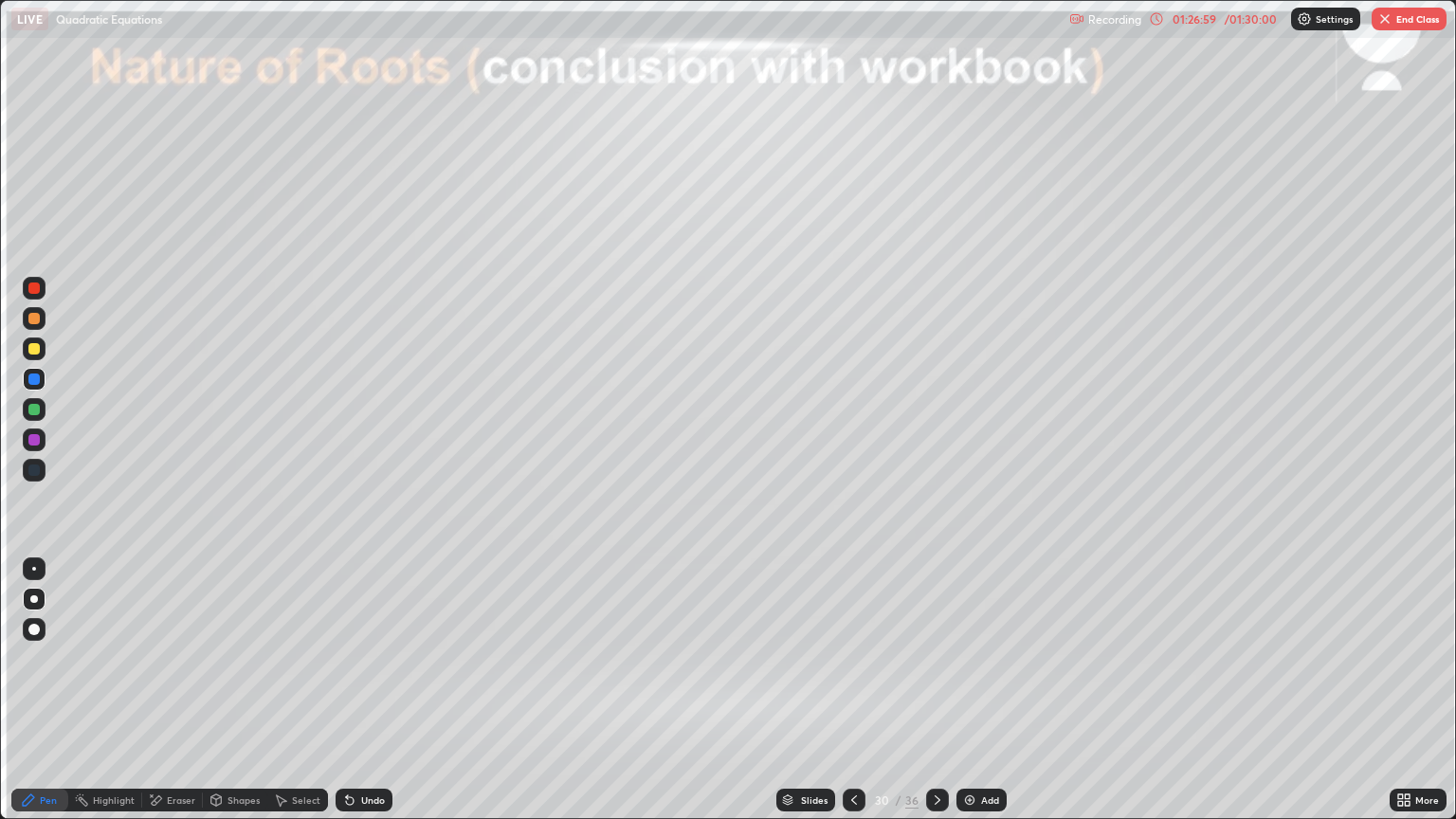 click 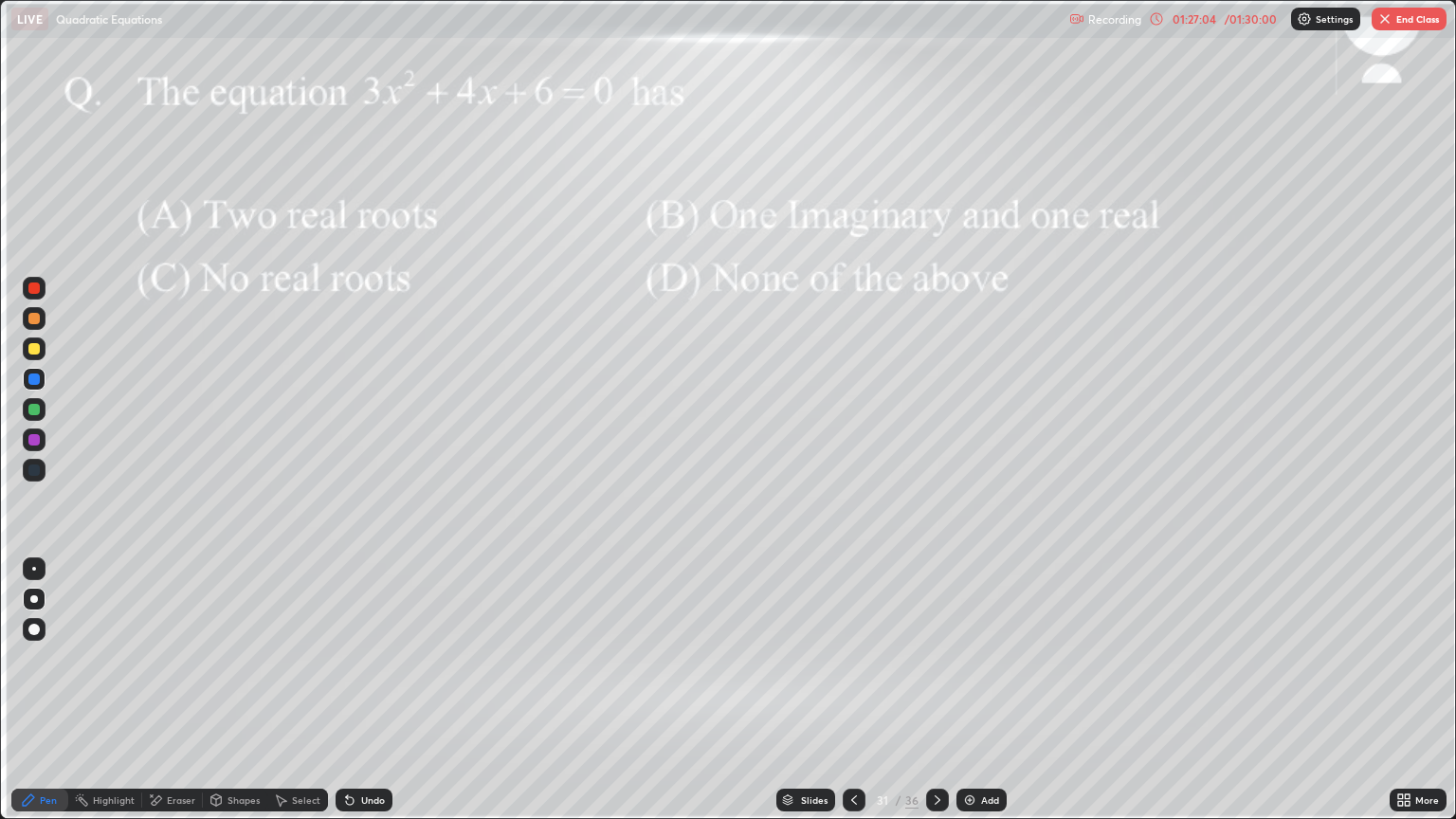 click at bounding box center [937, 800] 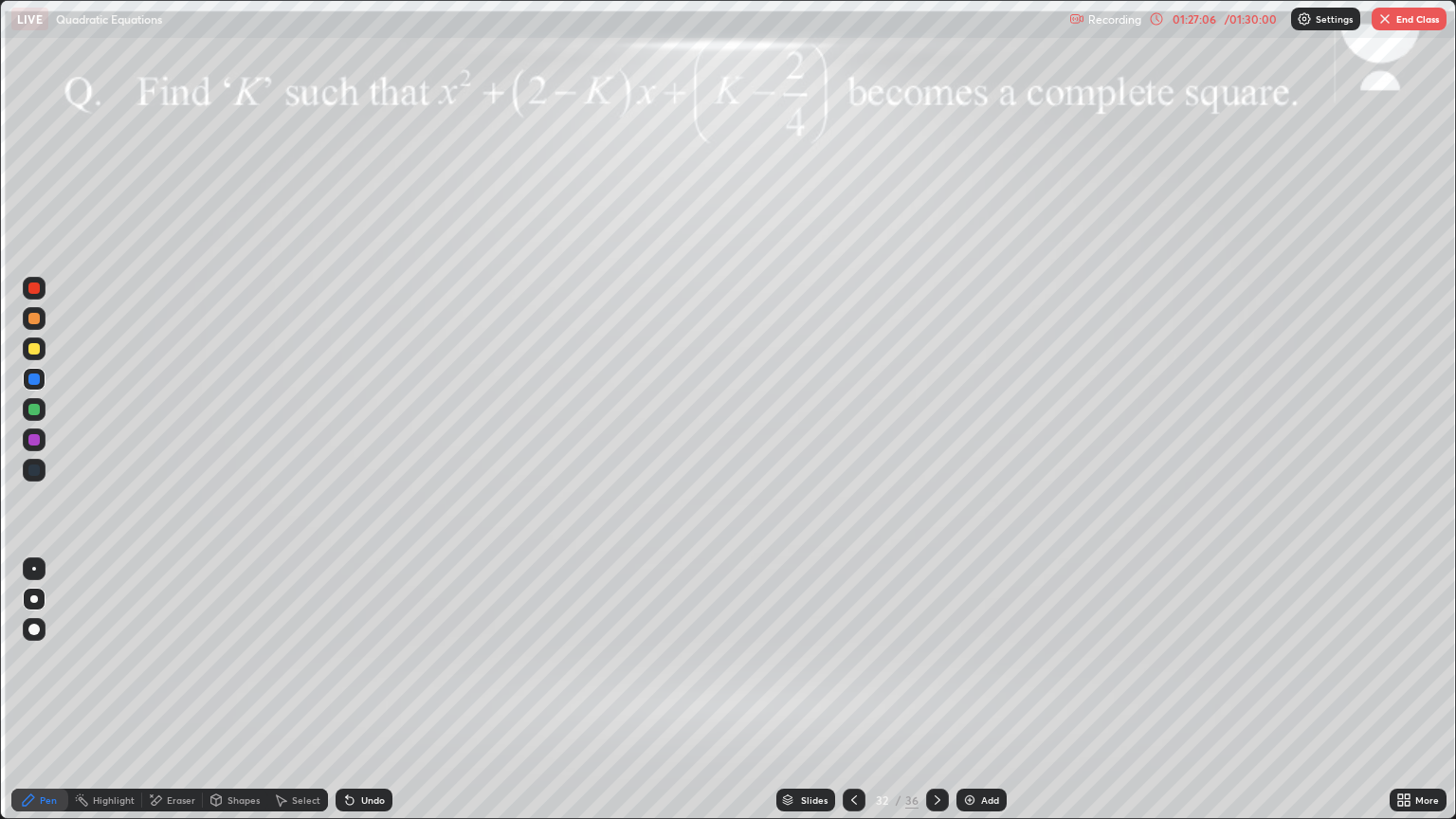 click 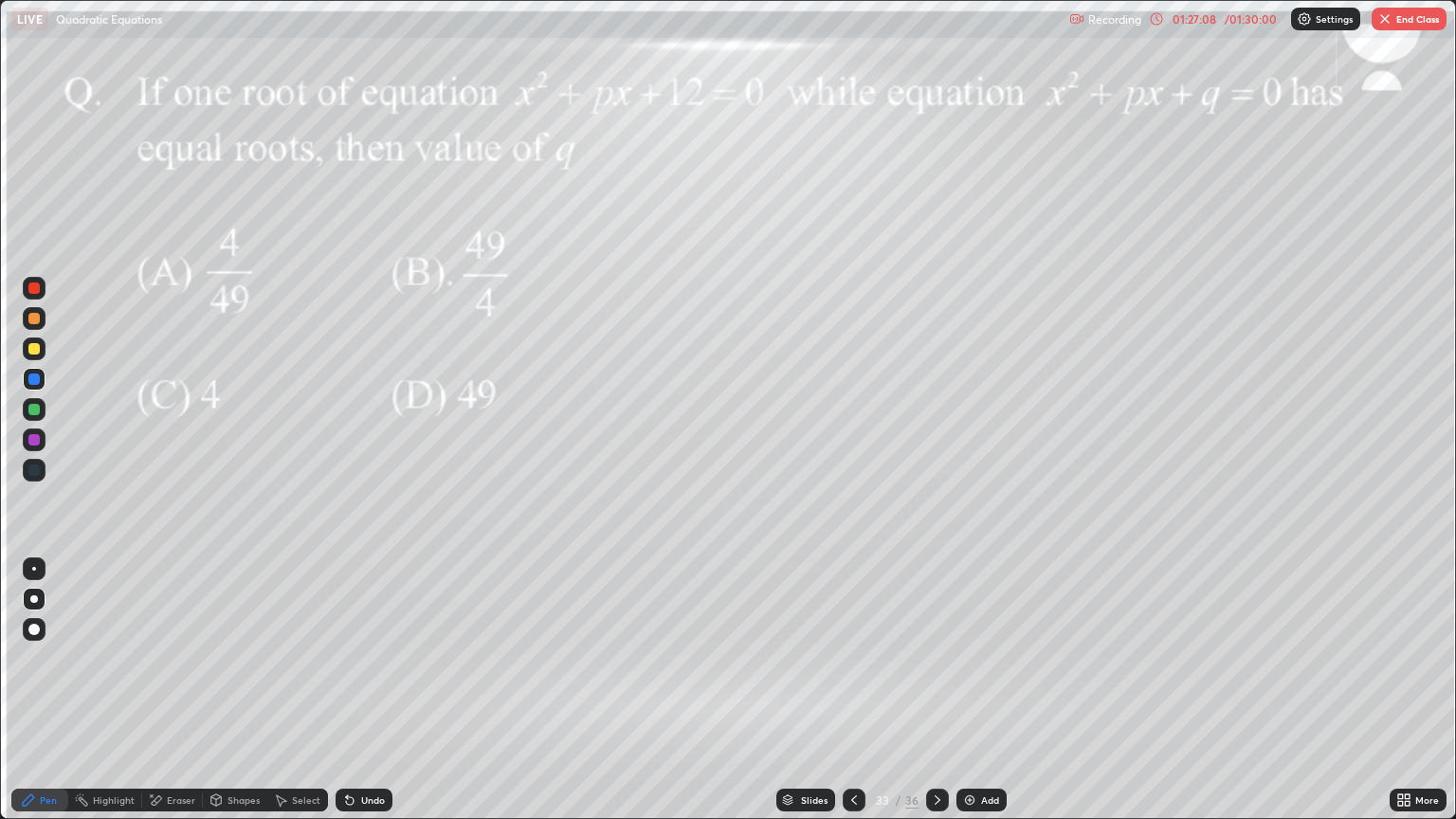 click at bounding box center [937, 800] 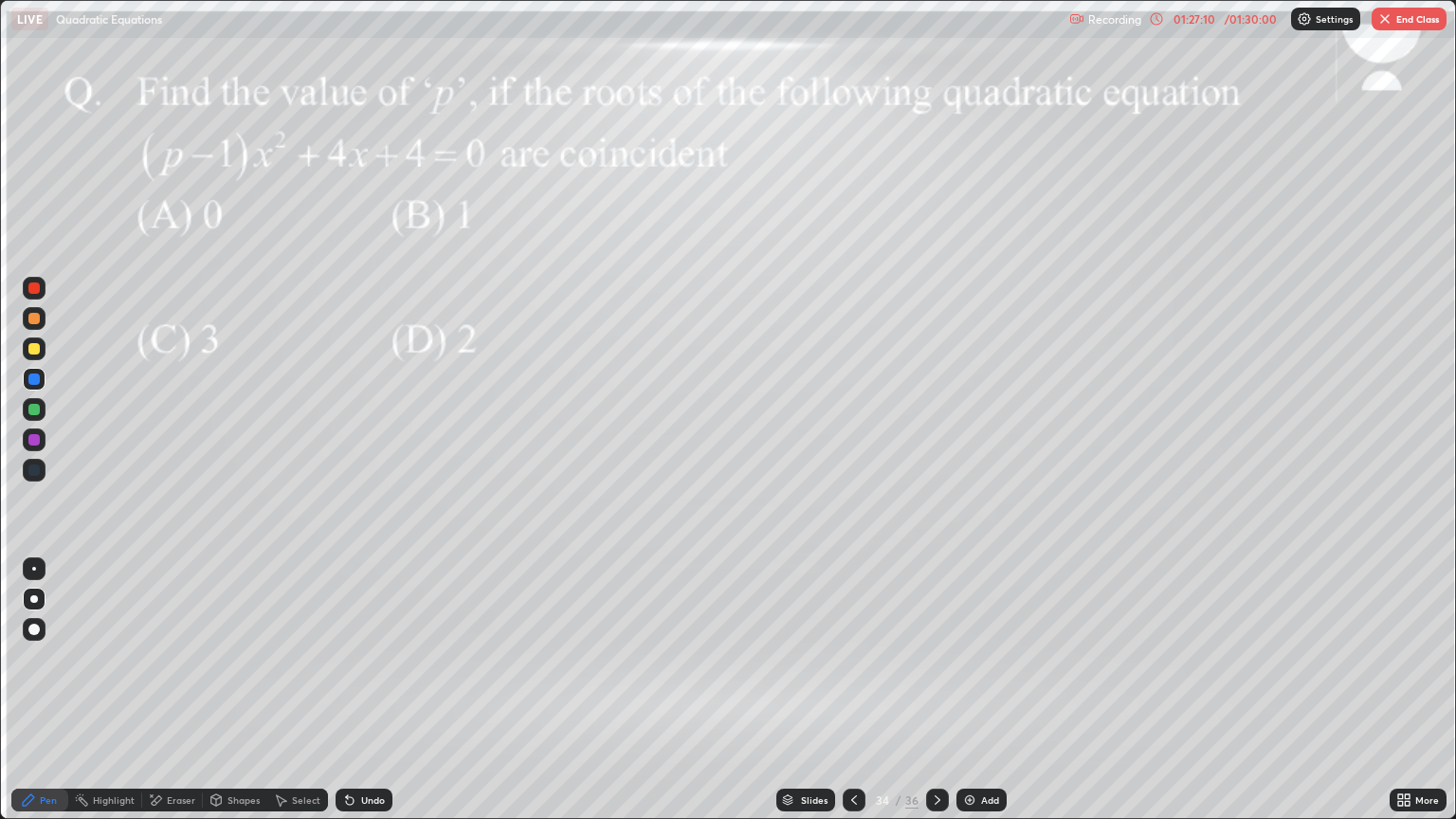 click 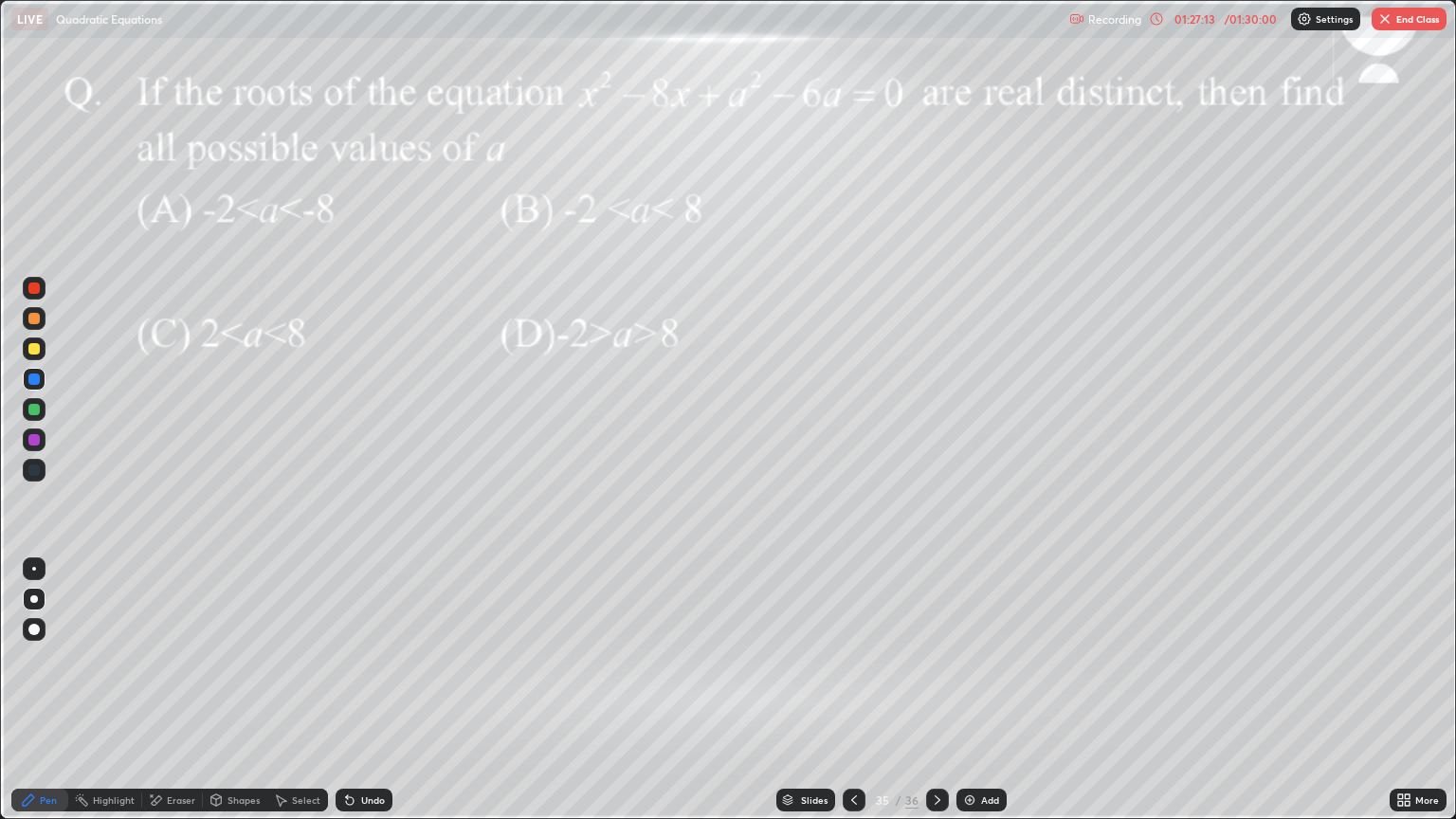 click 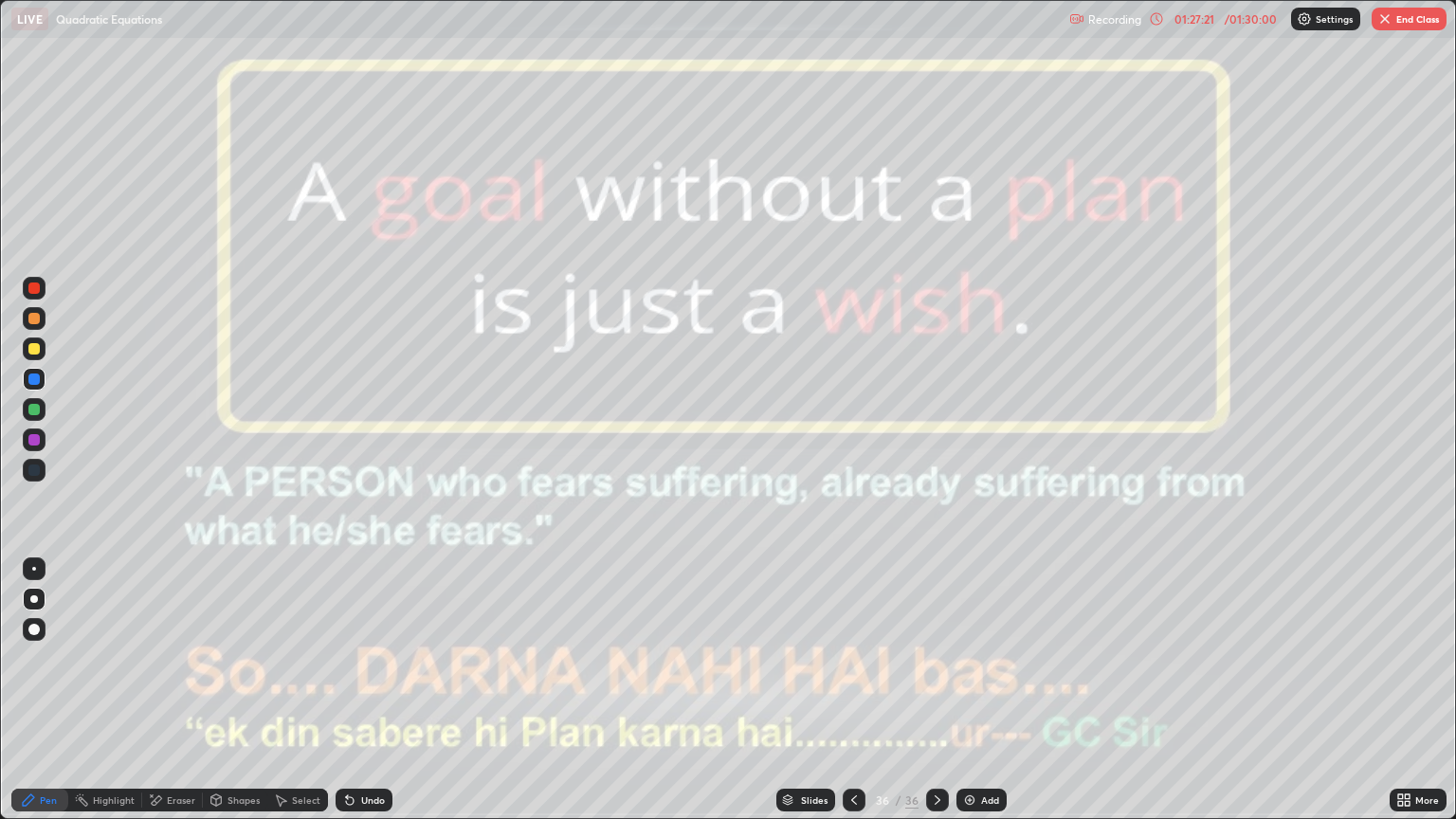 click on "End Class" at bounding box center (1409, 19) 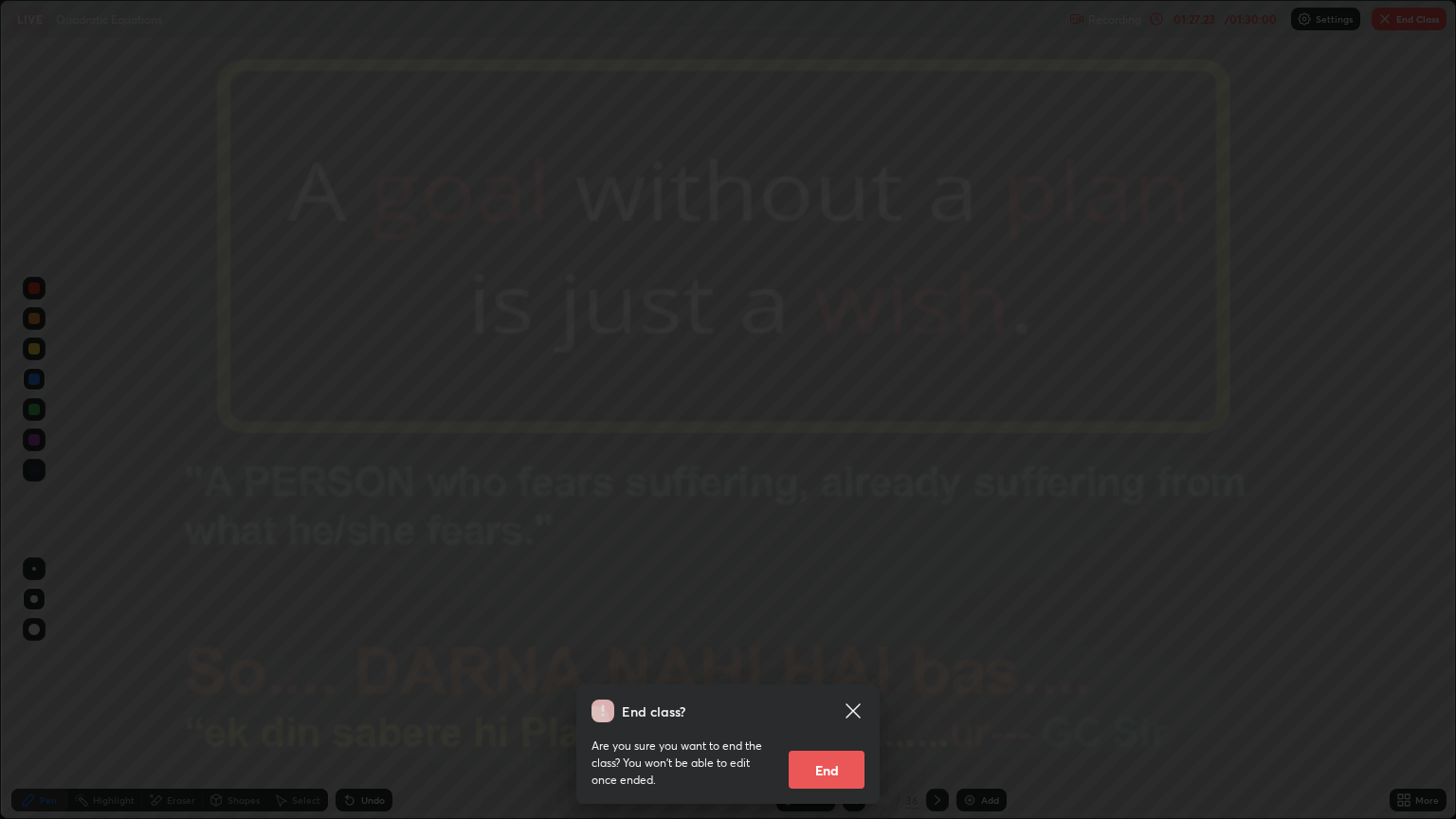 click on "End" at bounding box center (827, 770) 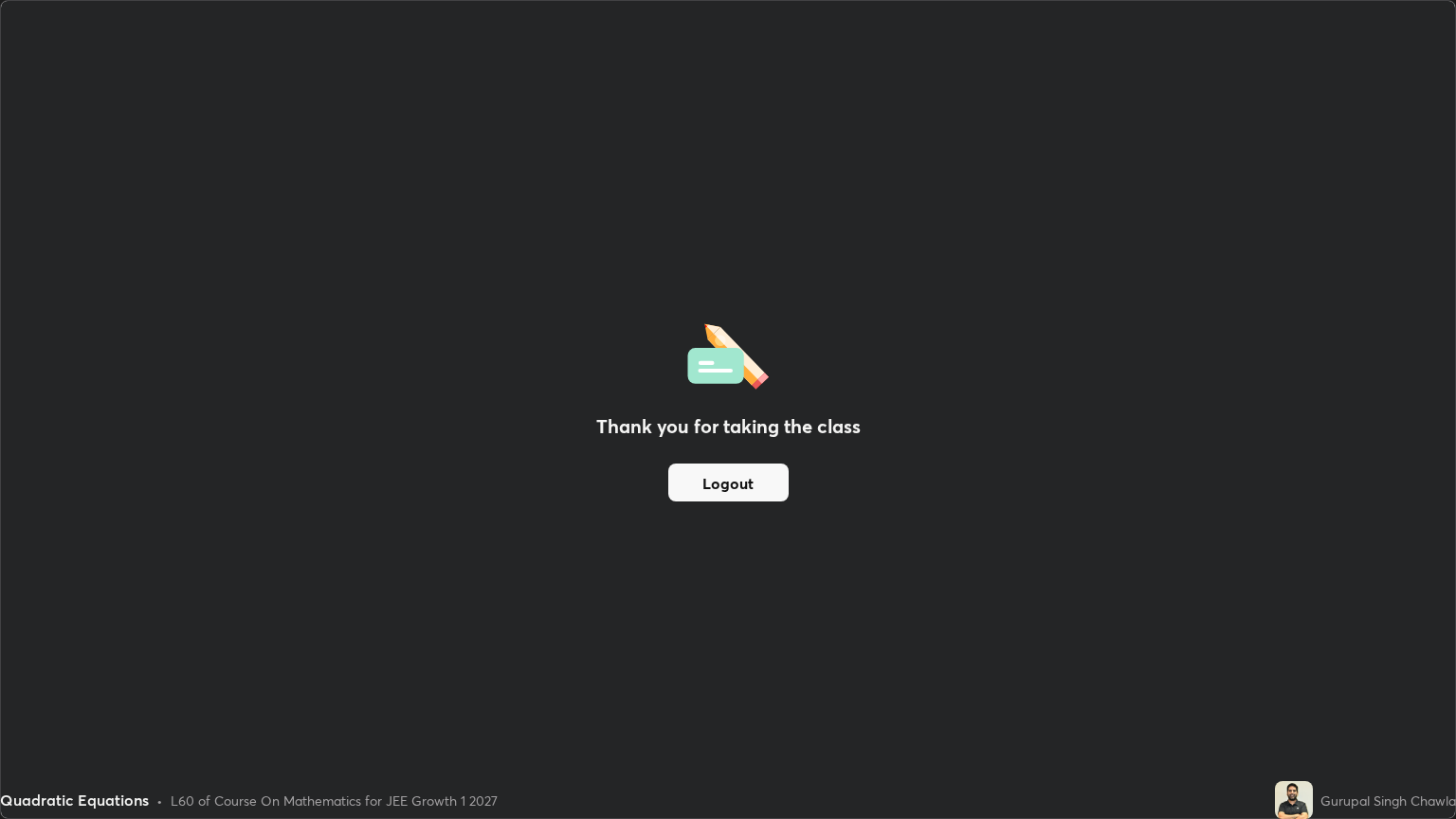 click on "Logout" at bounding box center (728, 482) 